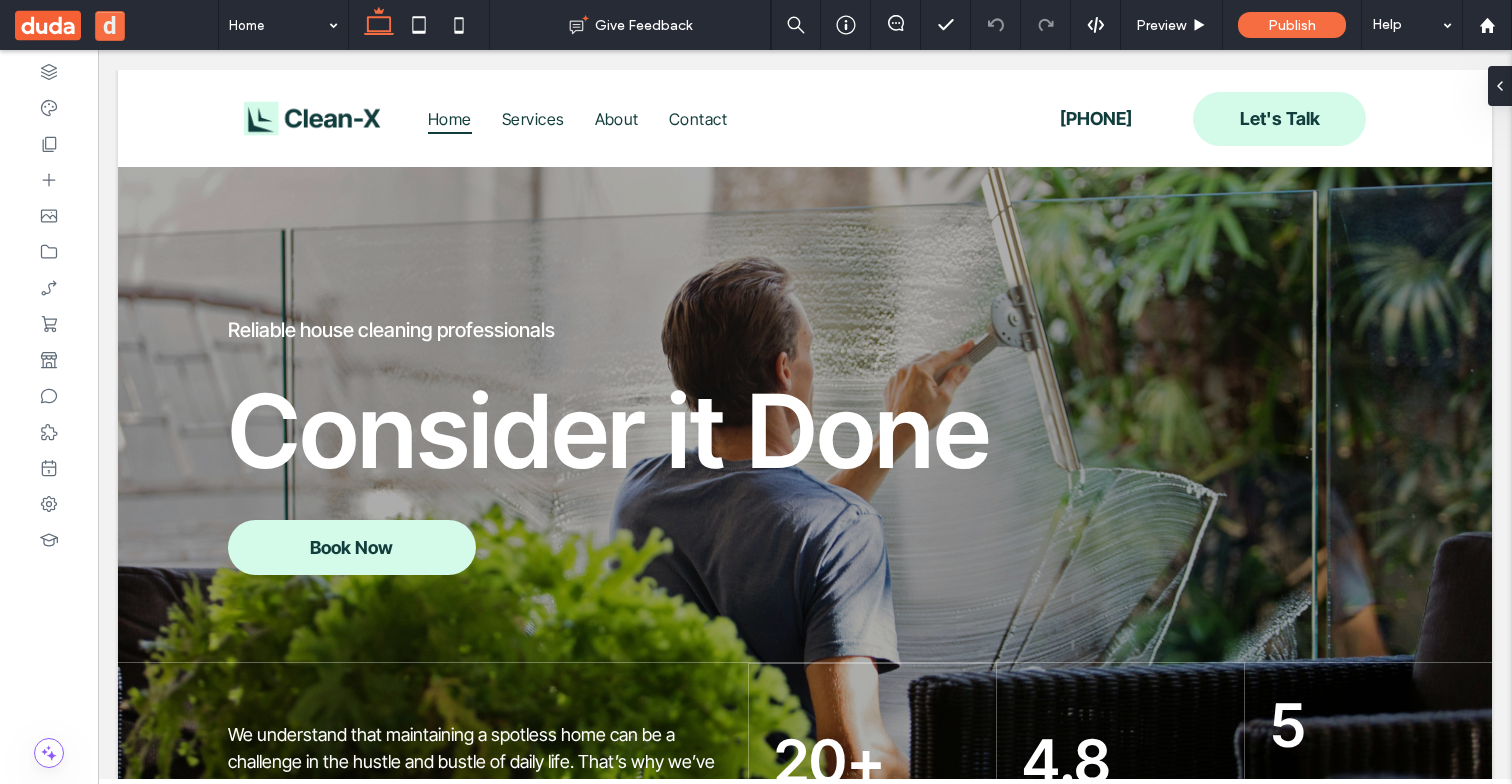 scroll, scrollTop: 0, scrollLeft: 0, axis: both 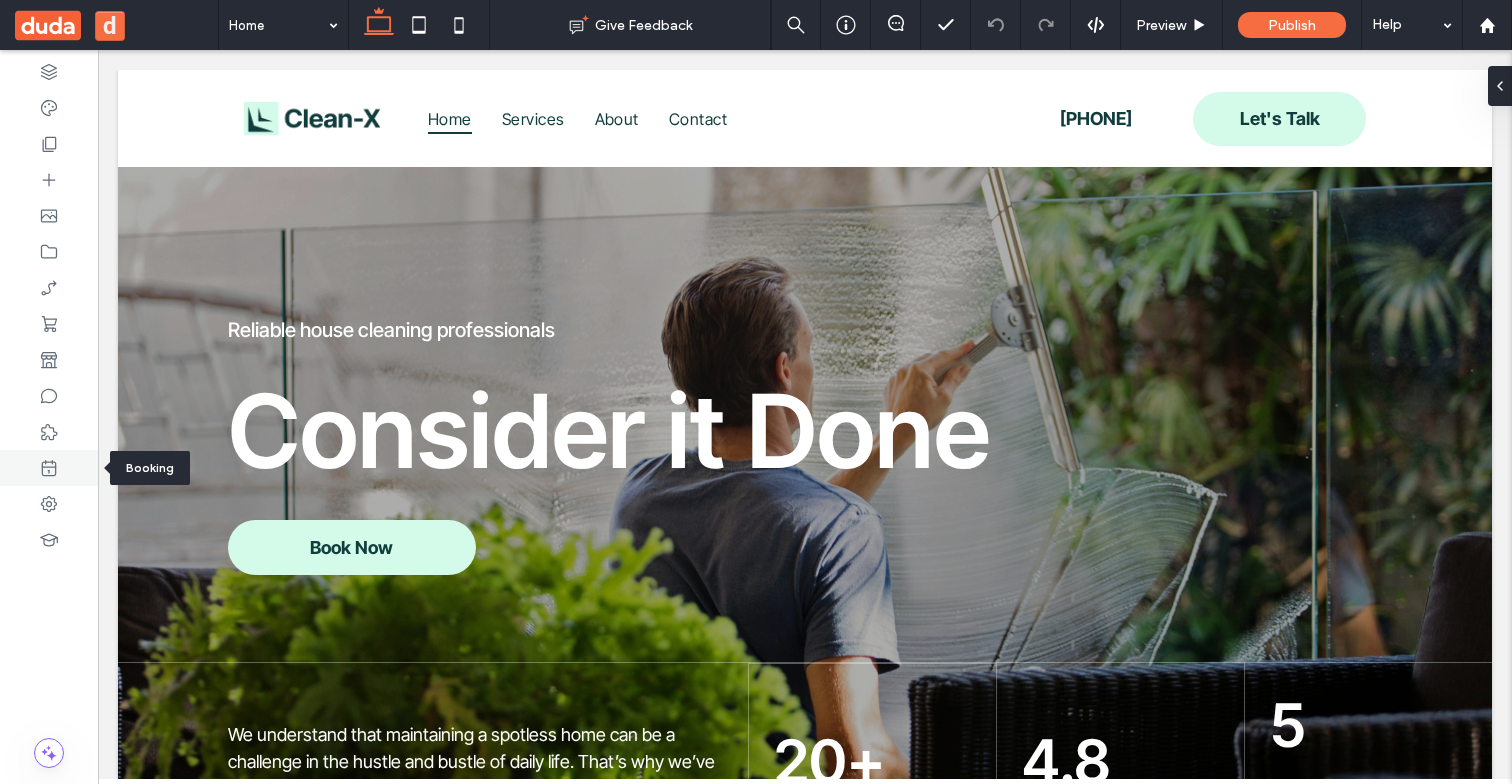 click 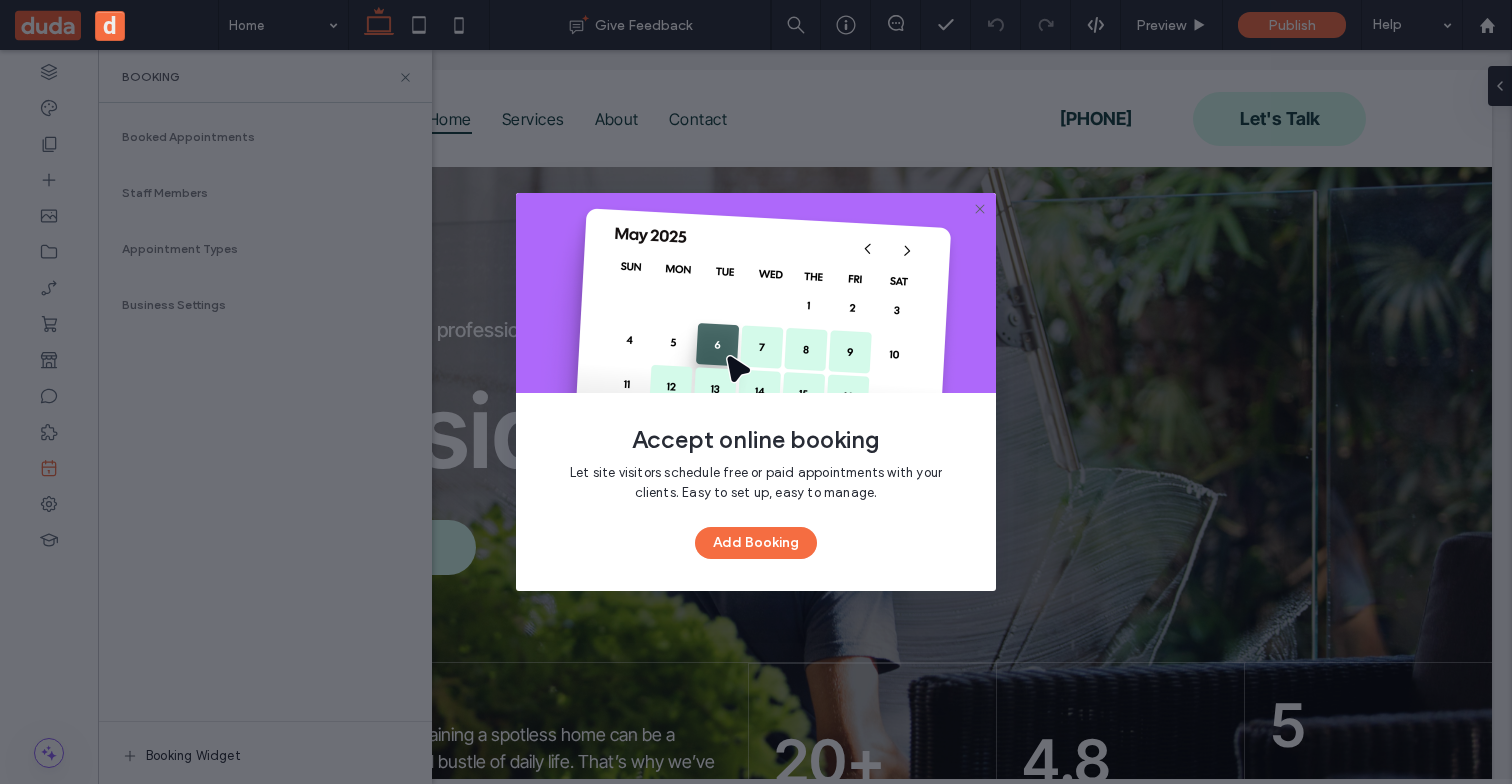 click 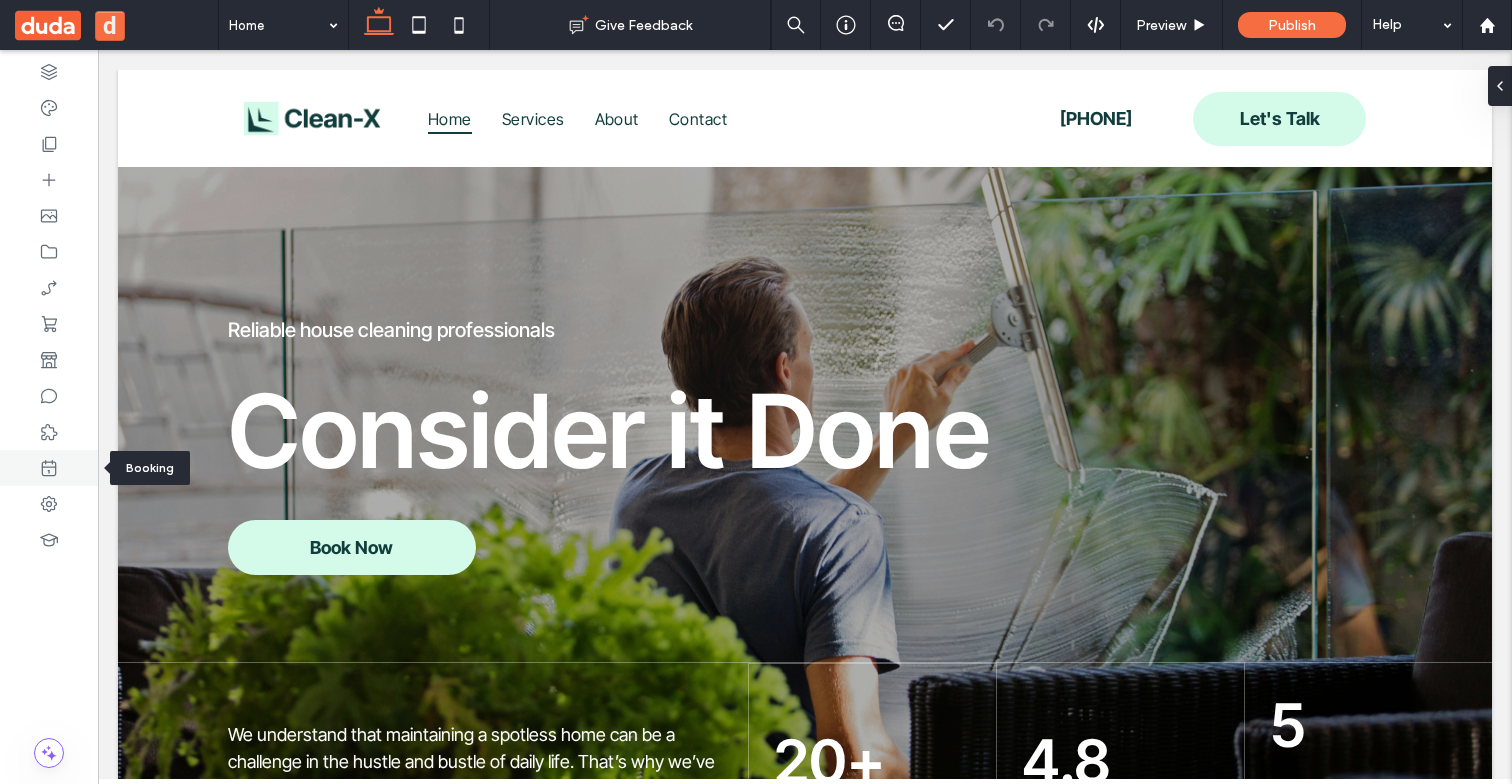 click 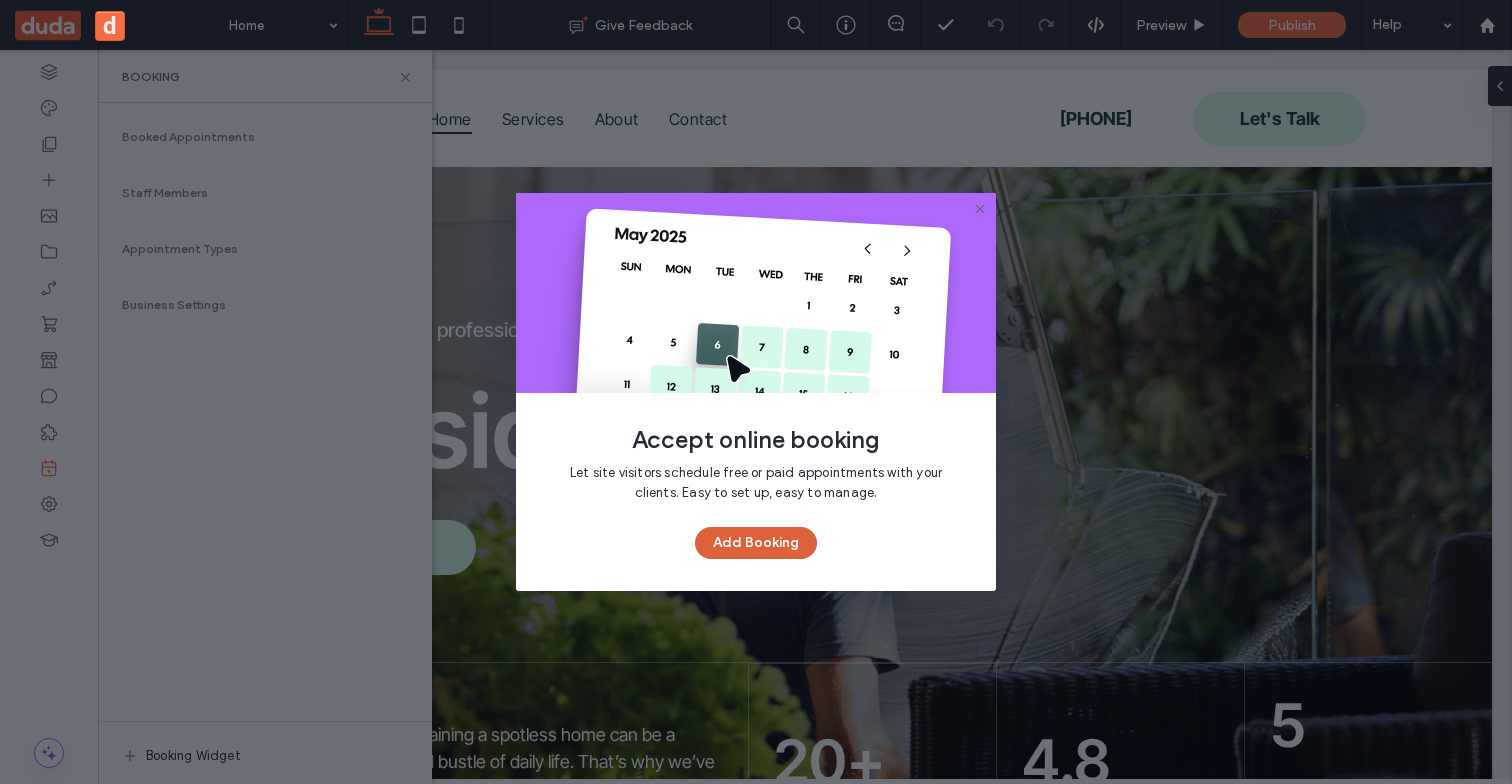 click on "Add Booking" at bounding box center [756, 543] 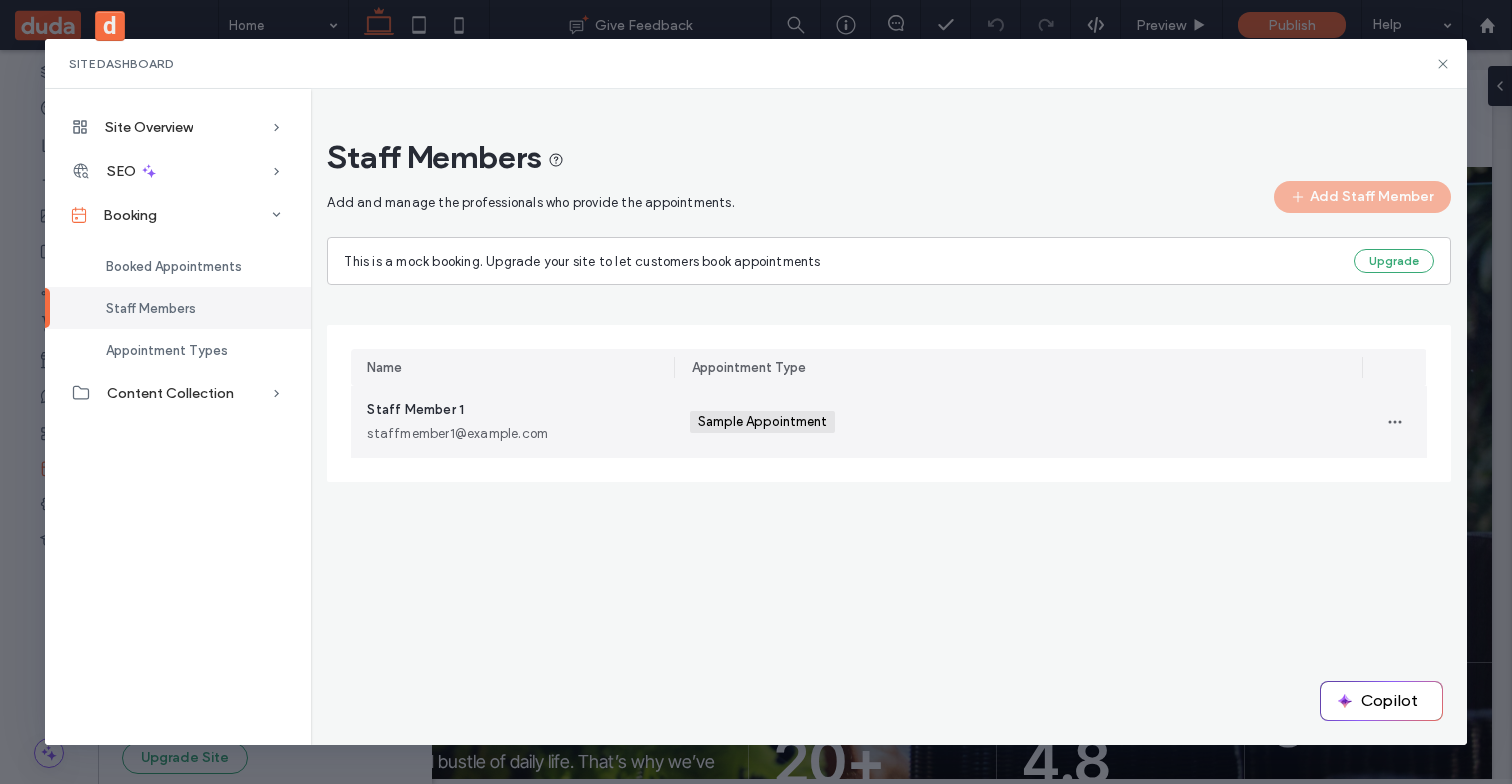 click on "Staff Member 1 staffmember1@example.com" at bounding box center [512, 422] 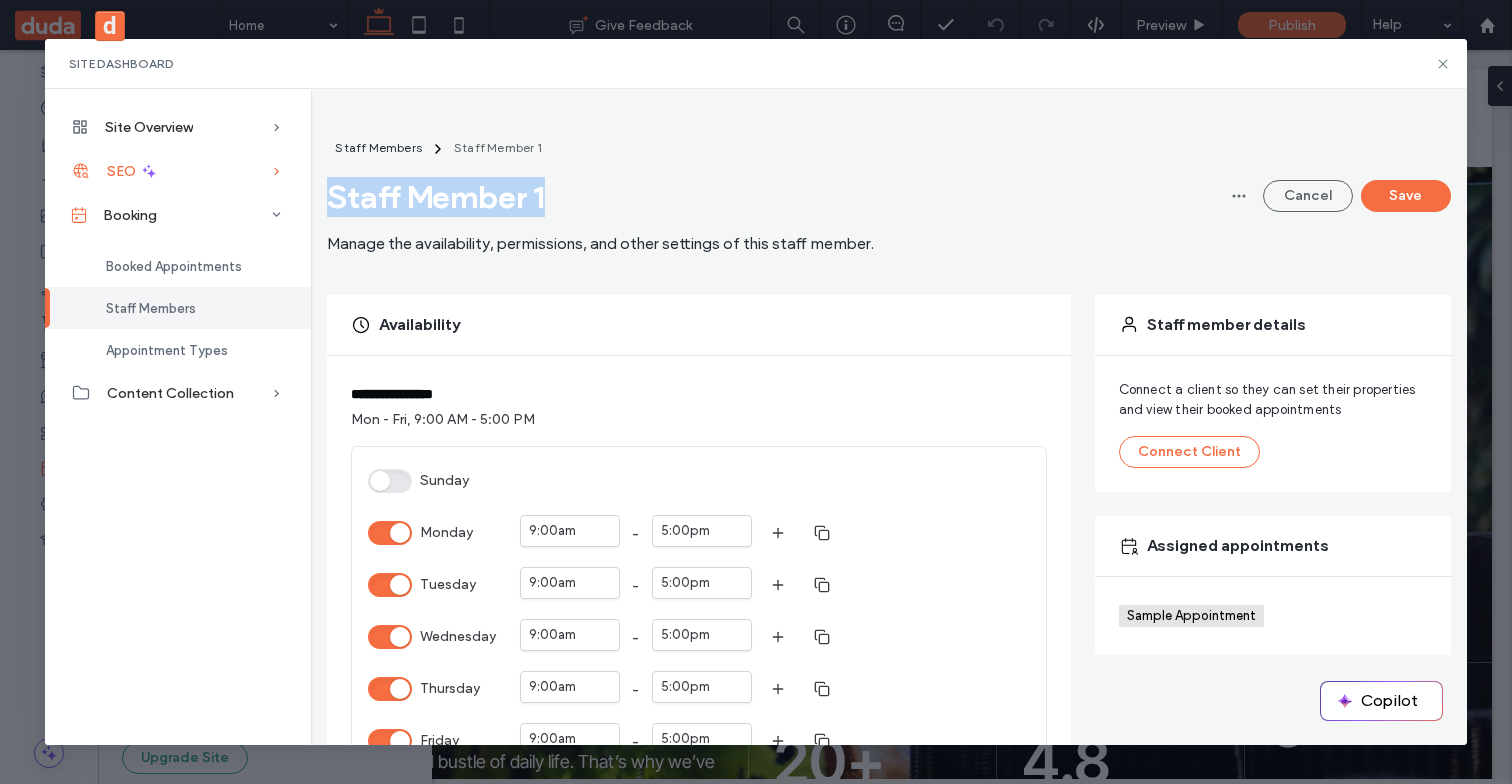 drag, startPoint x: 543, startPoint y: 191, endPoint x: 294, endPoint y: 190, distance: 249.00201 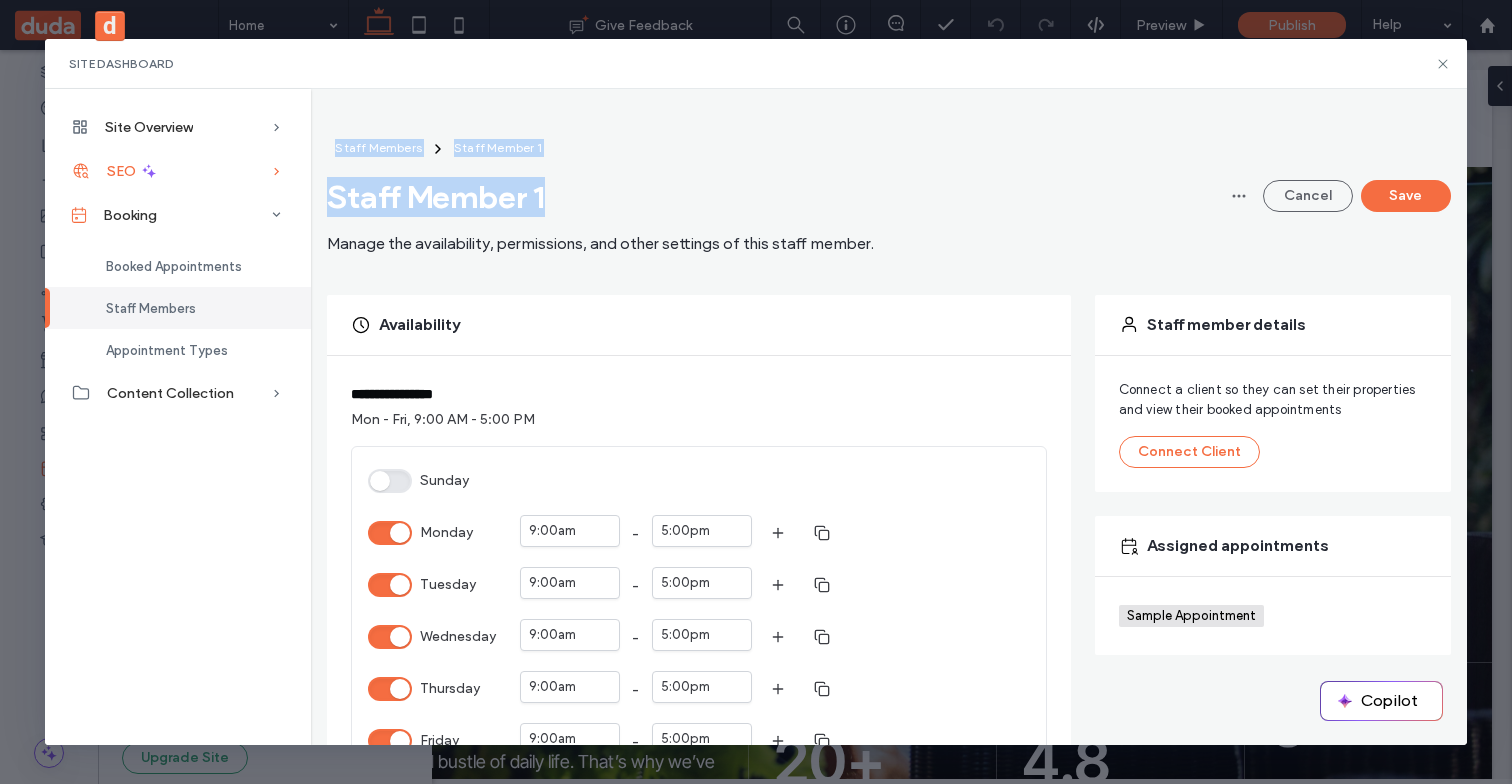 click on "Site Editor | morzamirc637a4d6" at bounding box center [755, 417] 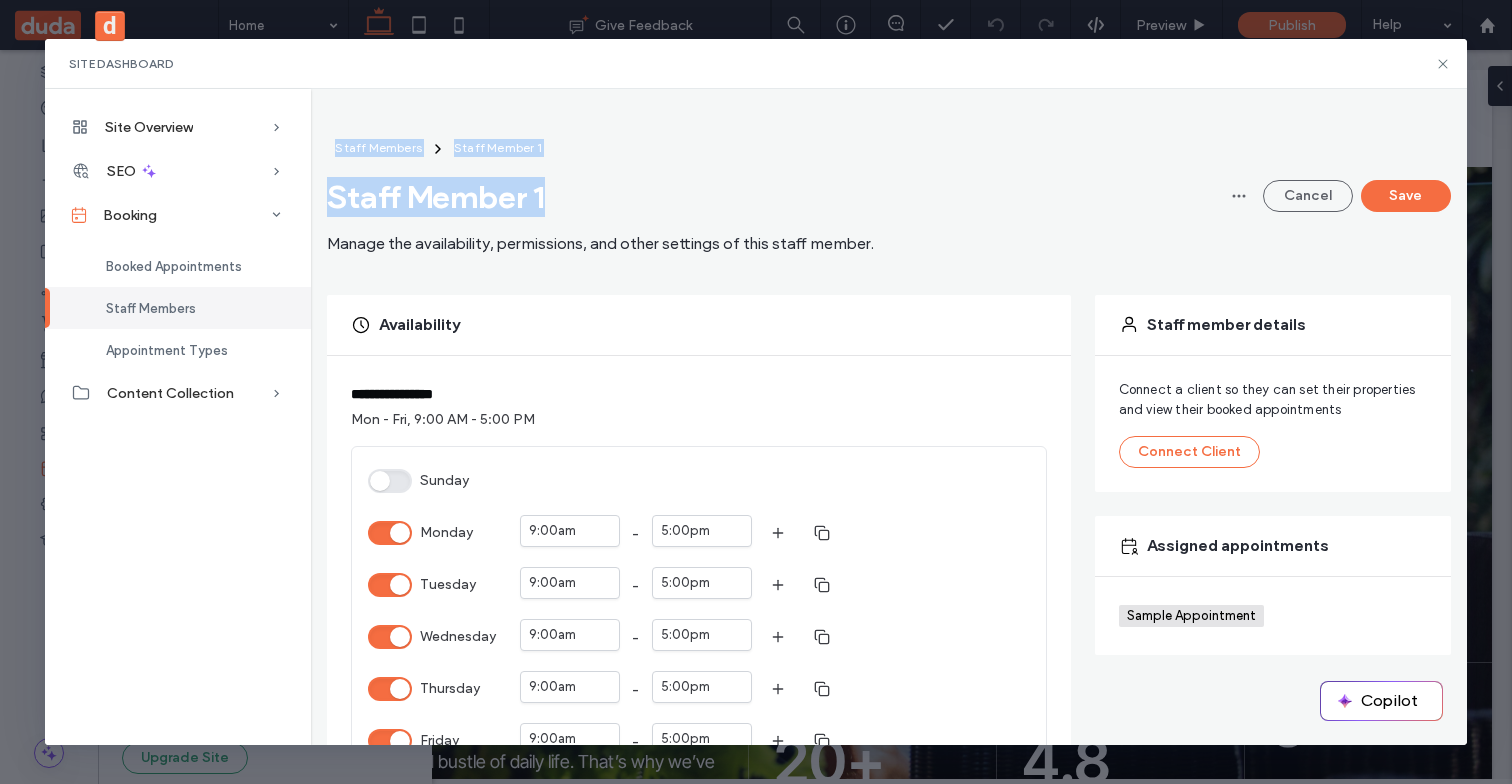click on "Staff Members Staff Member 1 Staff Member 1 Manage the availability, permissions, and other settings of this staff member." at bounding box center (600, 196) 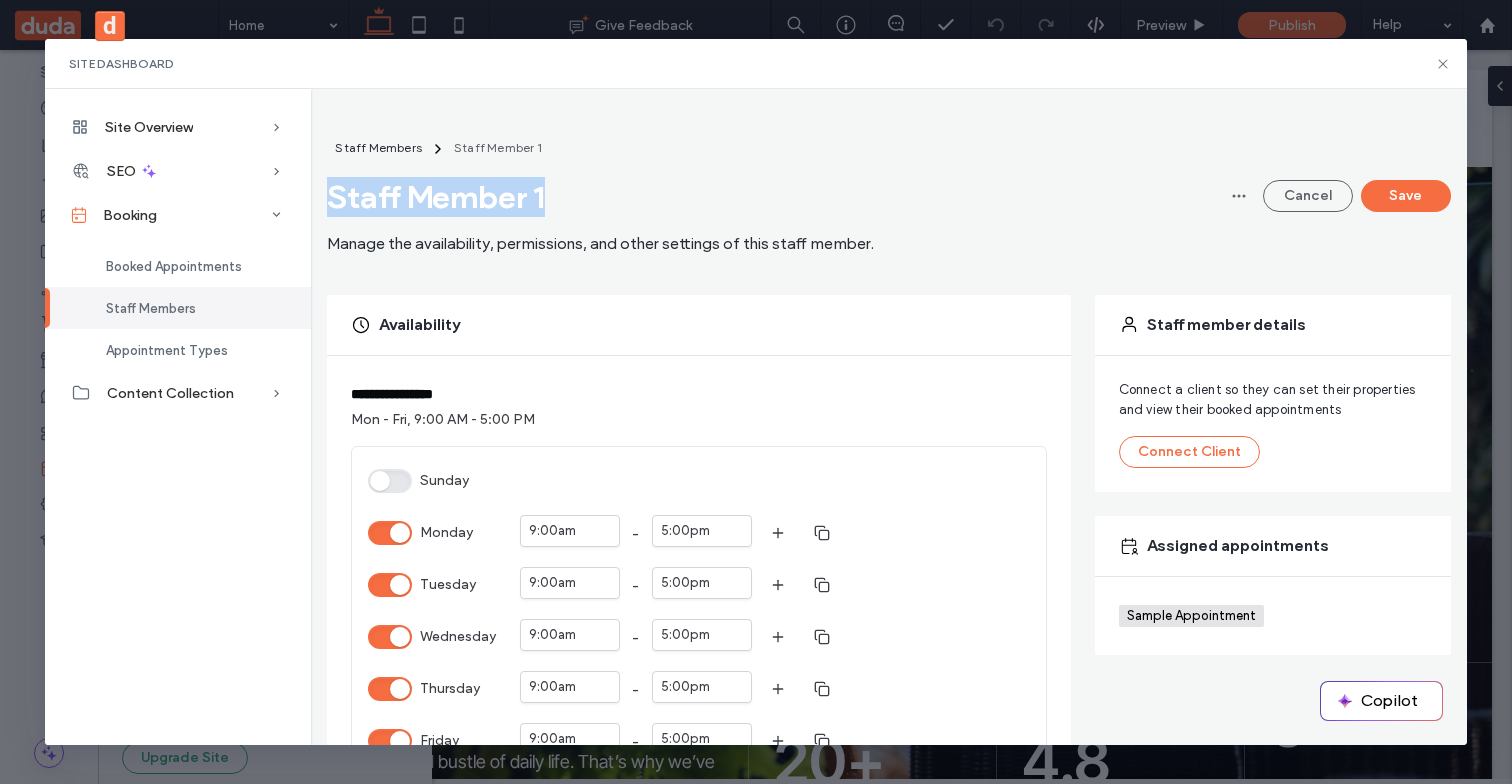 drag, startPoint x: 561, startPoint y: 189, endPoint x: 330, endPoint y: 189, distance: 231 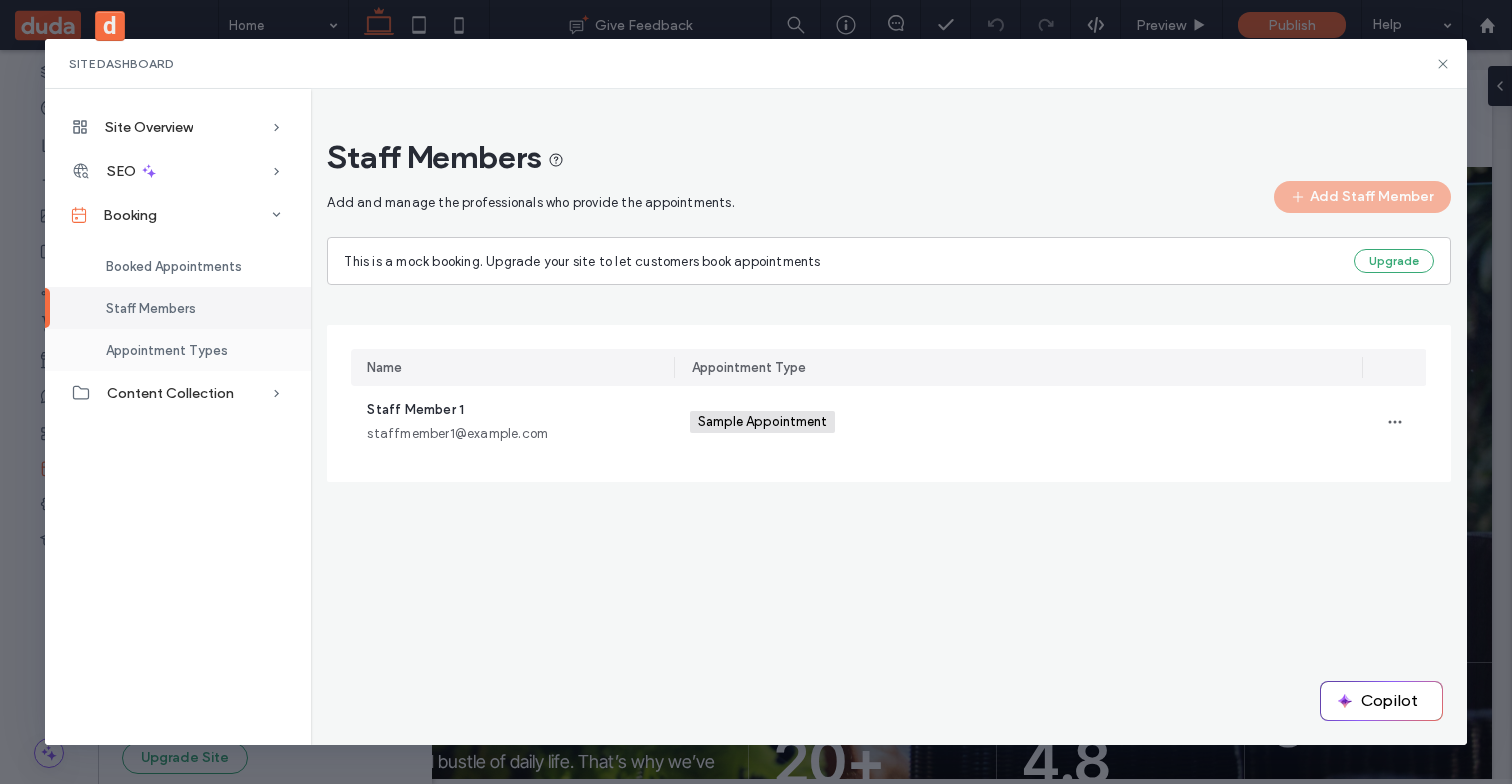 click on "Appointment Types" at bounding box center (167, 350) 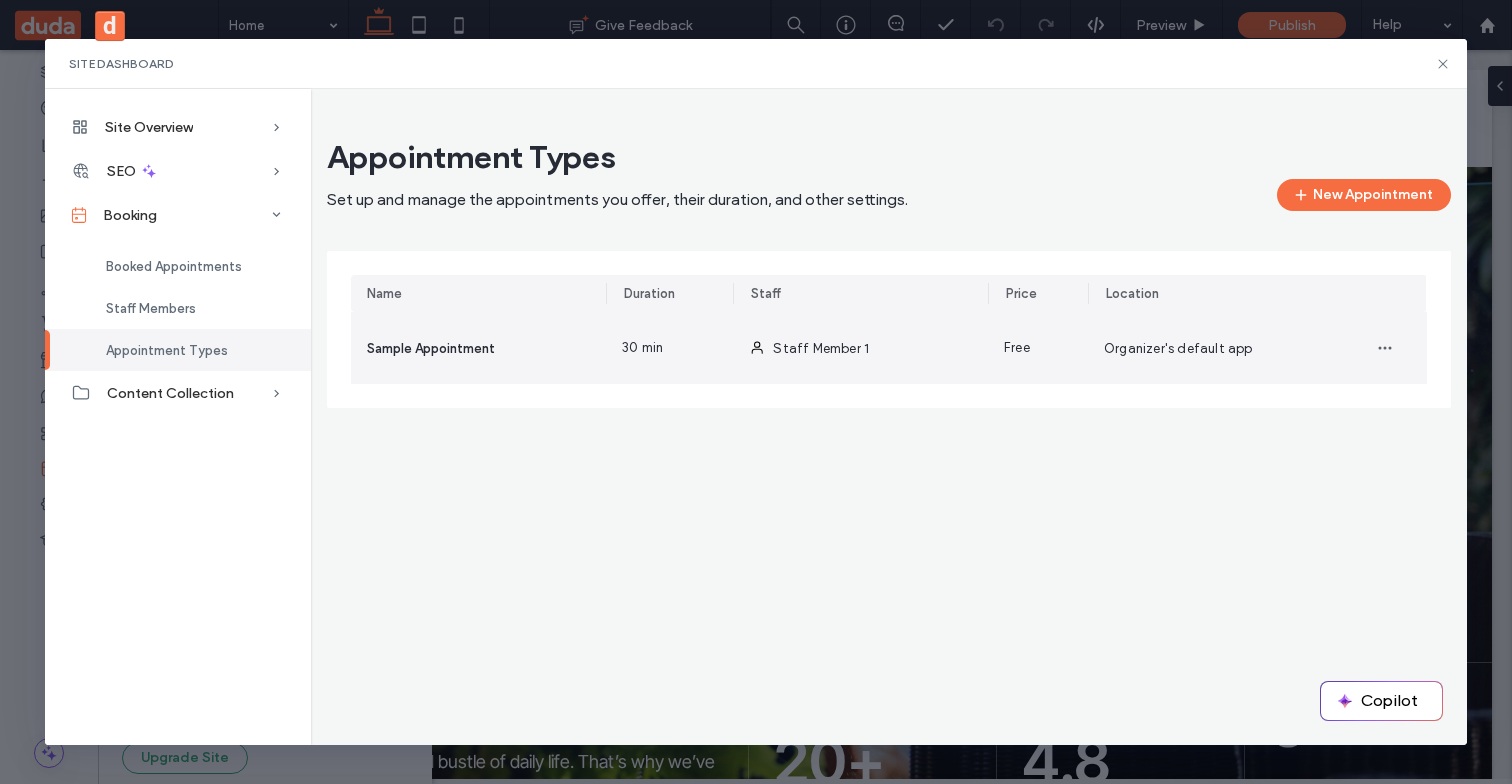 click on "Sample Appointment" at bounding box center (431, 348) 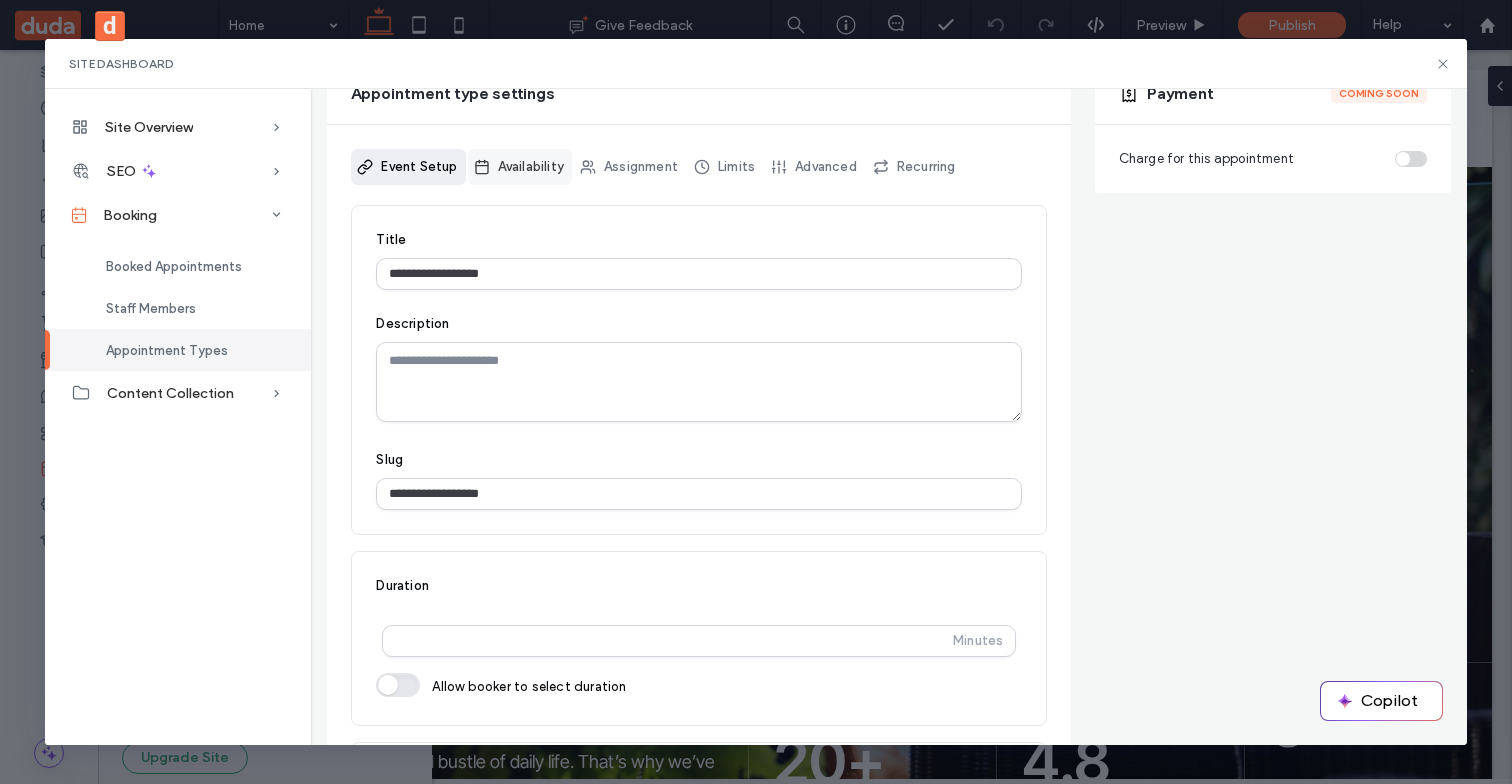 scroll, scrollTop: 197, scrollLeft: 0, axis: vertical 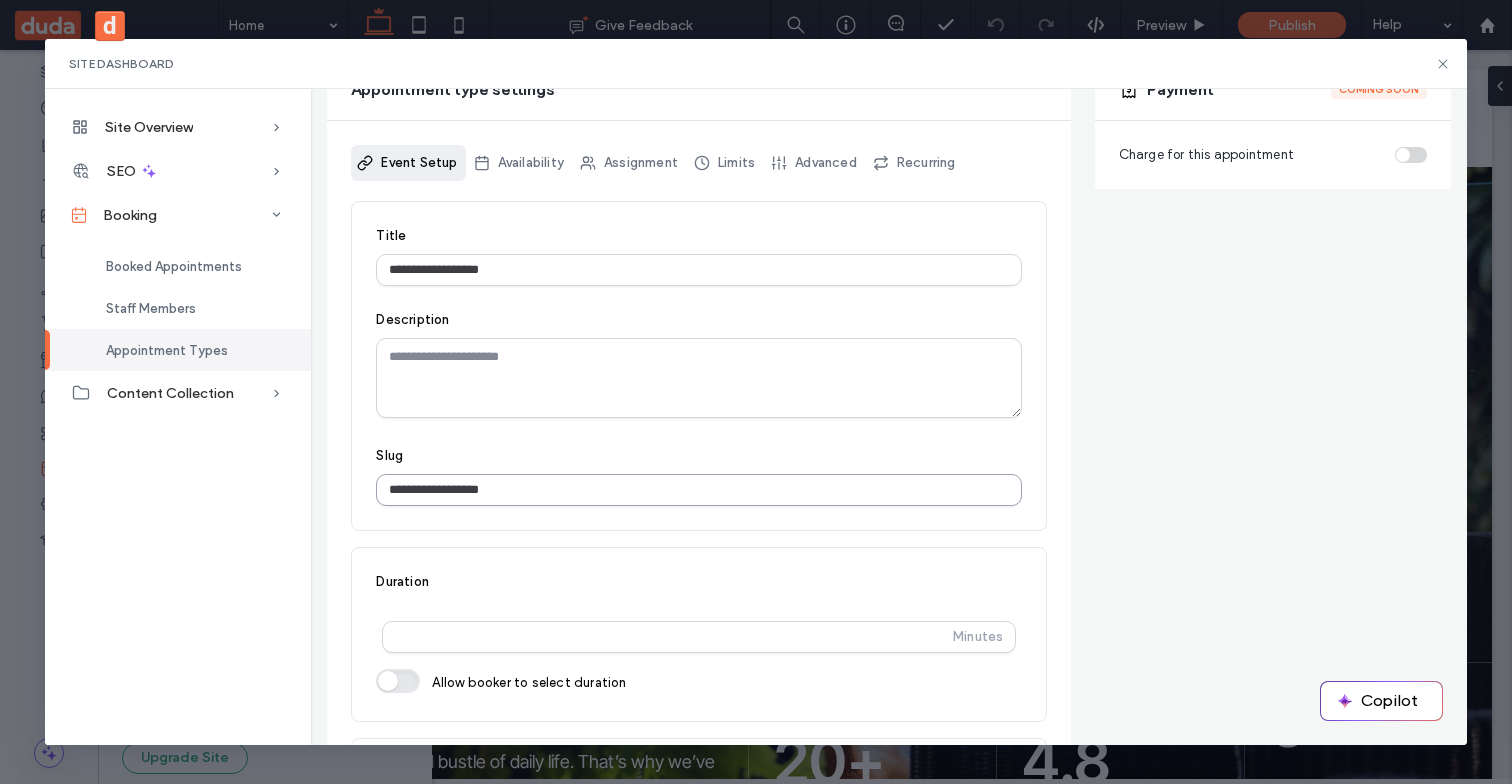 drag, startPoint x: 378, startPoint y: 449, endPoint x: 534, endPoint y: 502, distance: 164.7574 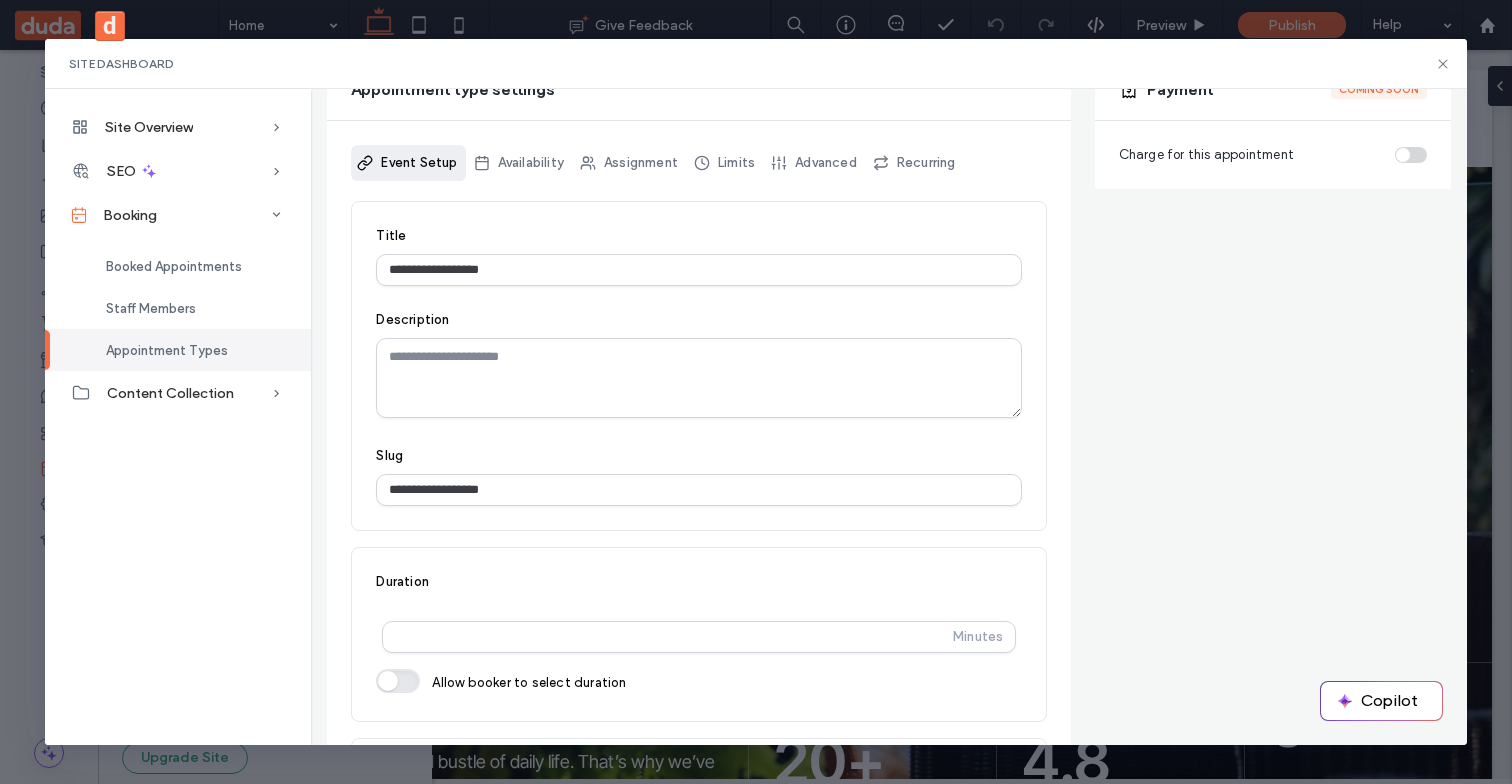drag, startPoint x: 534, startPoint y: 502, endPoint x: 391, endPoint y: 449, distance: 152.50574 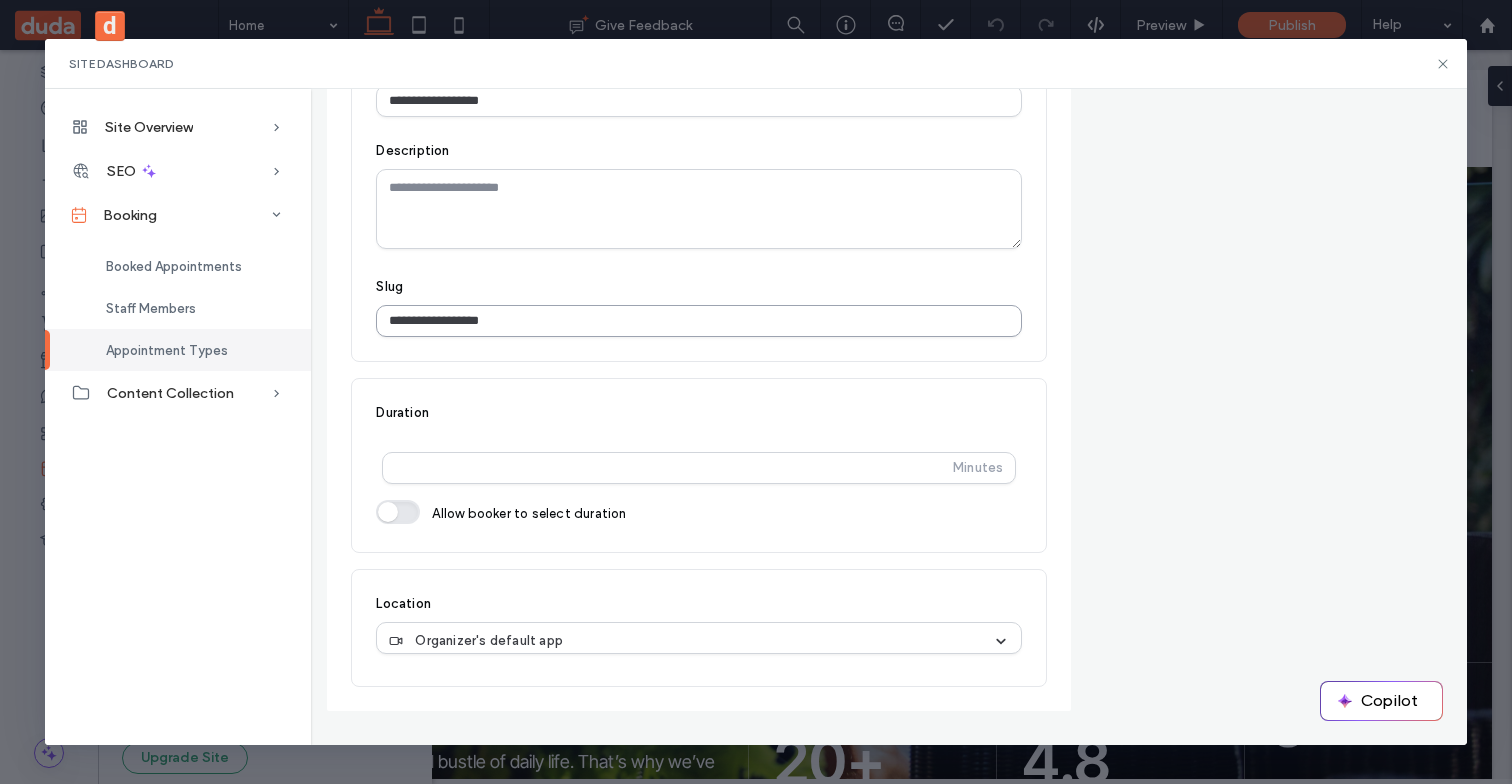 scroll, scrollTop: 367, scrollLeft: 0, axis: vertical 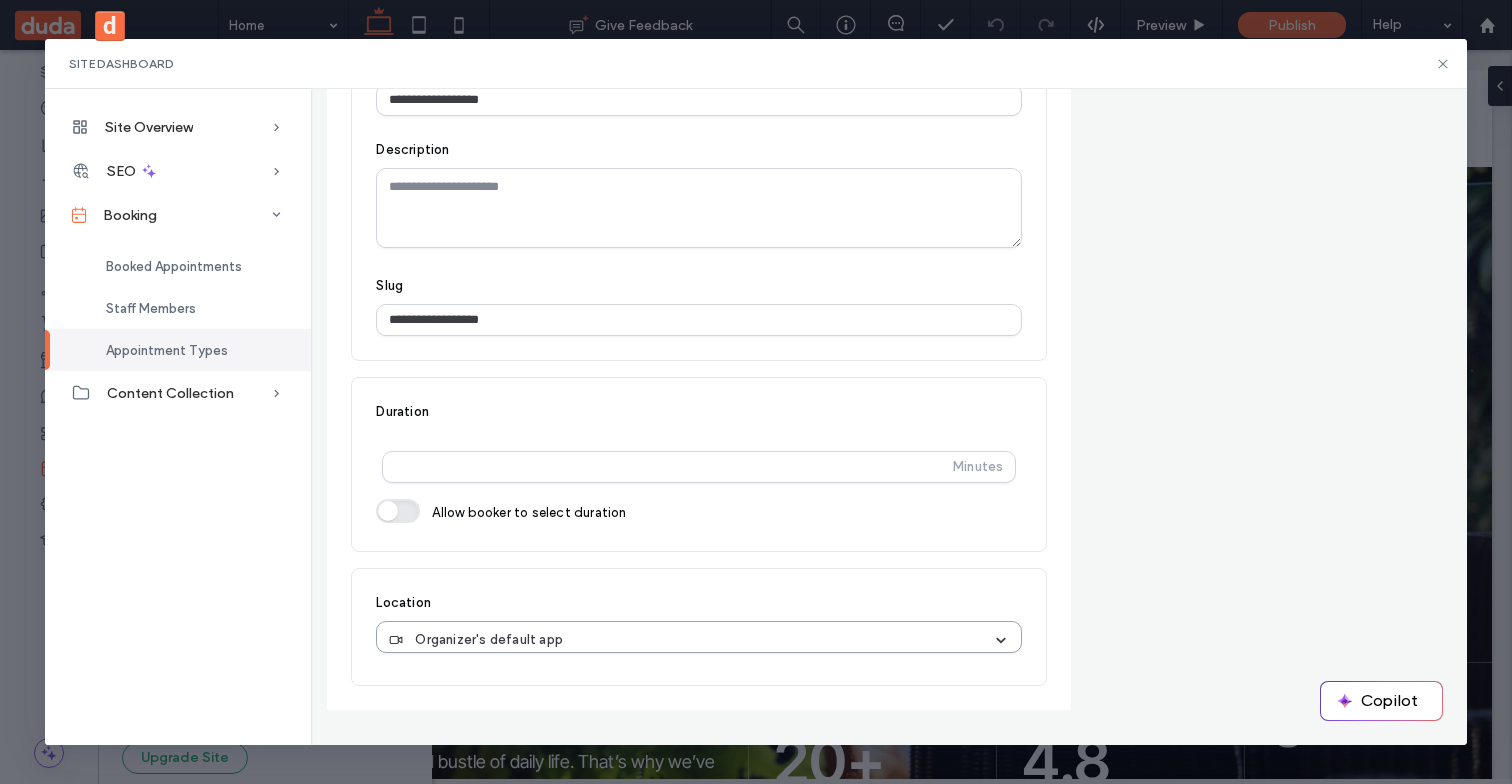 click on "Organizer's default app" at bounding box center [690, 640] 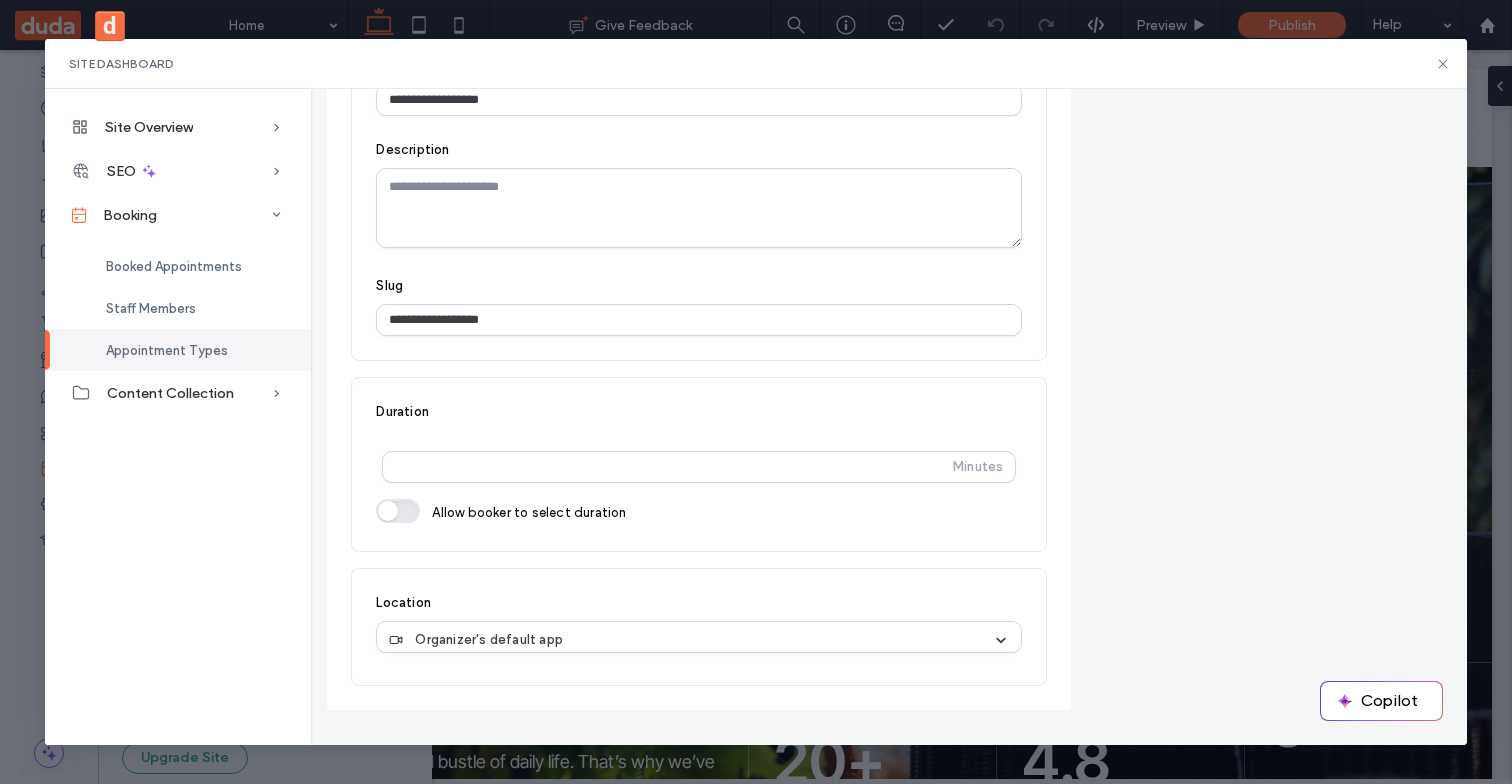 click on "**********" at bounding box center (888, 300) 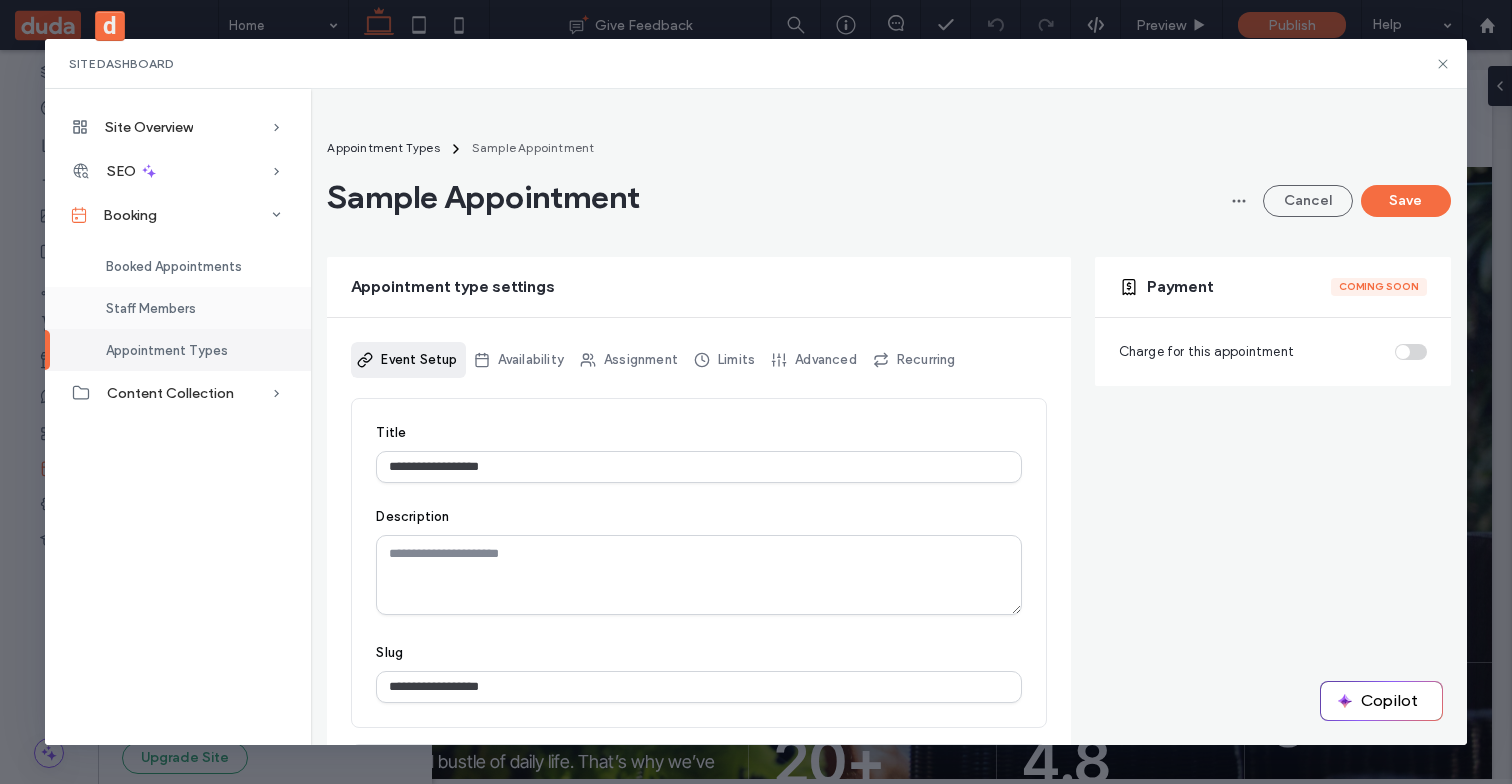 click on "Staff Members" at bounding box center (178, 308) 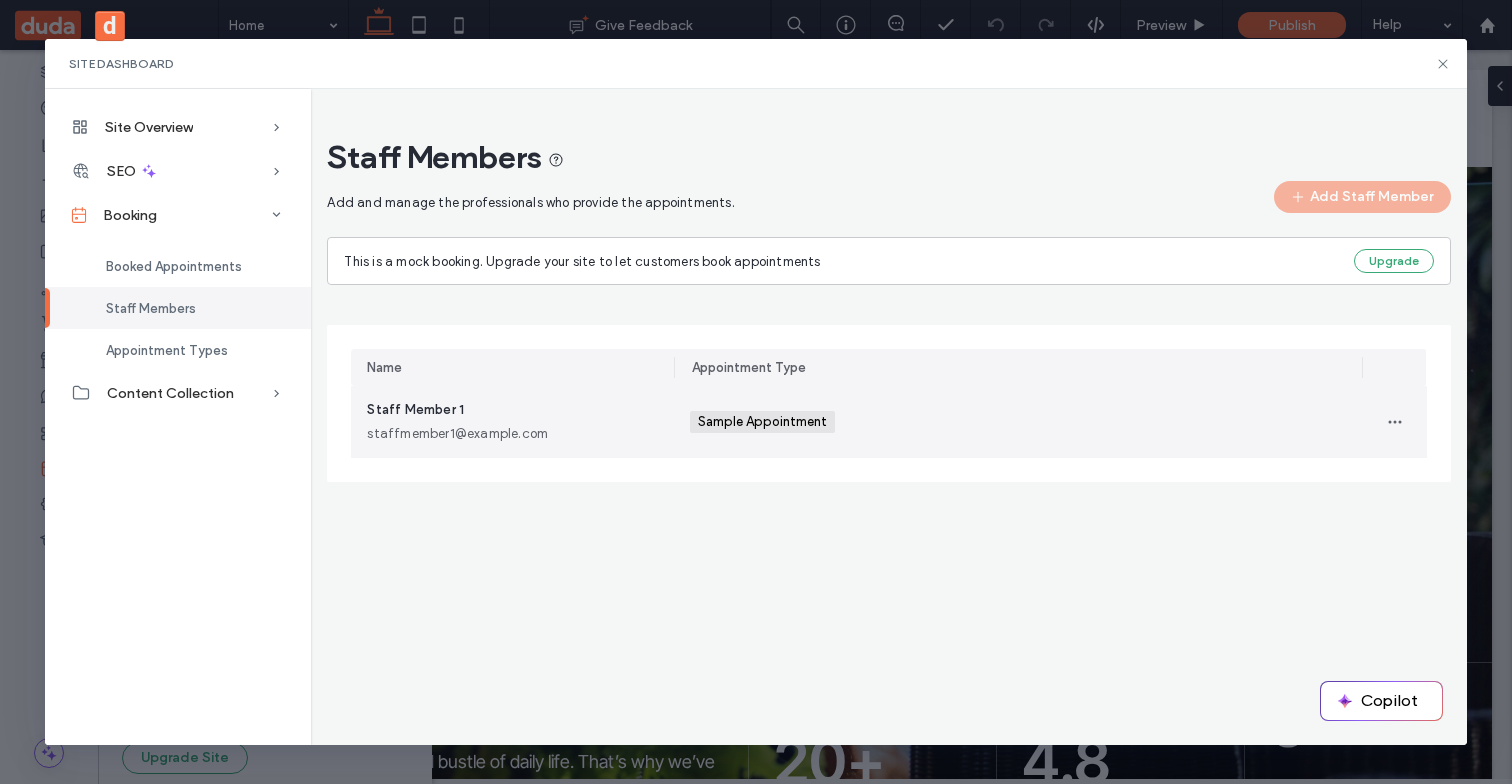 click on "Staff Member 1 staffmember1@example.com" at bounding box center (512, 422) 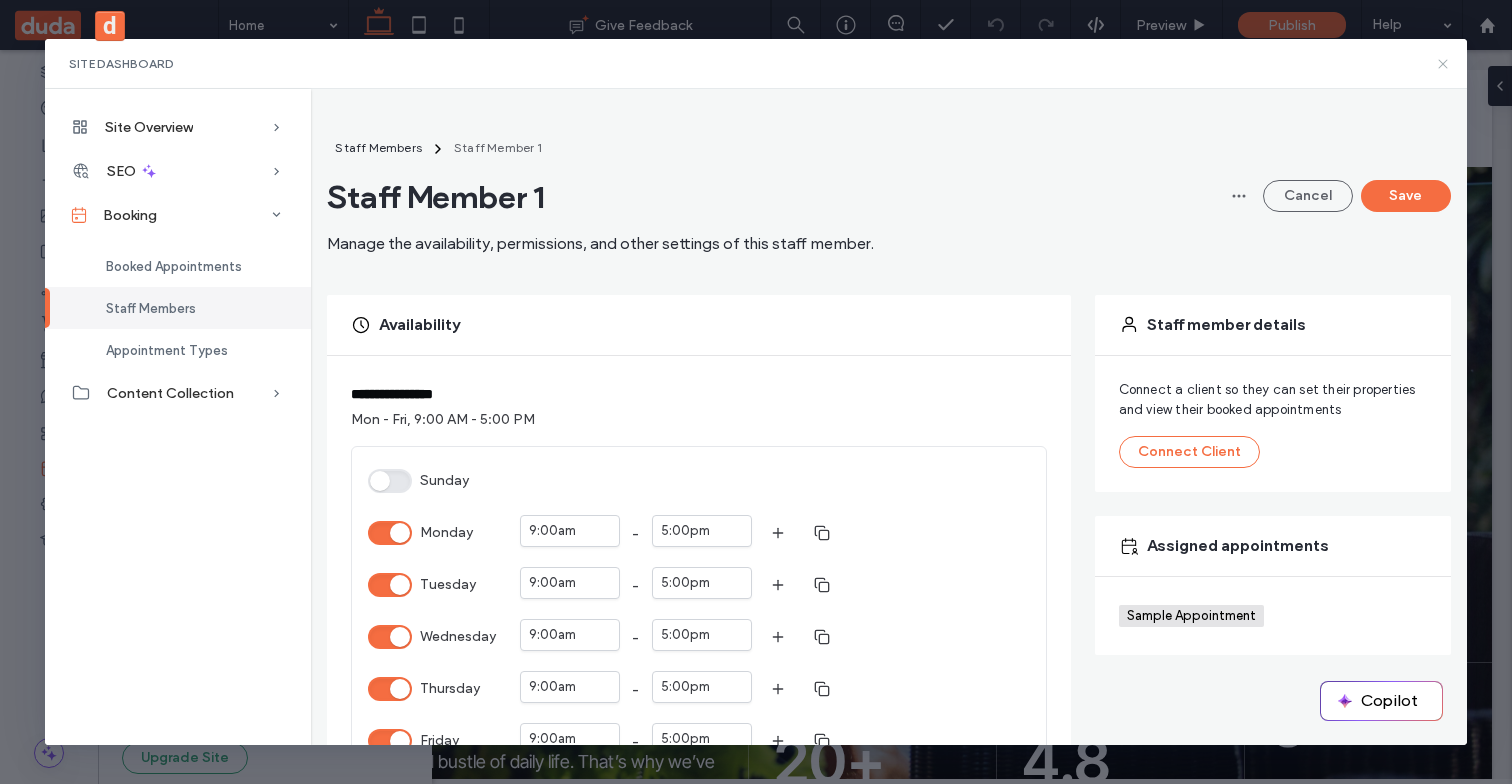 click 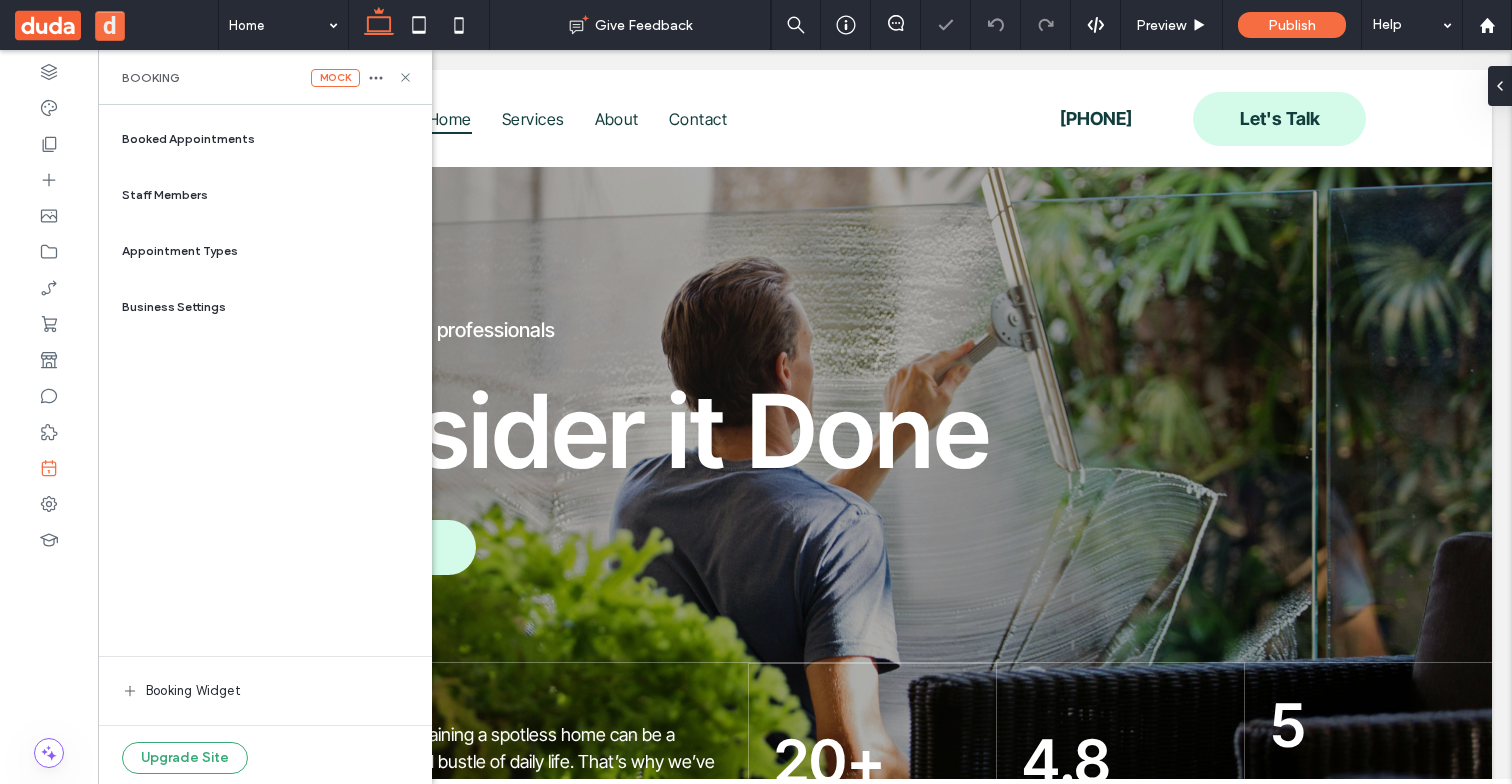 scroll, scrollTop: 0, scrollLeft: 0, axis: both 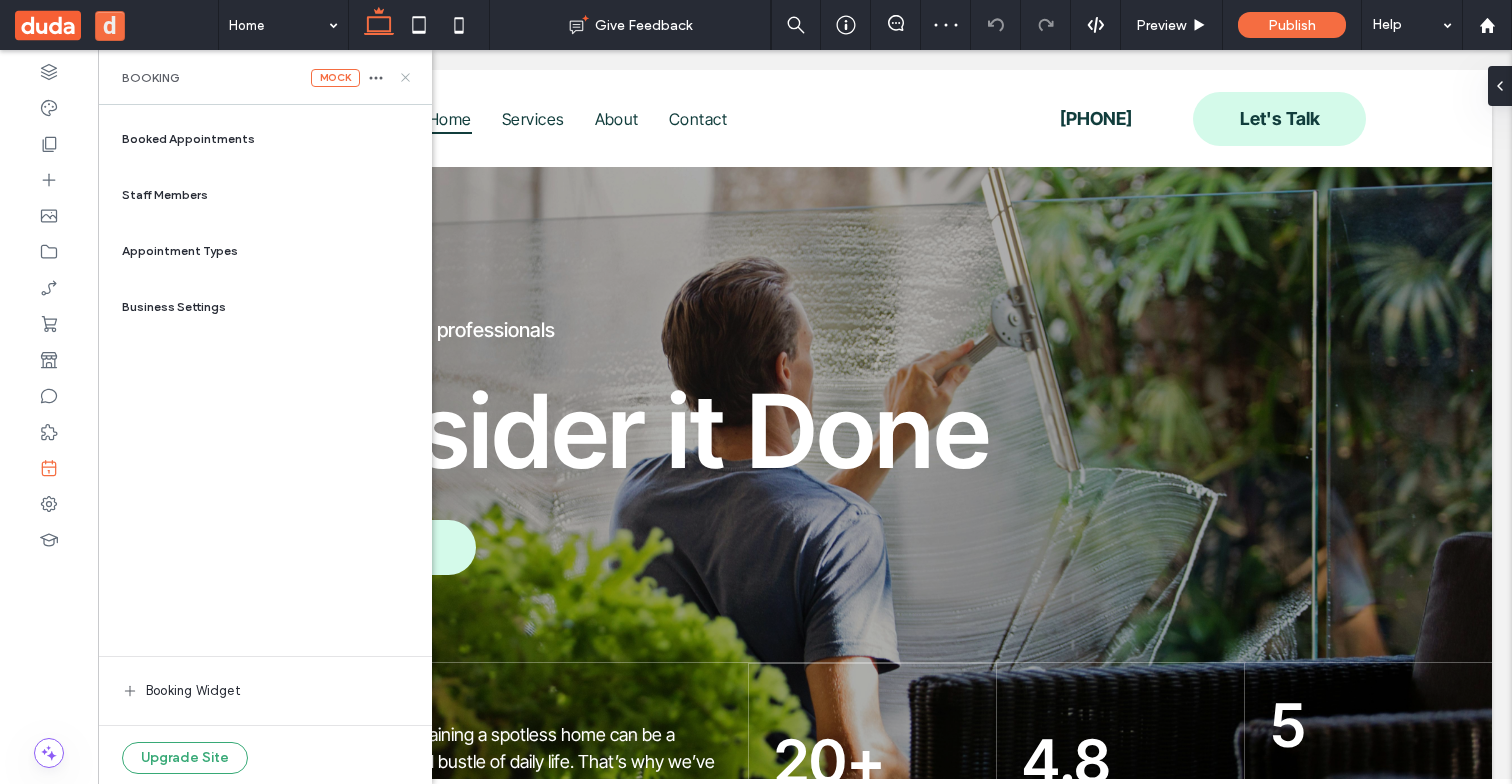 click 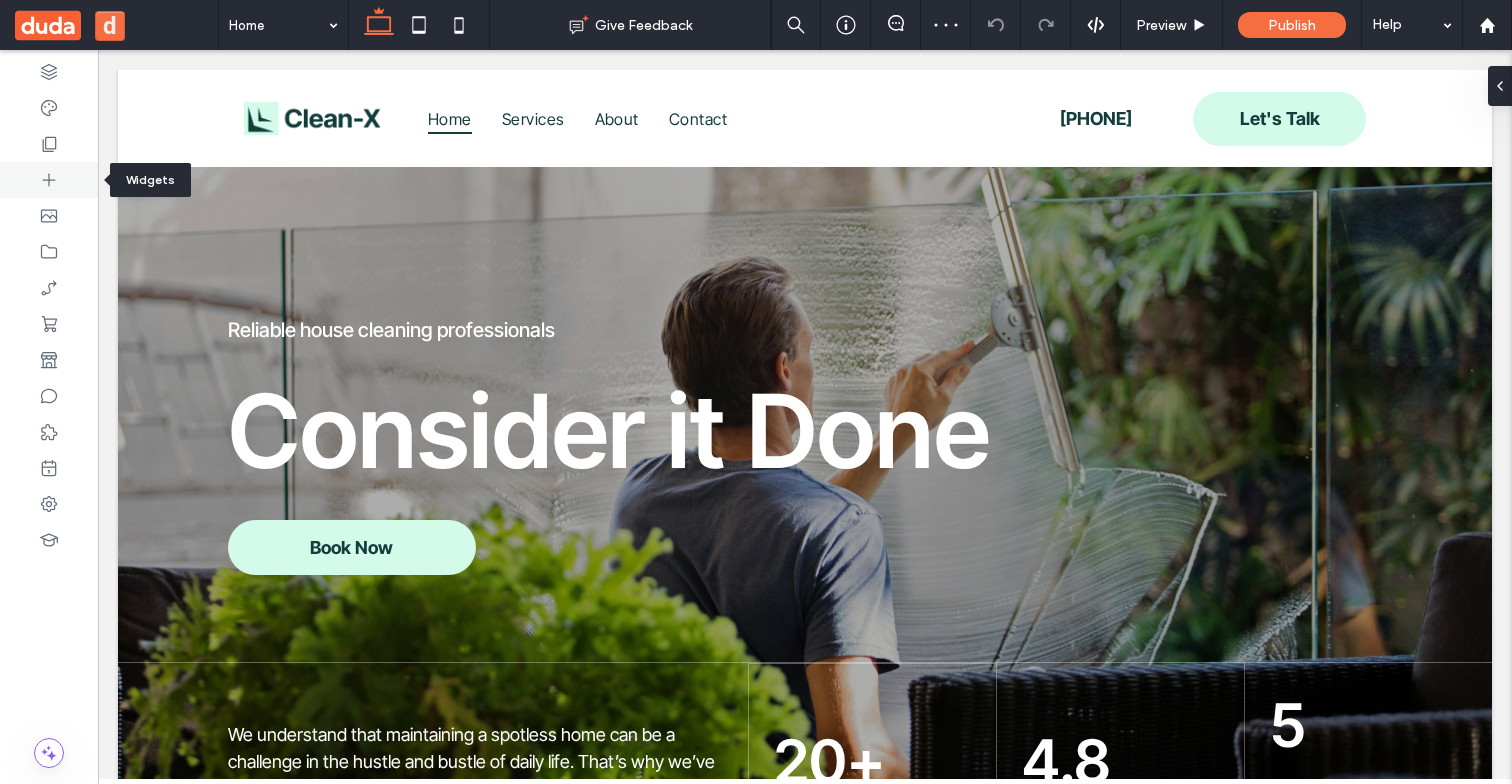 drag, startPoint x: 53, startPoint y: 174, endPoint x: 88, endPoint y: 271, distance: 103.121284 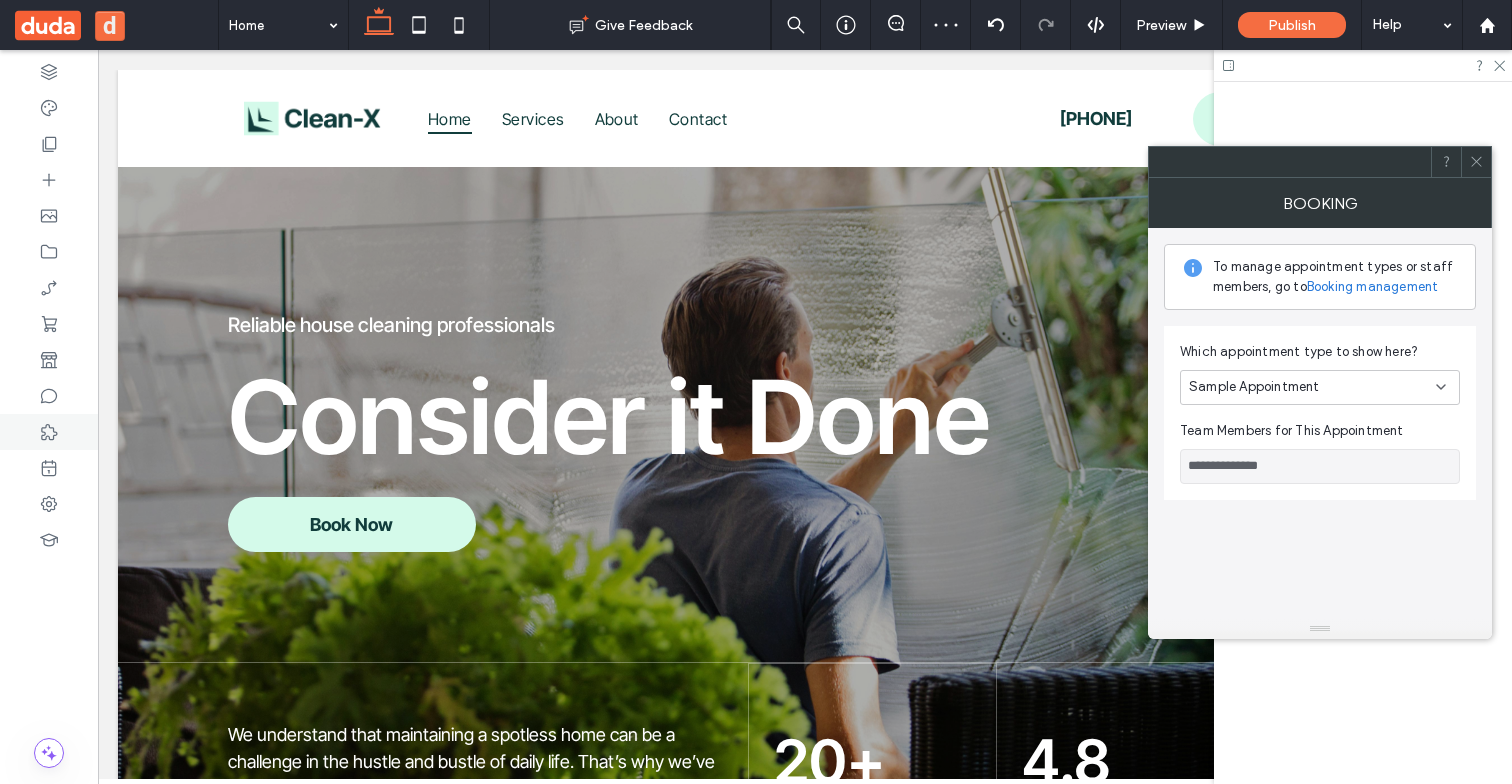 scroll, scrollTop: 0, scrollLeft: 0, axis: both 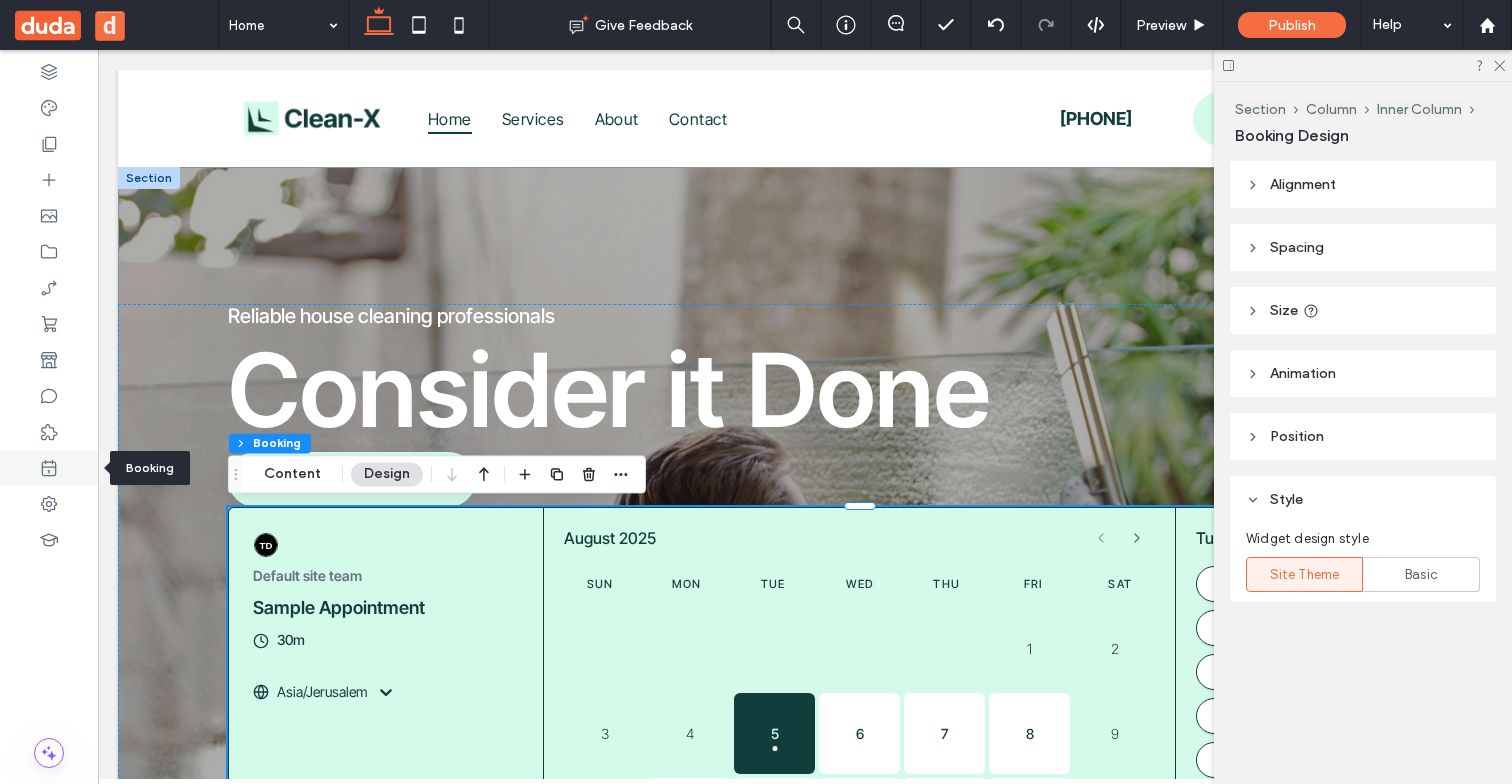 click at bounding box center (49, 468) 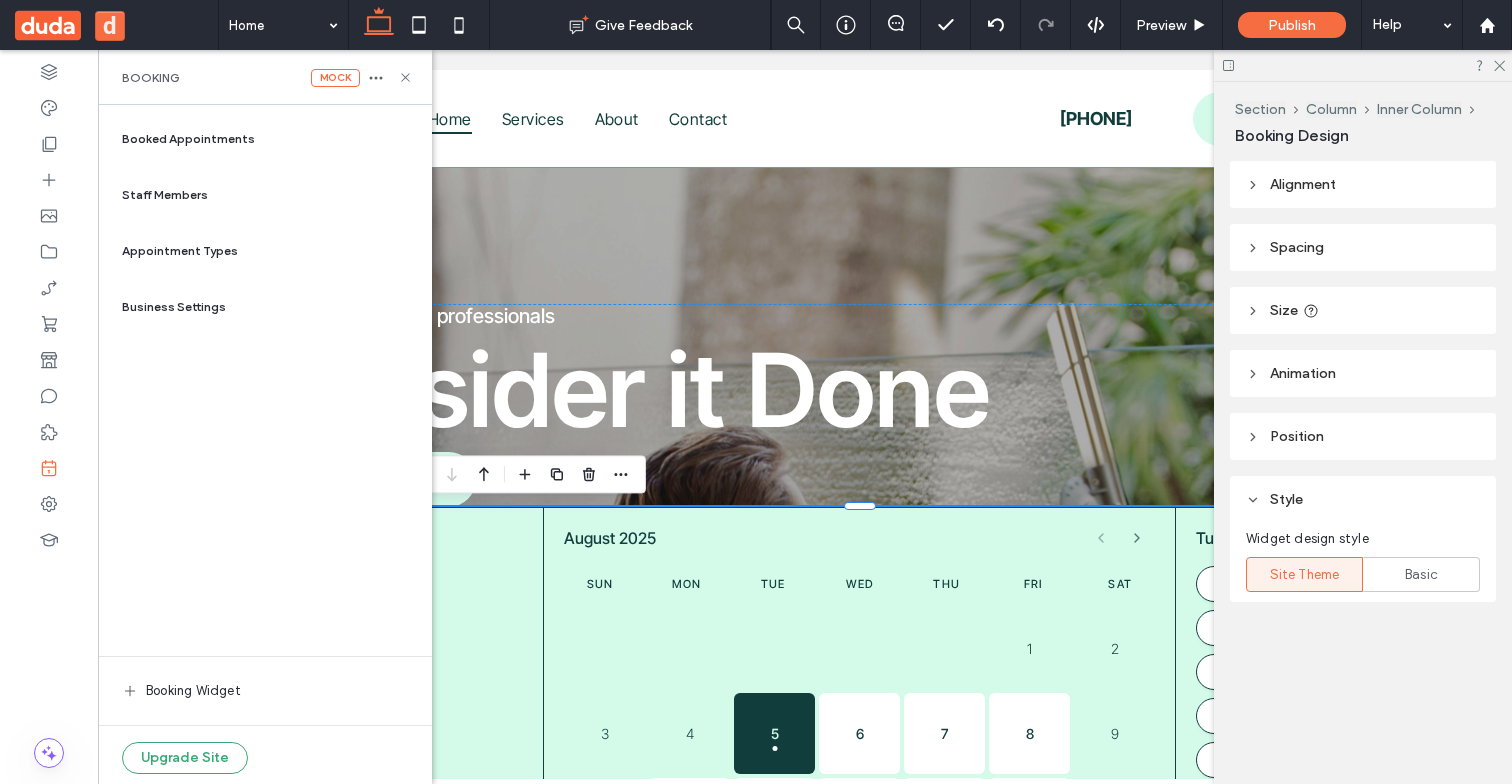 click on "August   2025" at bounding box center (712, 538) 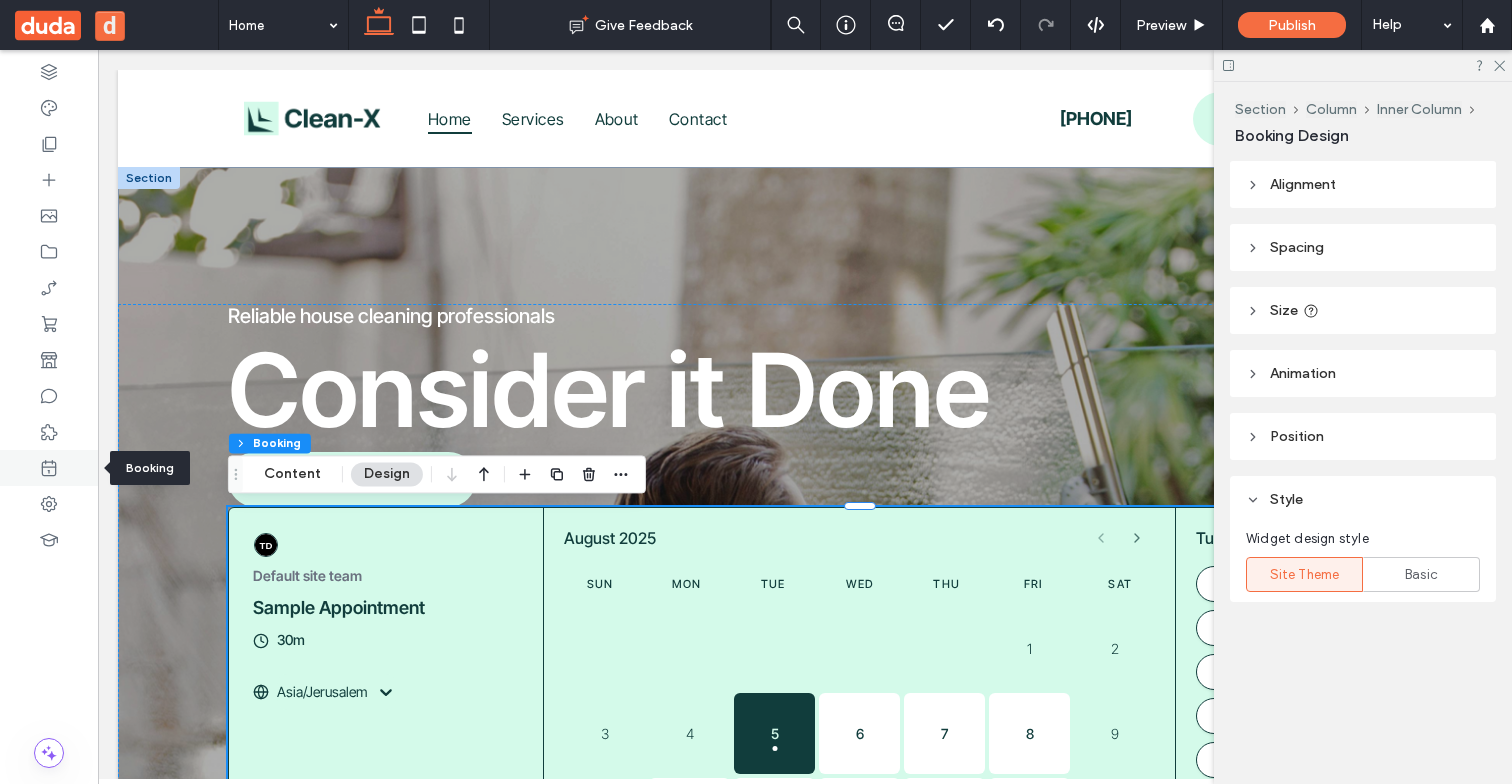 click at bounding box center [49, 468] 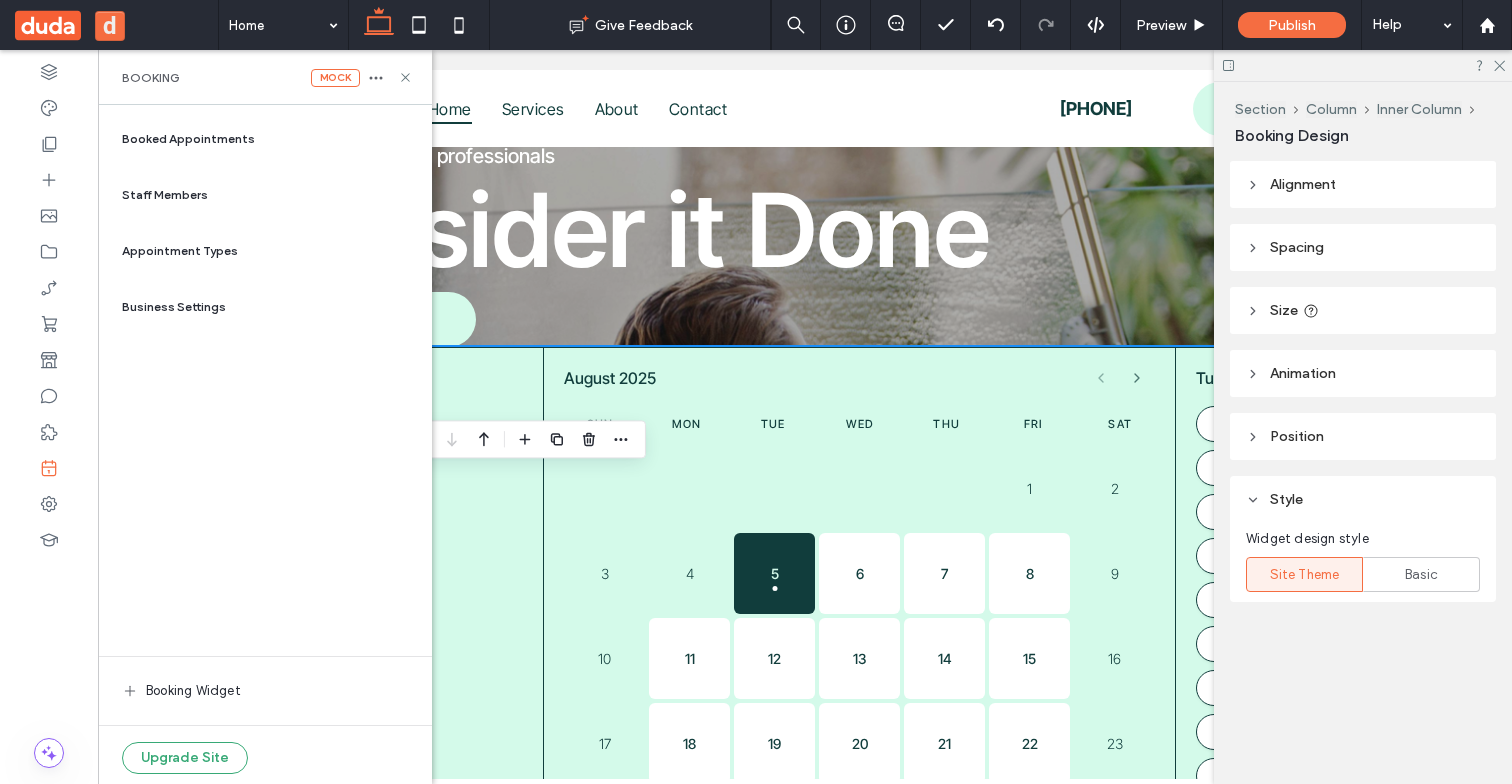 scroll, scrollTop: 161, scrollLeft: 0, axis: vertical 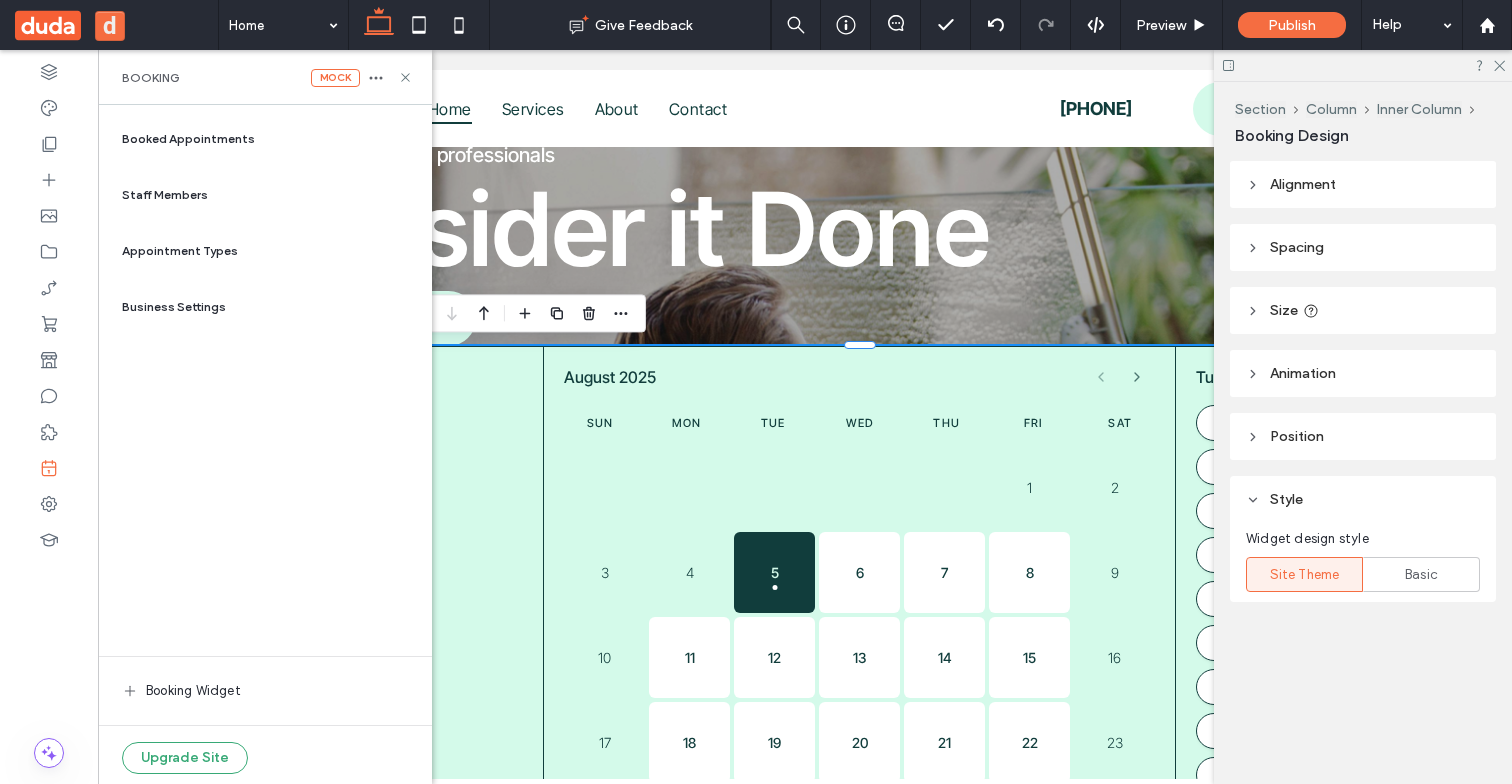 click at bounding box center [604, 487] 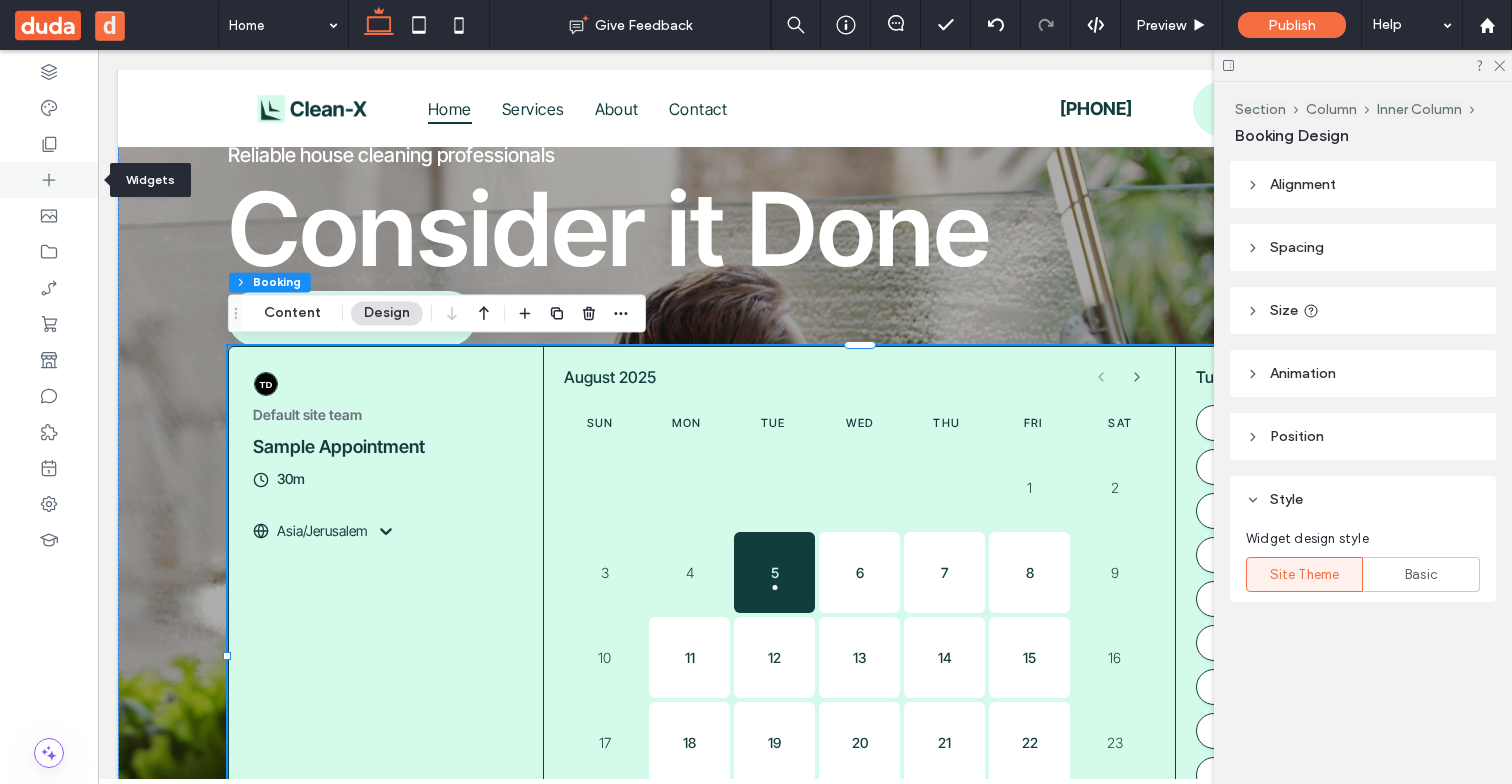 click at bounding box center (49, 180) 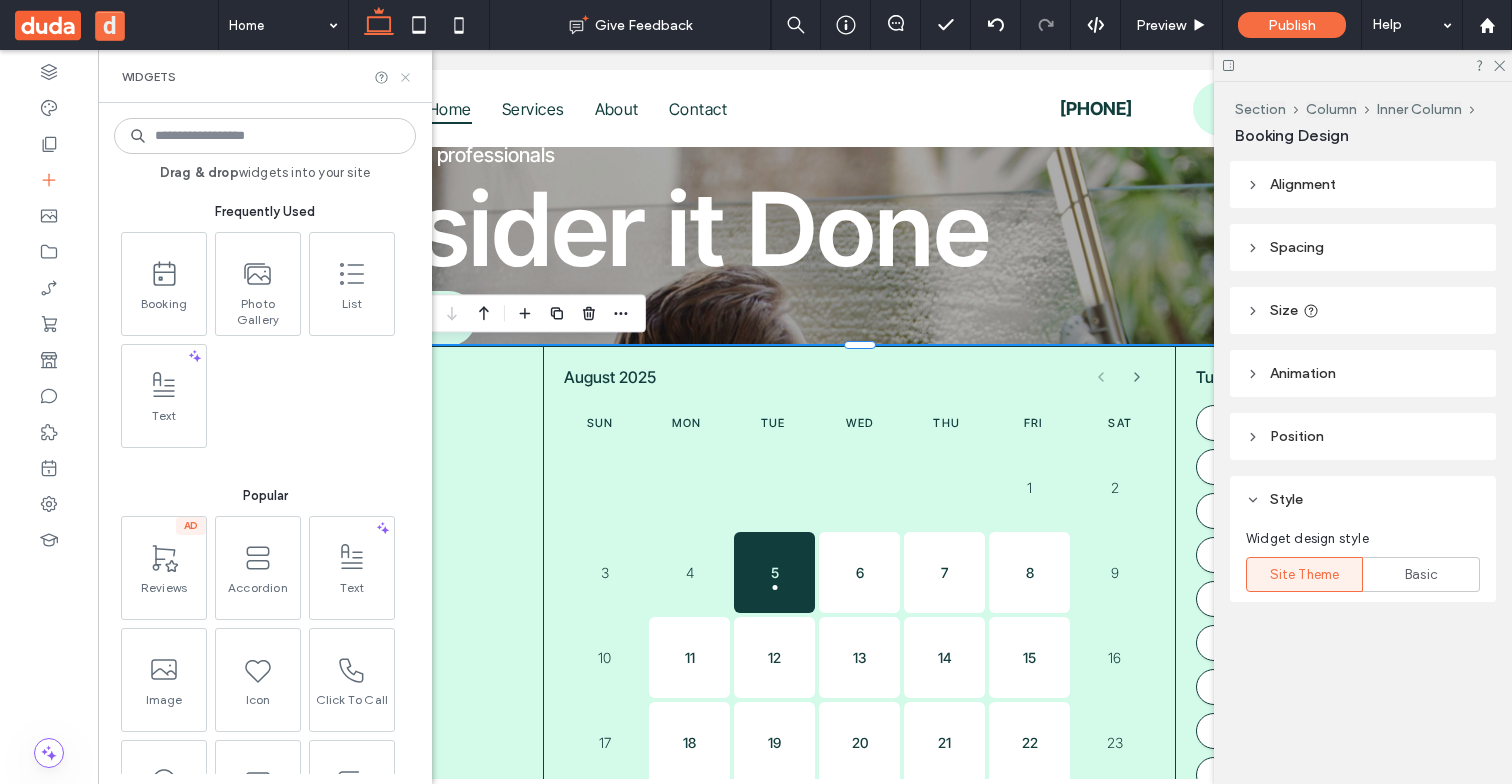 click 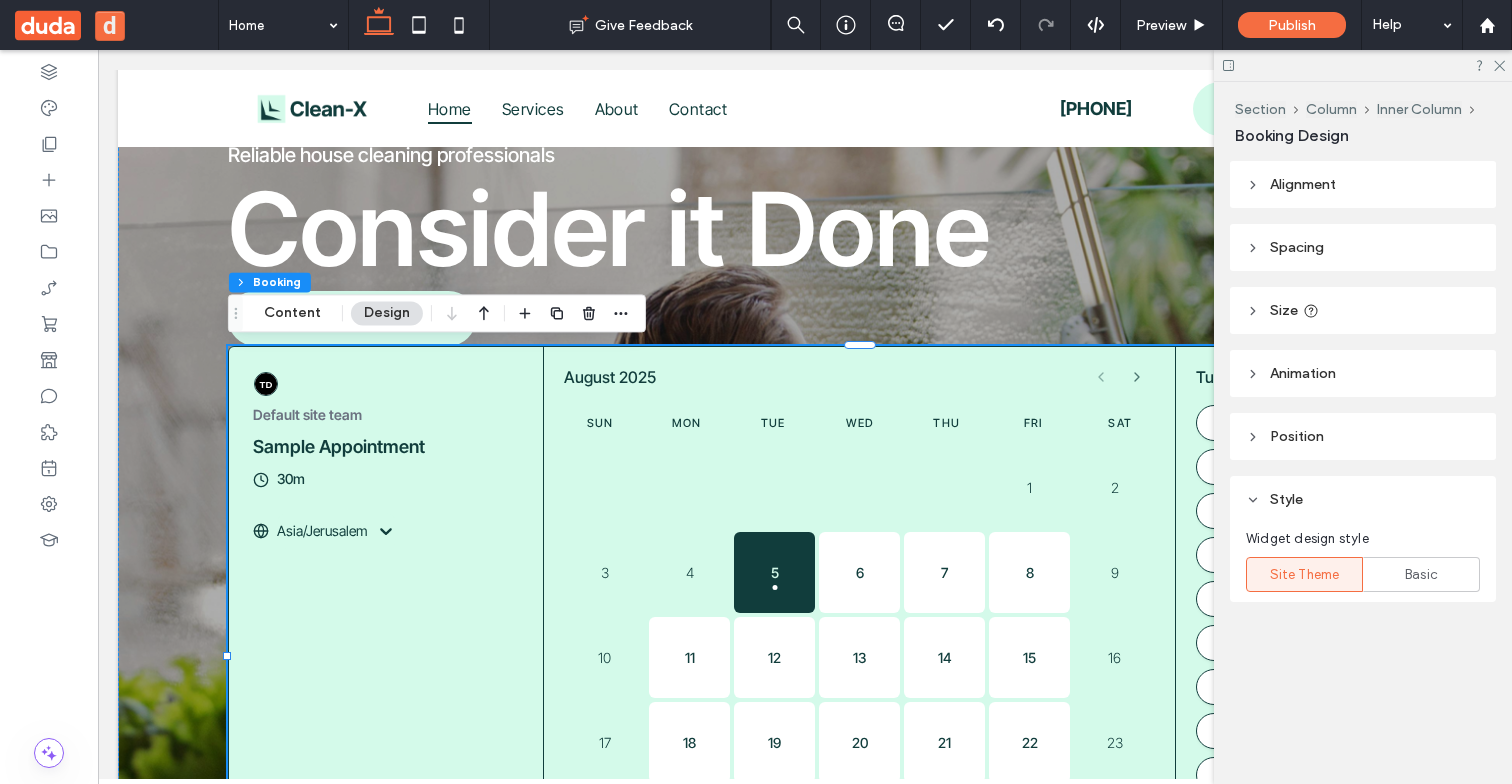 click on "Default site team Sample Appointment 30m Asia/Jerusalem" at bounding box center (387, 457) 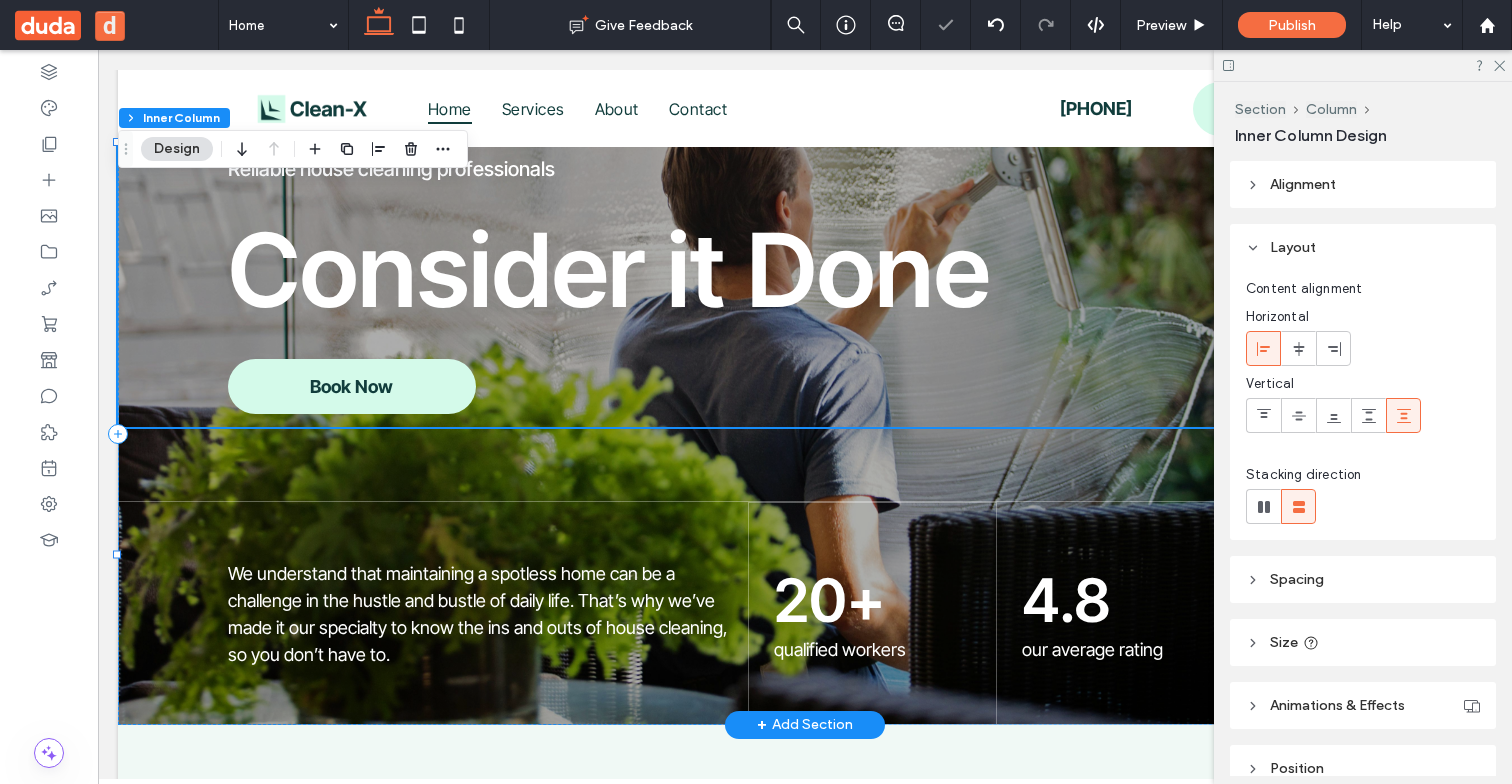 type on "**" 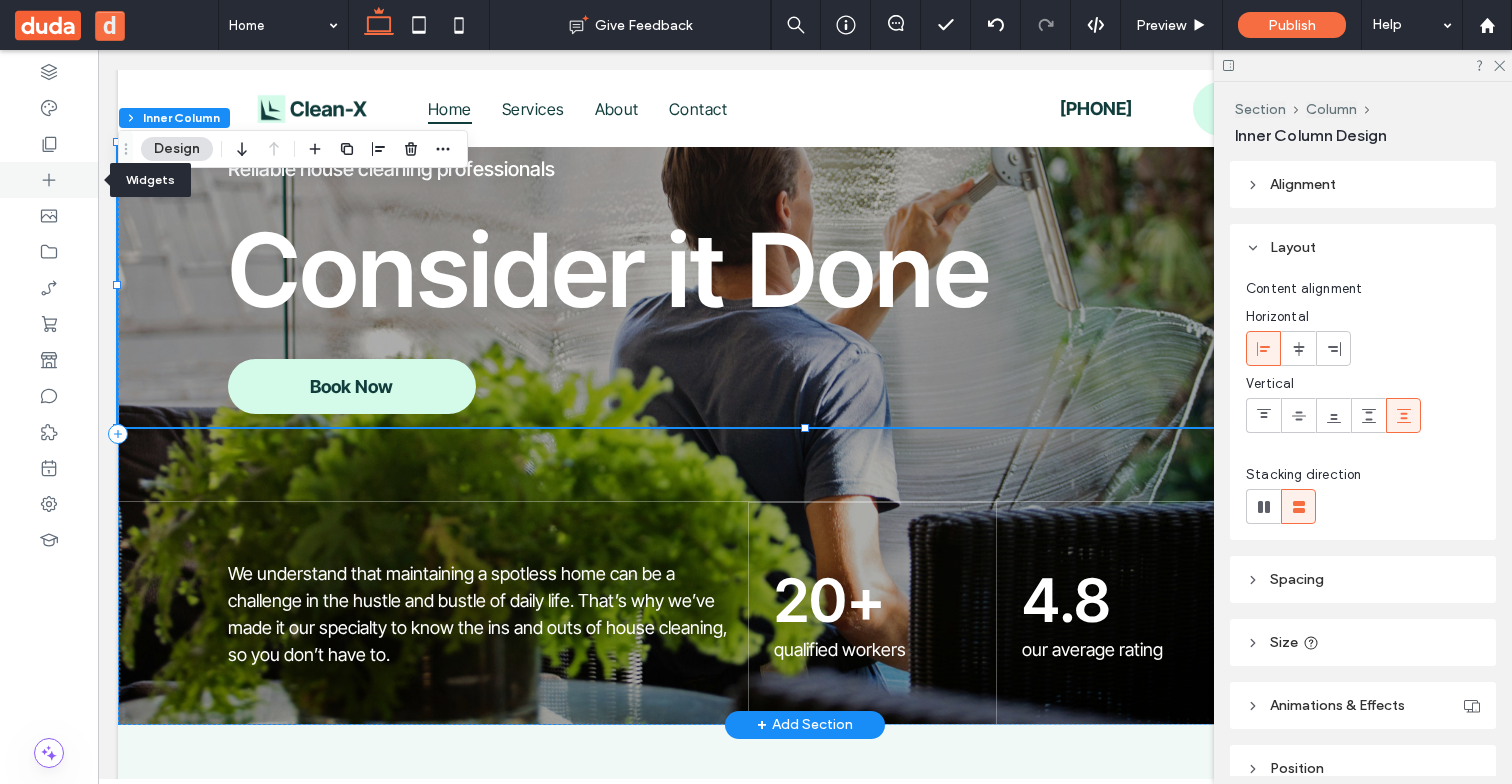 click at bounding box center [49, 180] 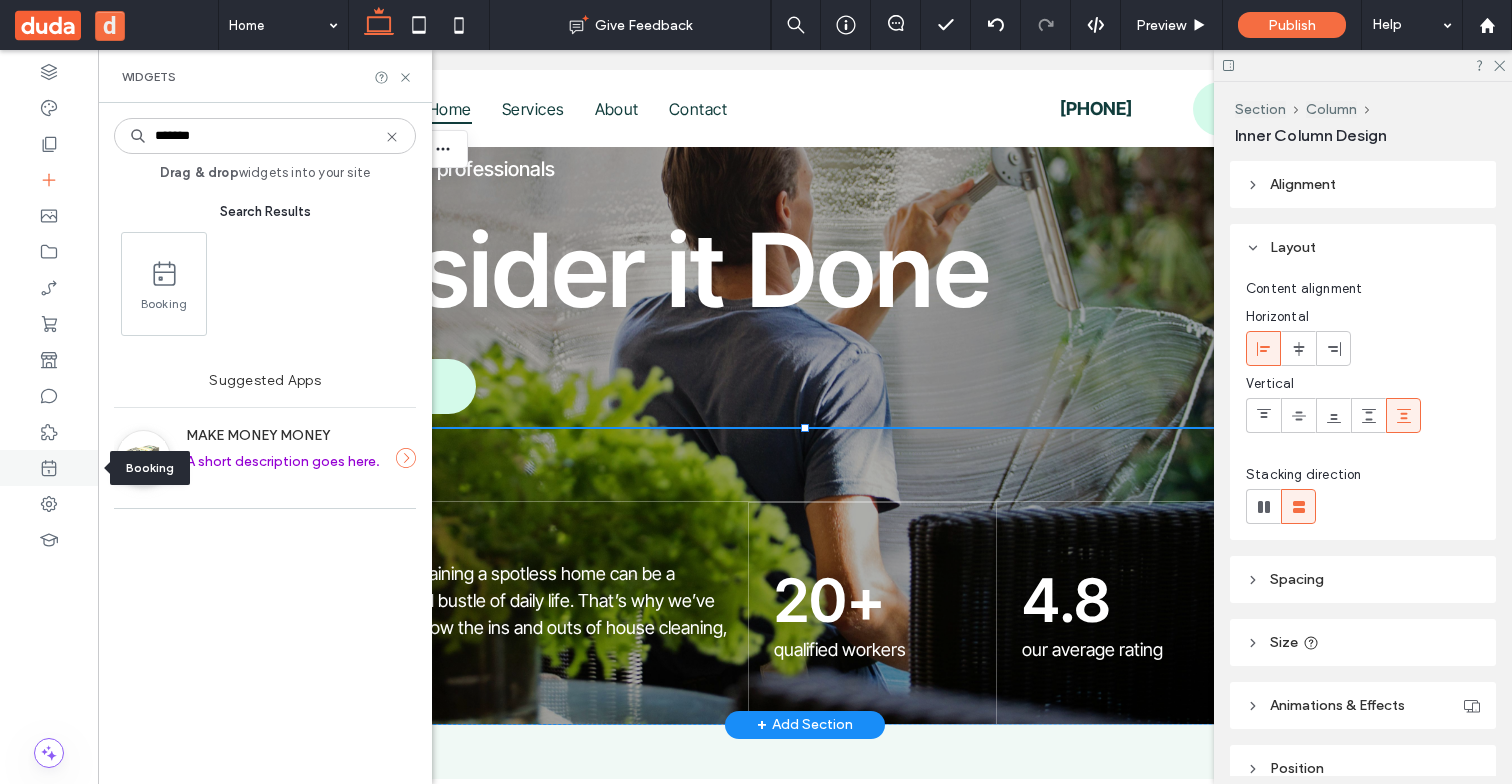 type on "*******" 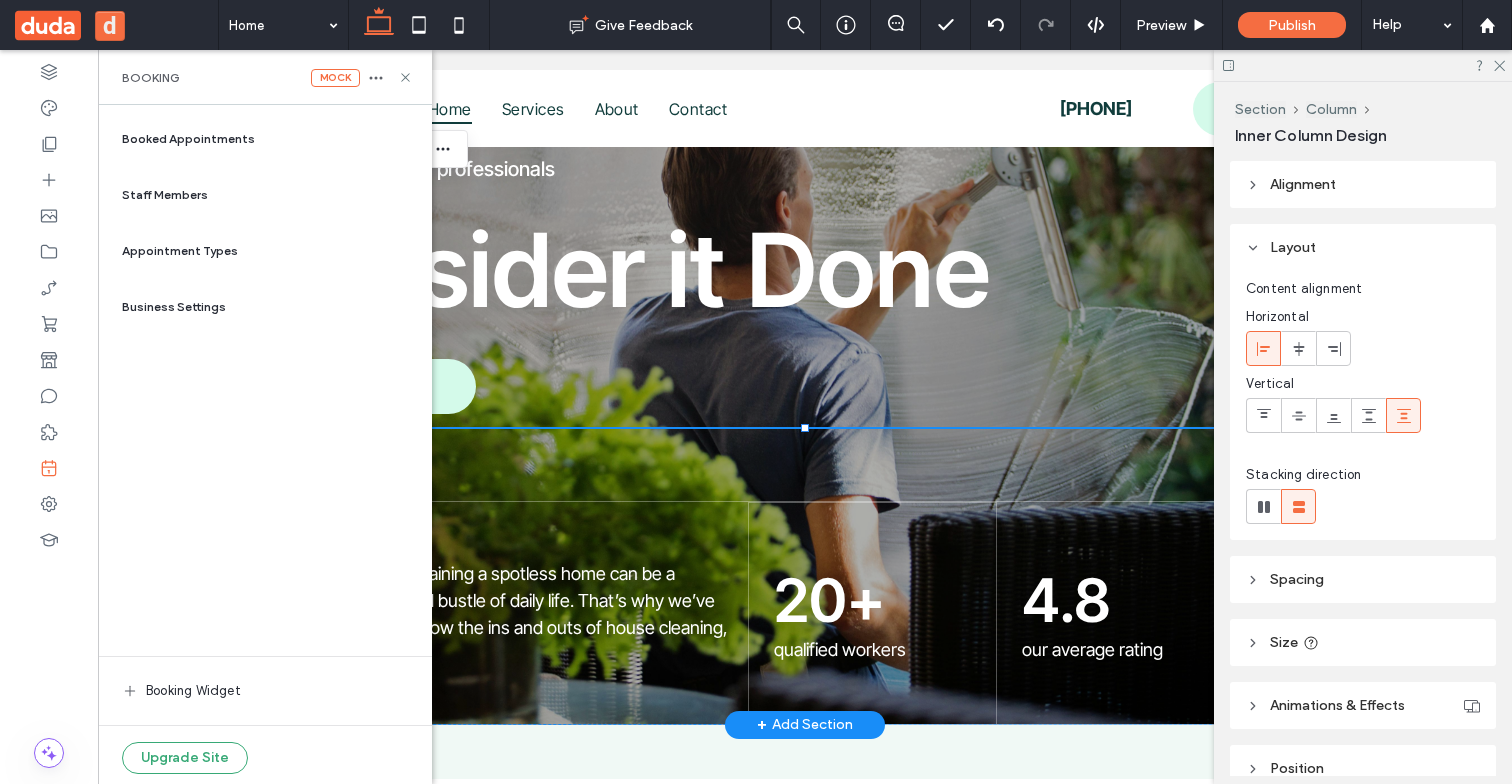 click on "Staff Members" at bounding box center (265, 195) 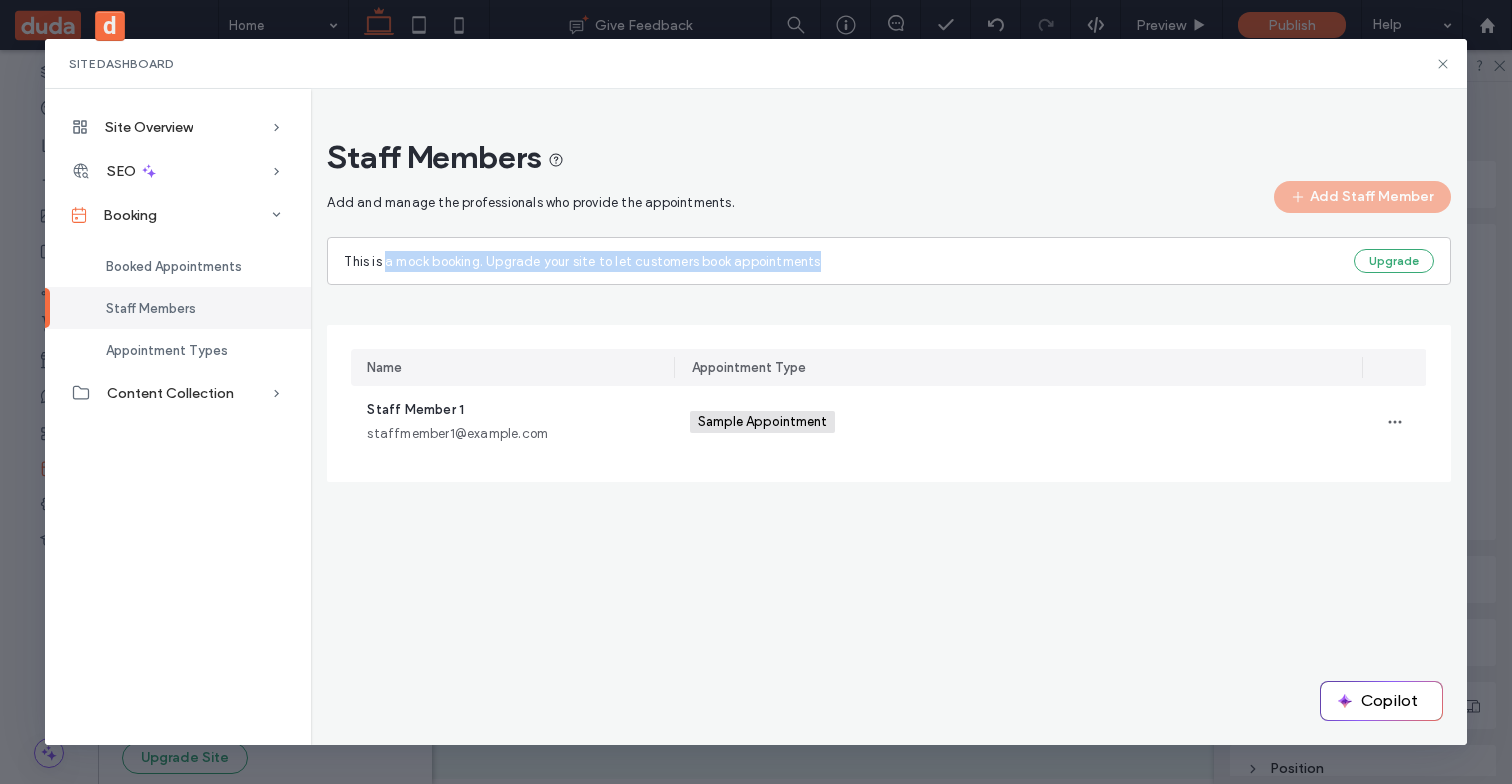 drag, startPoint x: 387, startPoint y: 257, endPoint x: 1079, endPoint y: 256, distance: 692.00073 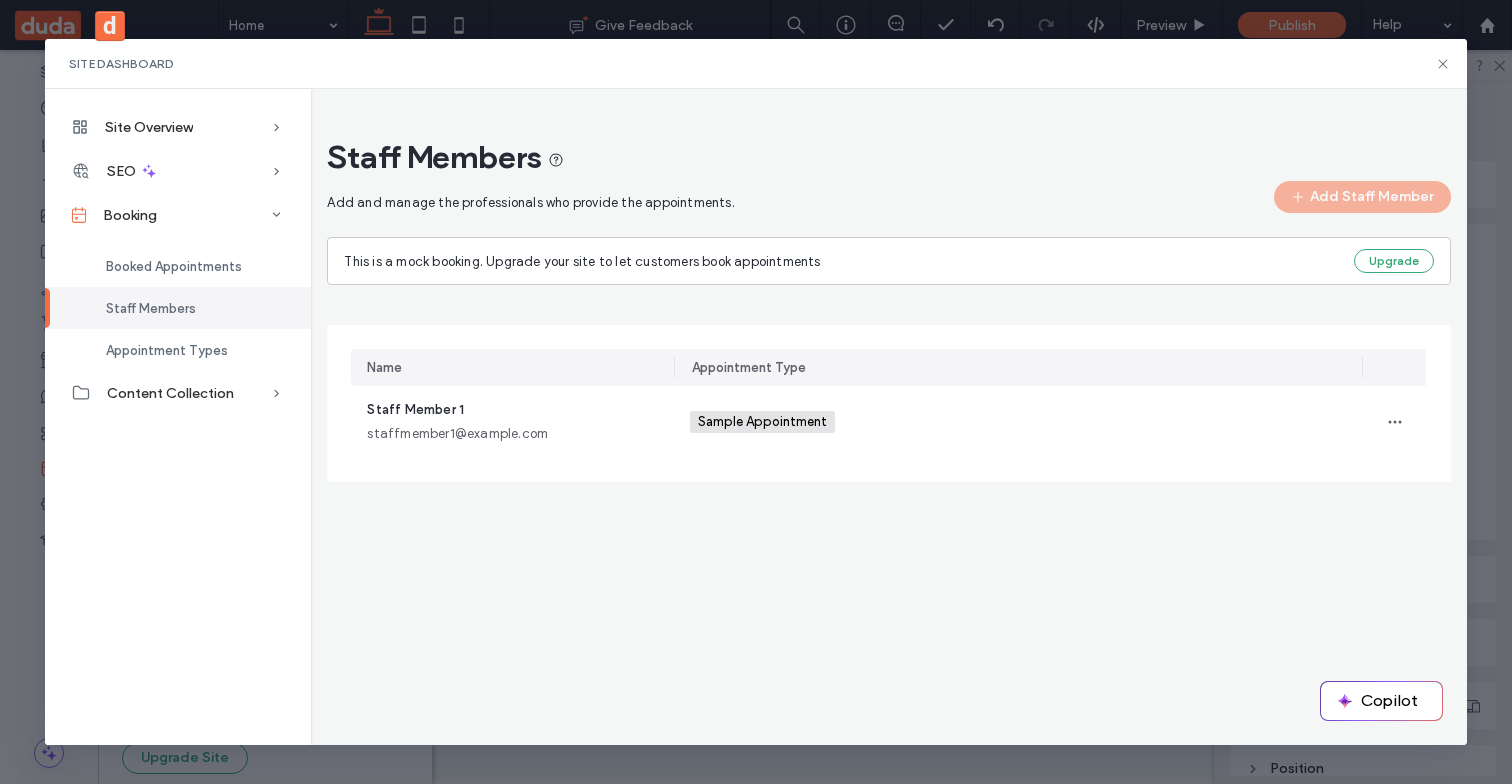 click on "**********" at bounding box center [888, 417] 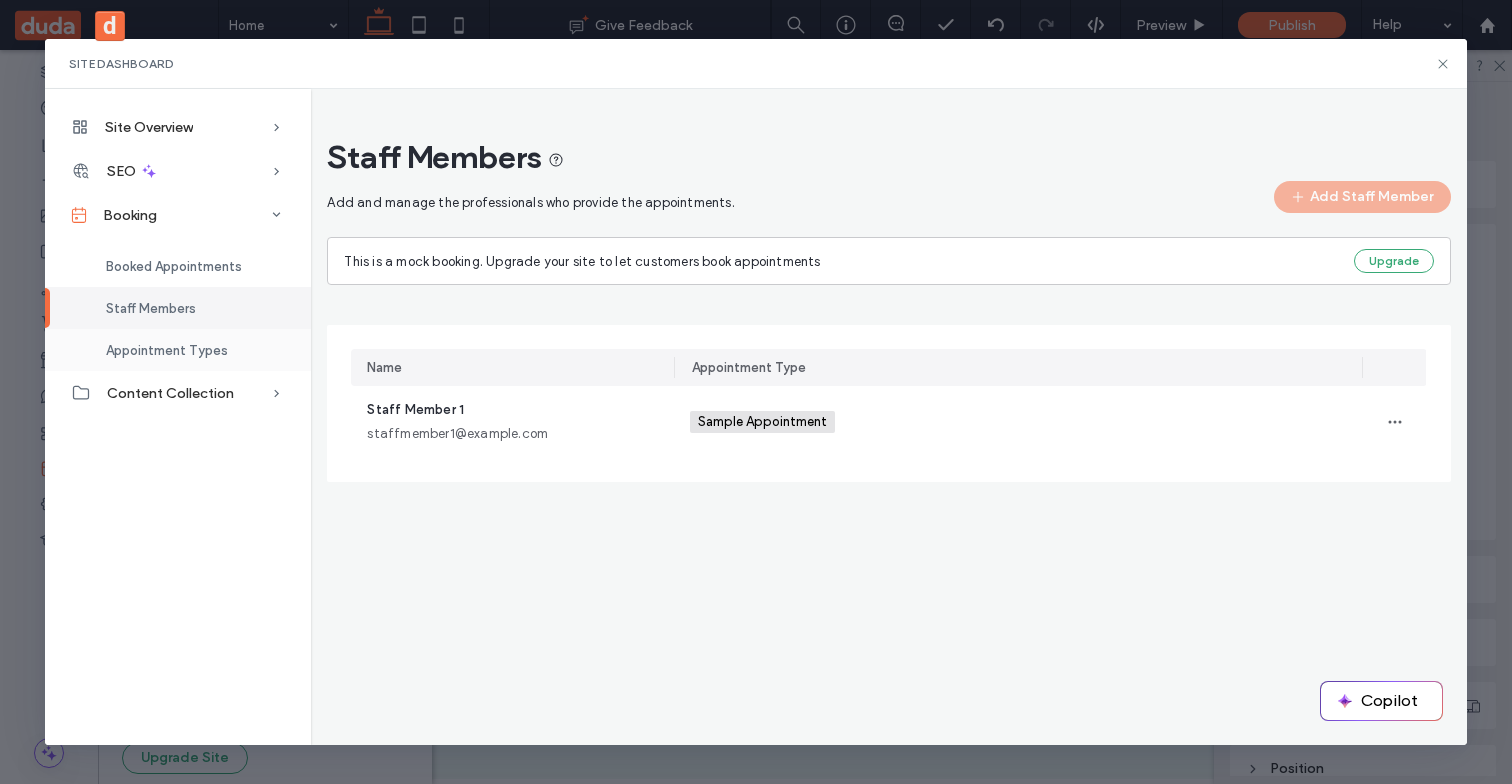 click on "Appointment Types" at bounding box center [167, 350] 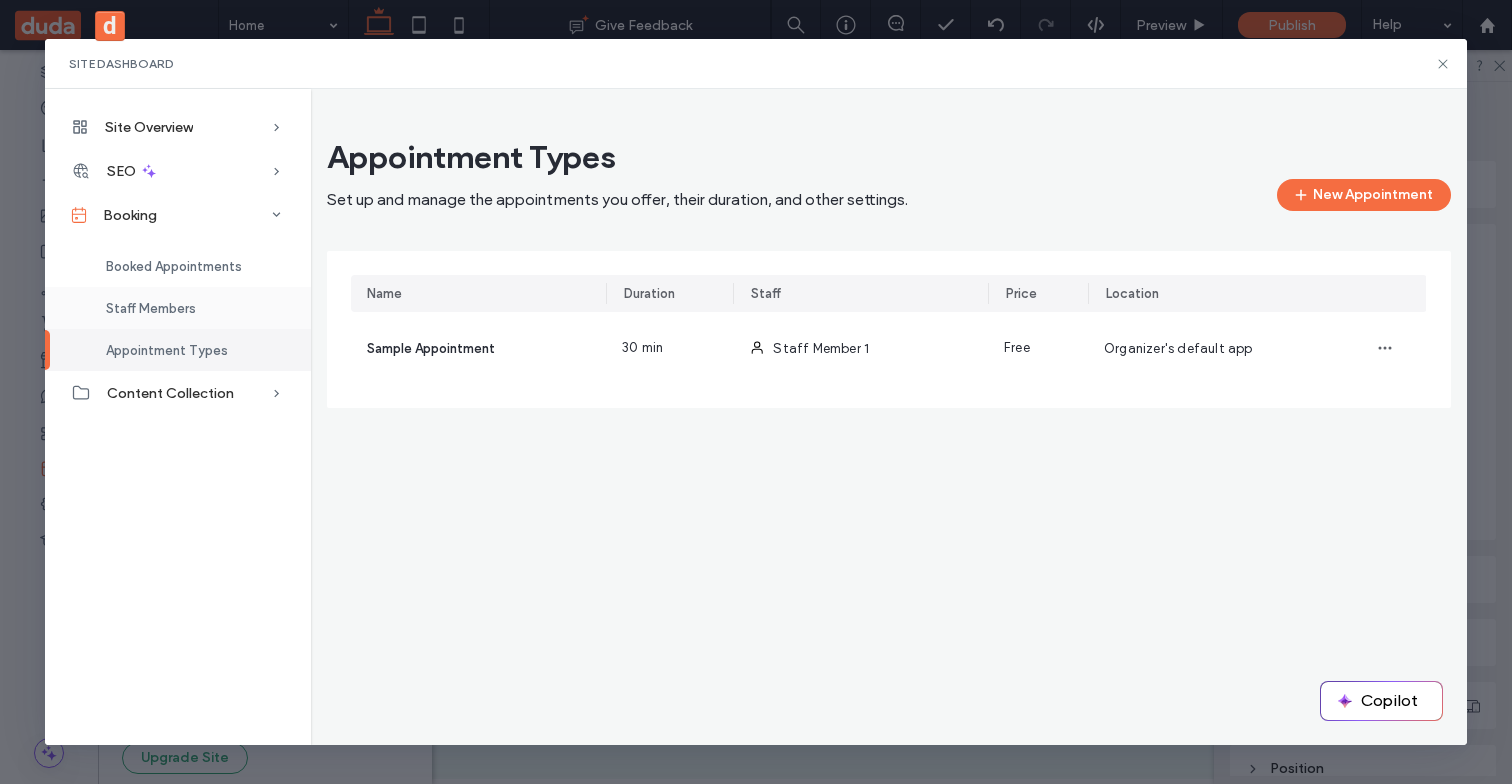 click on "Staff Members" at bounding box center [151, 308] 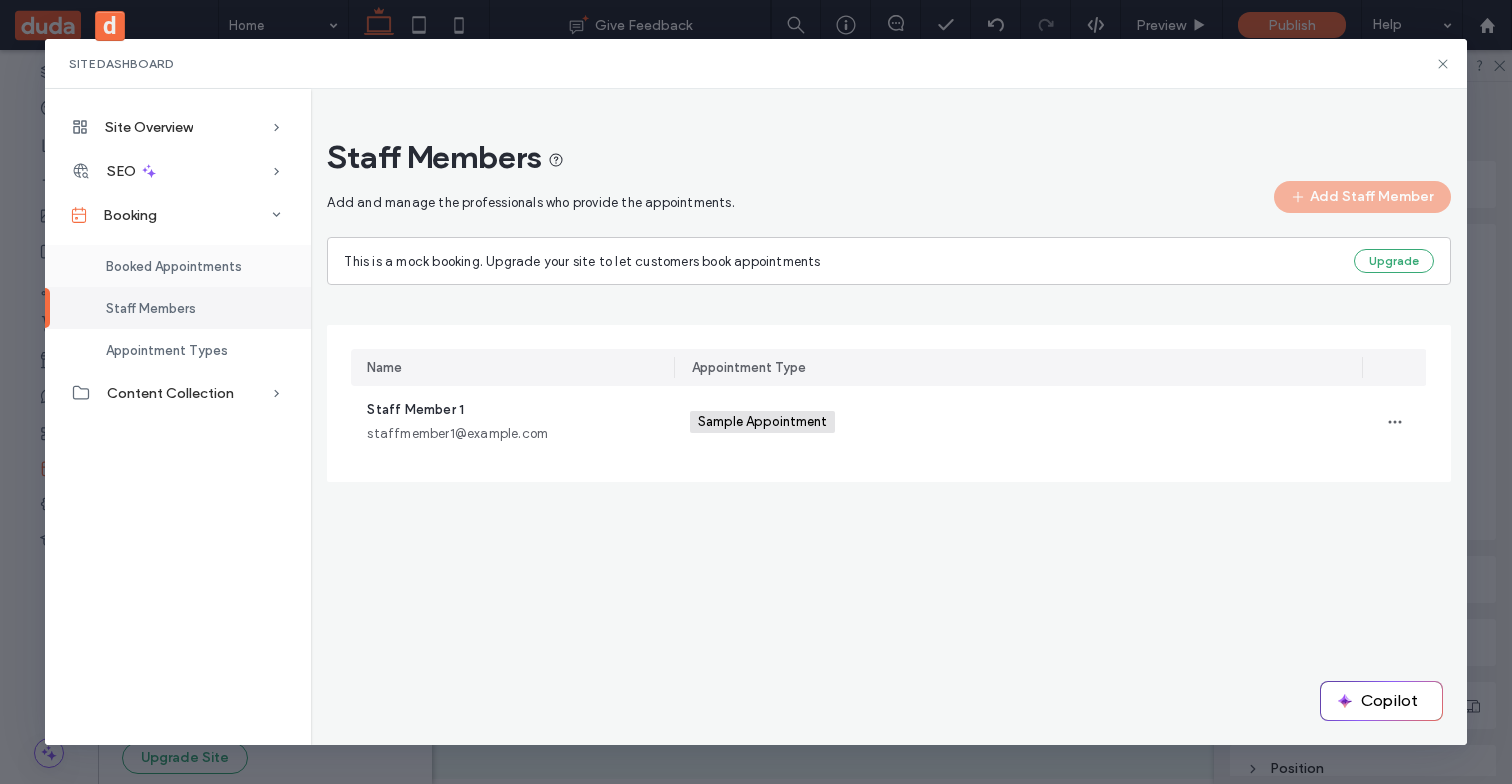 click on "Booked Appointments" at bounding box center [174, 266] 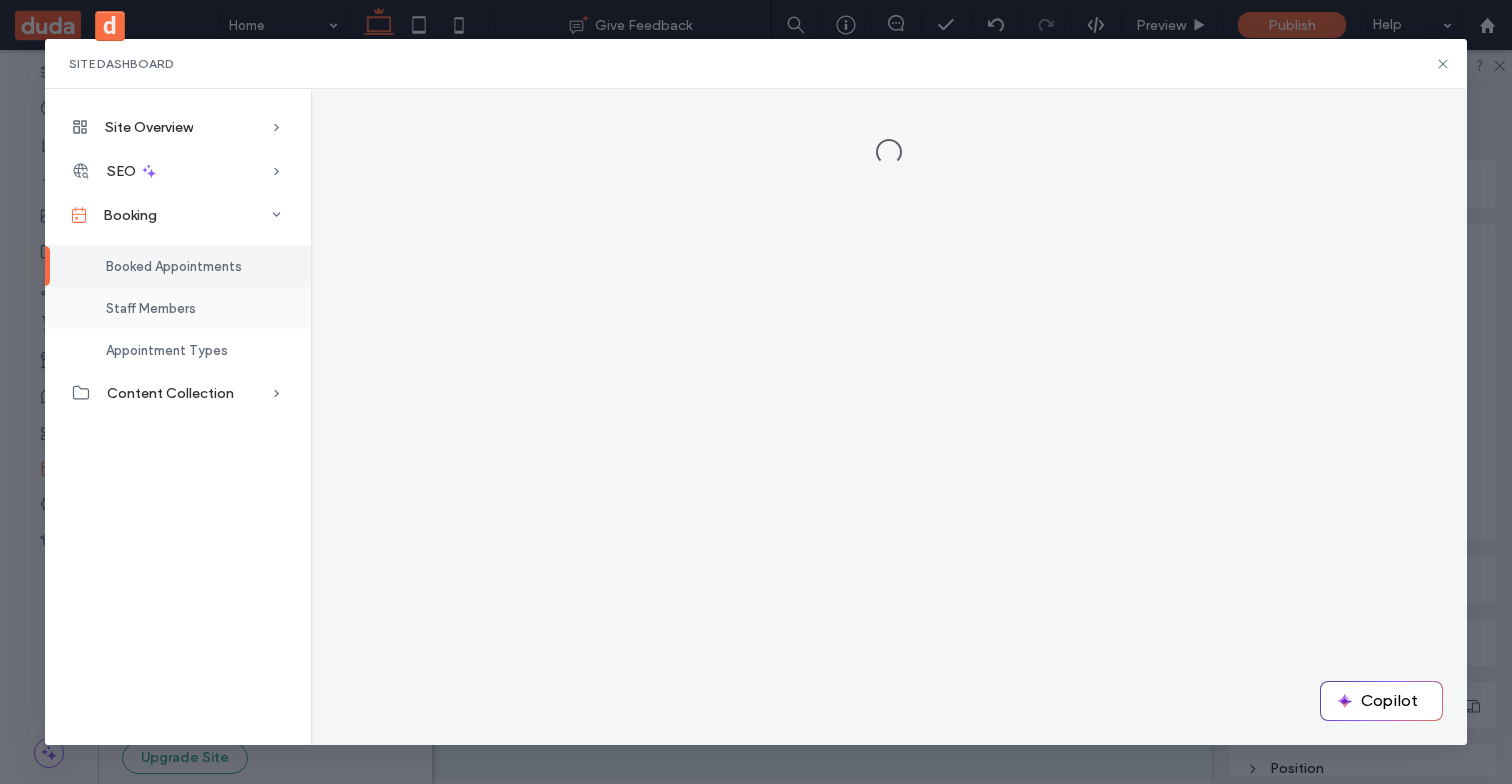 click on "Staff Members" at bounding box center [151, 308] 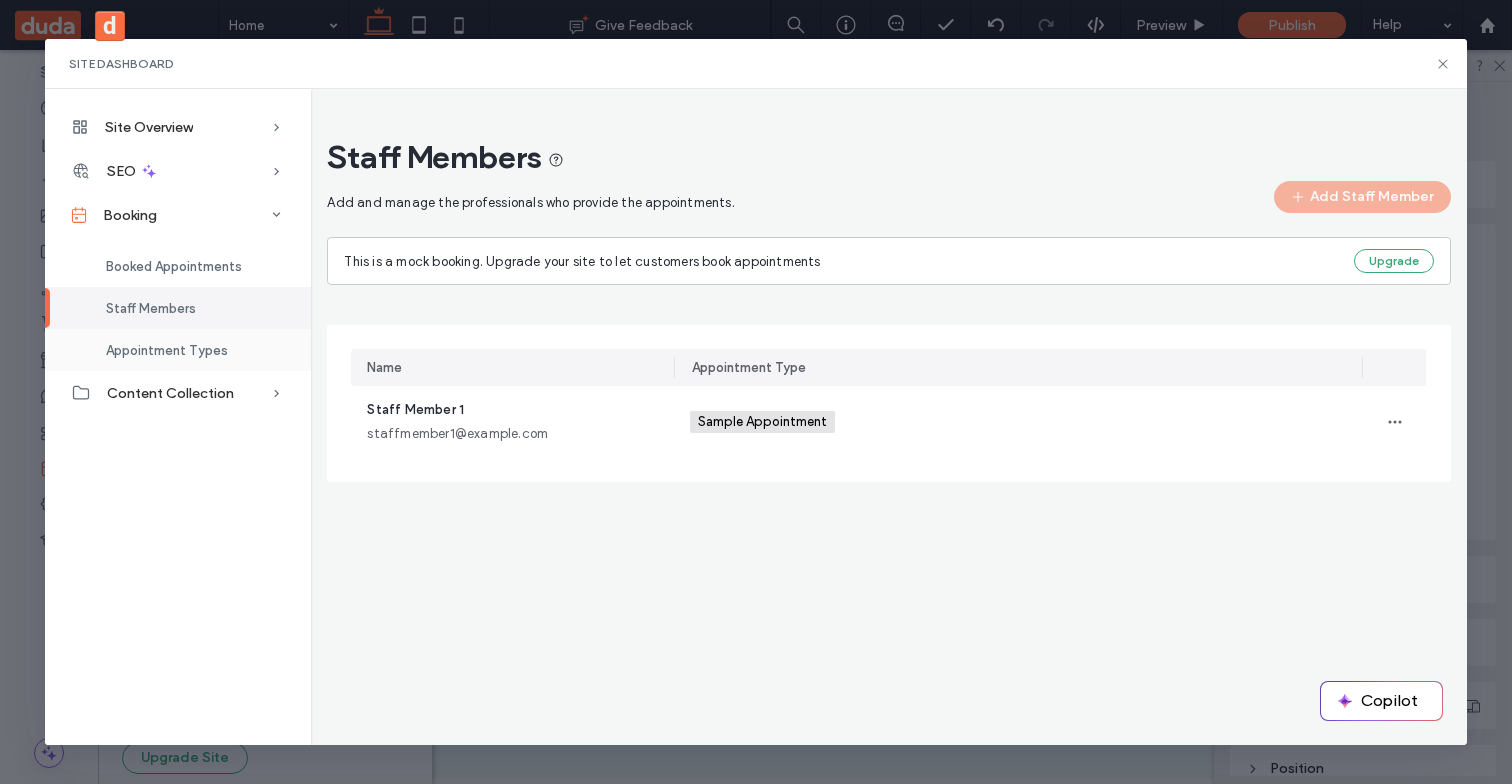 click on "Appointment Types" at bounding box center [167, 350] 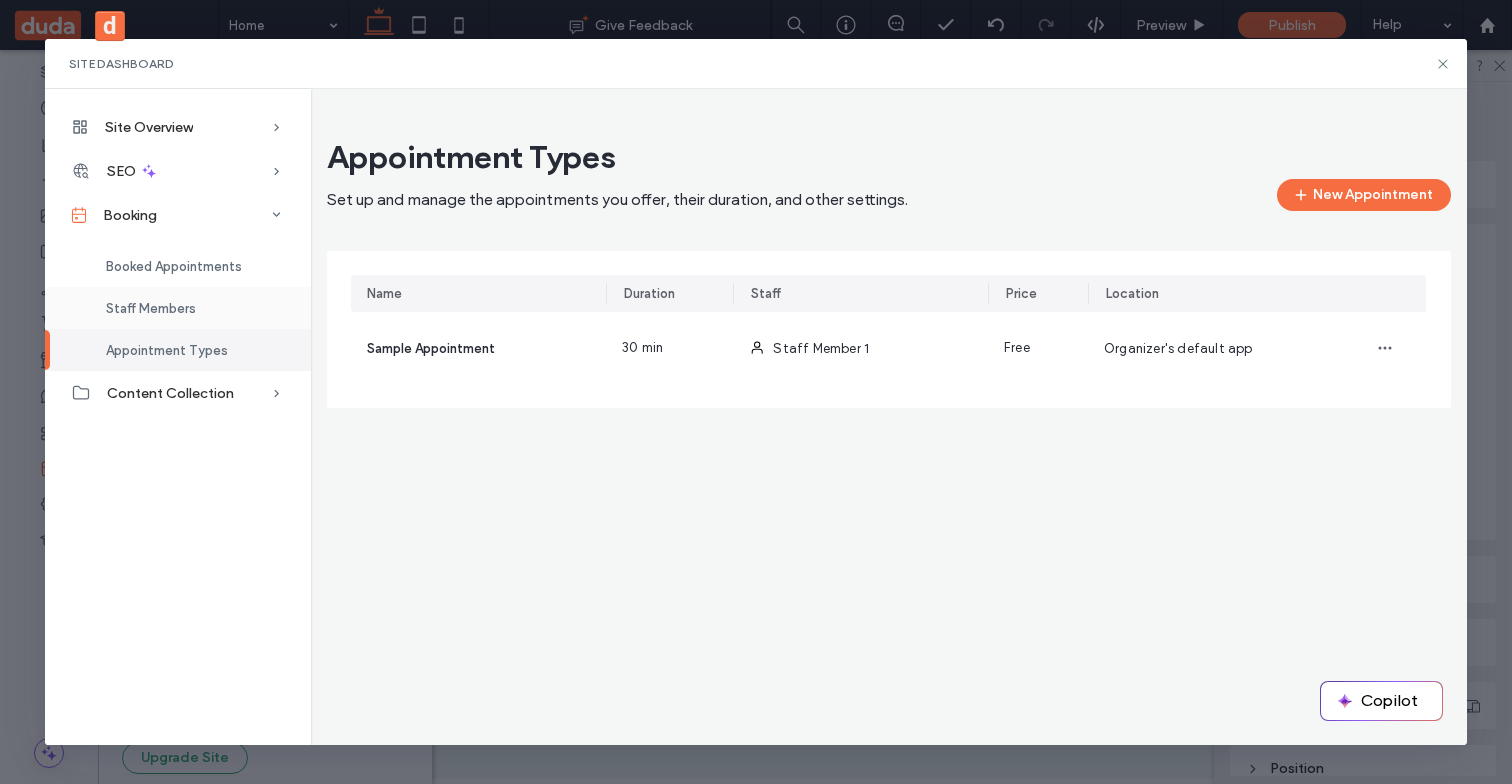 click on "Staff Members" at bounding box center [178, 308] 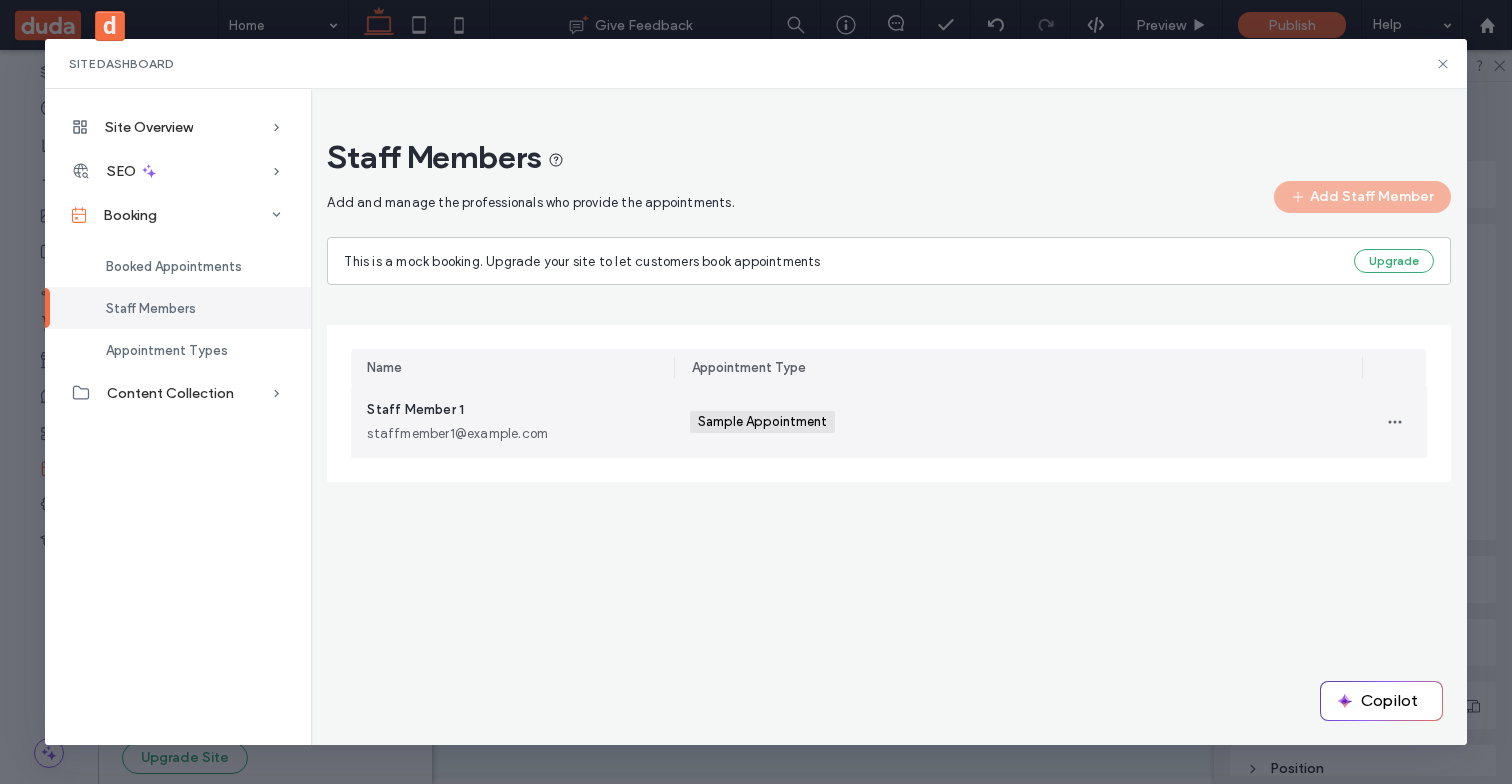 click on "Staff Member 1 staffmember1@example.com" at bounding box center (512, 422) 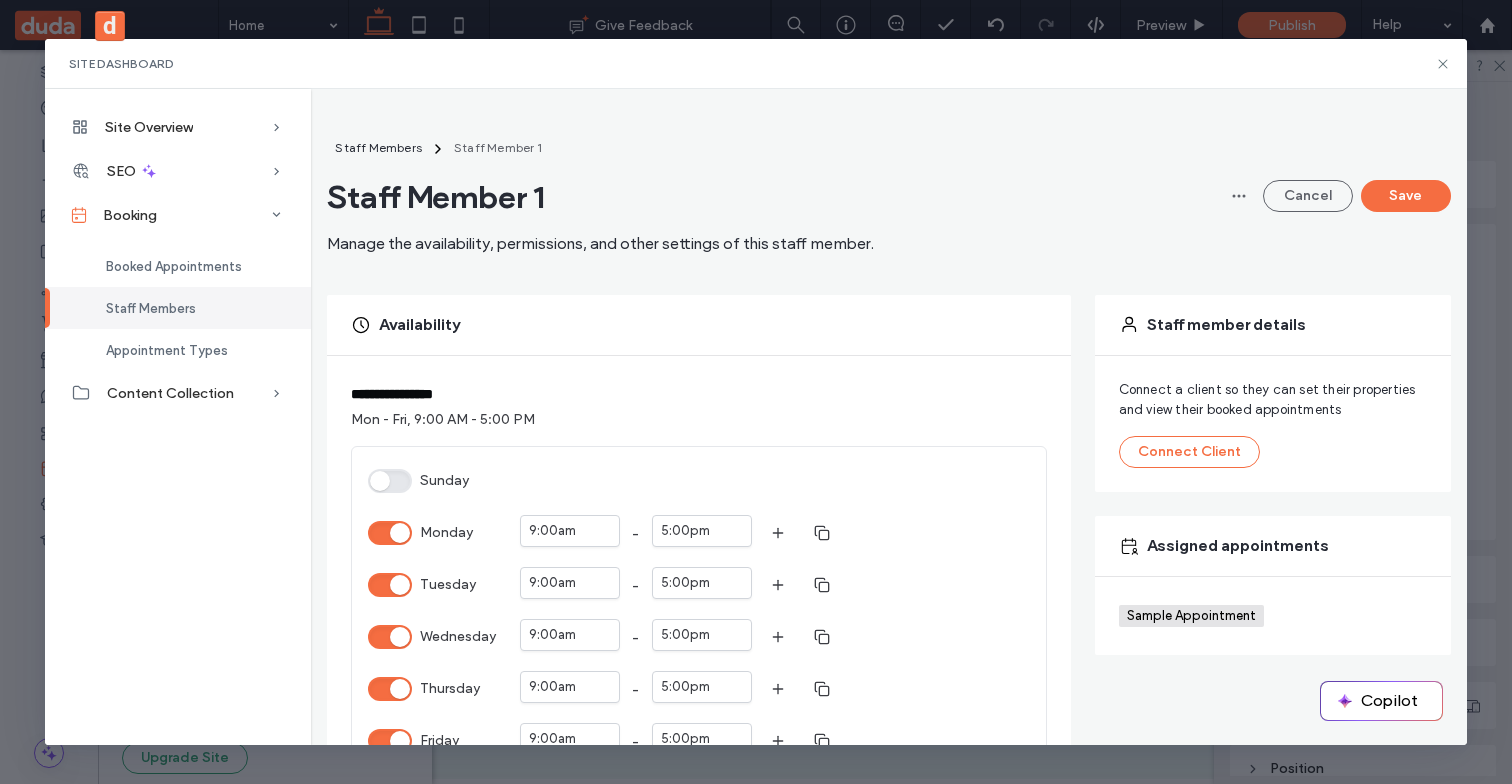 click on "Staff Member 1" at bounding box center (600, 197) 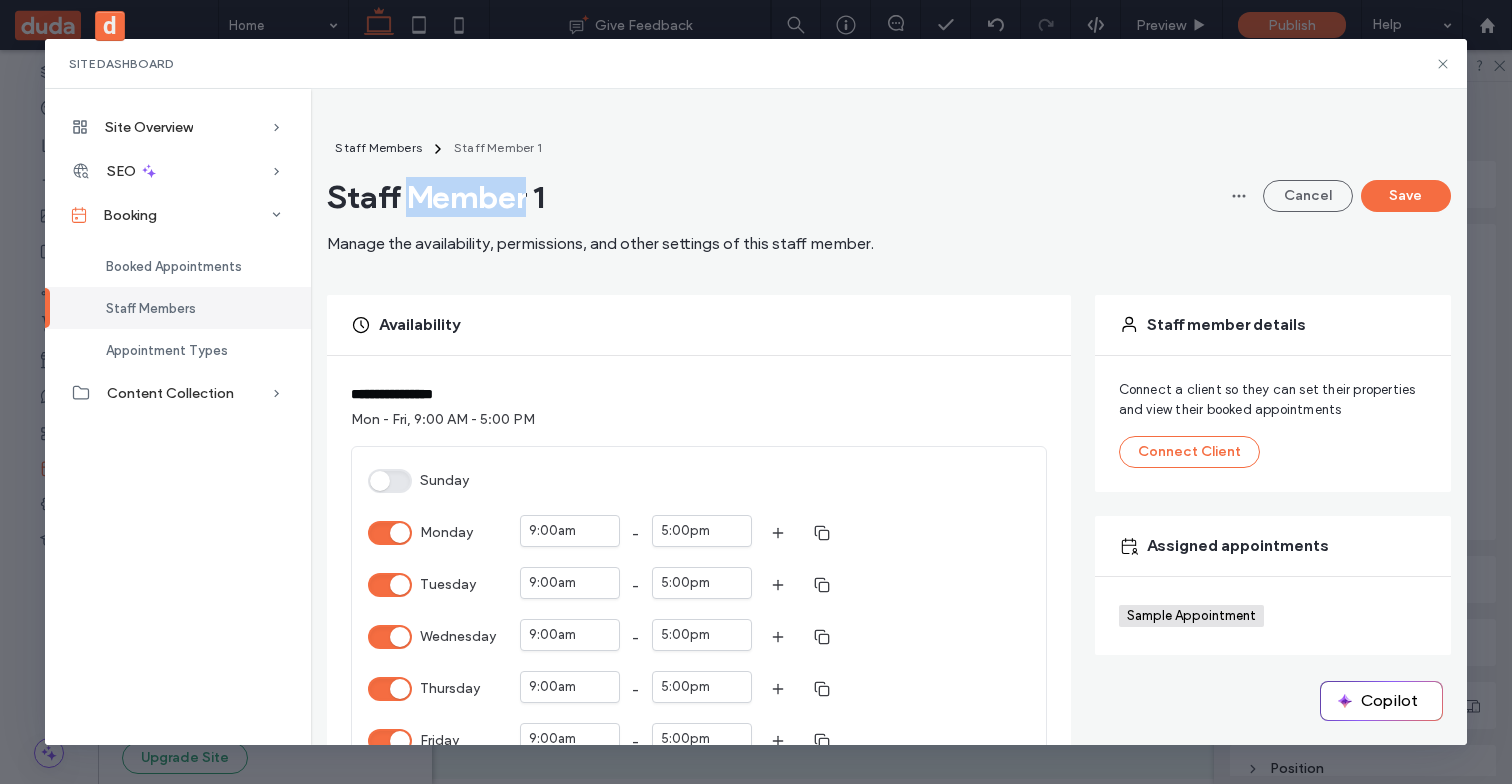 click on "Staff Member 1" at bounding box center (600, 197) 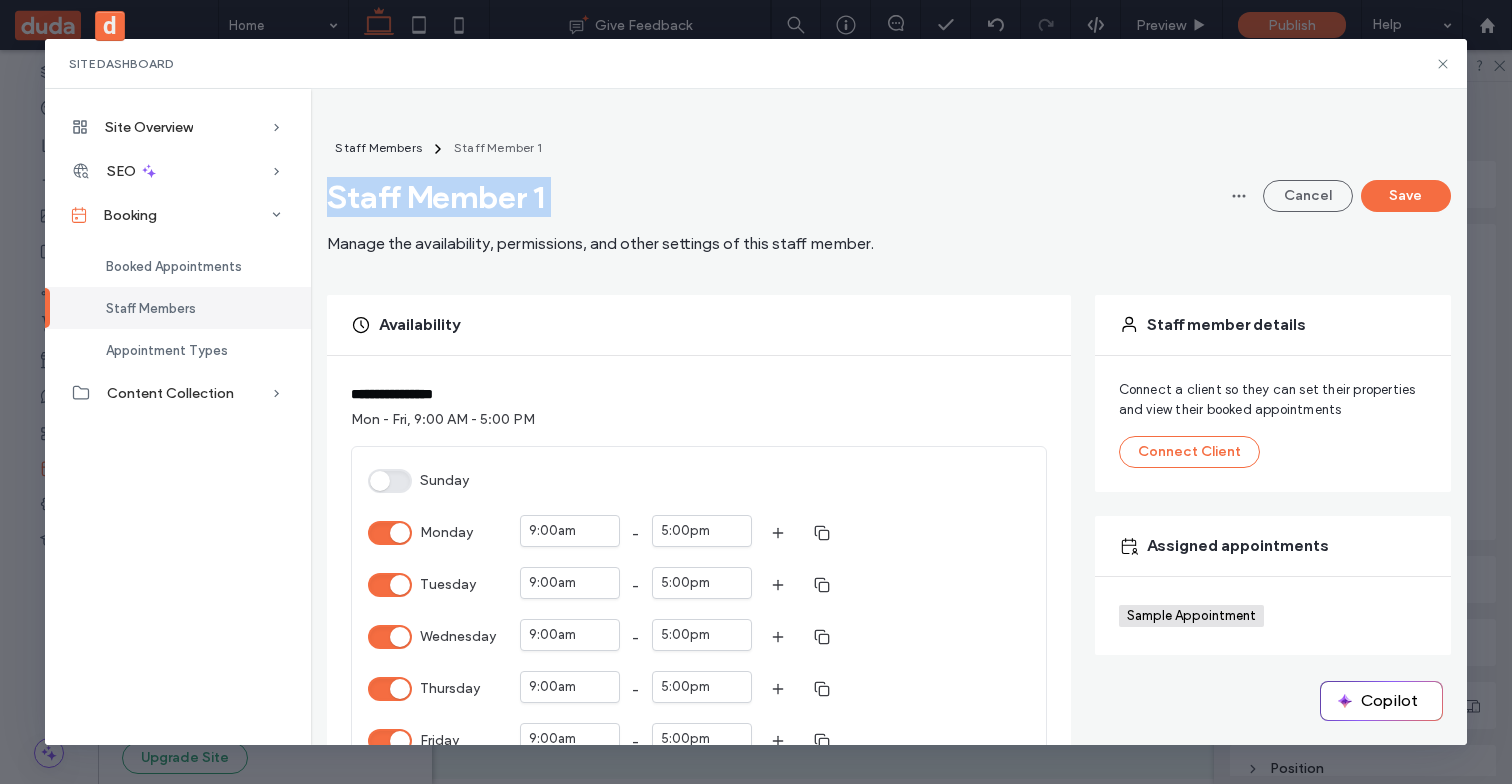click on "Staff Member 1" at bounding box center (600, 197) 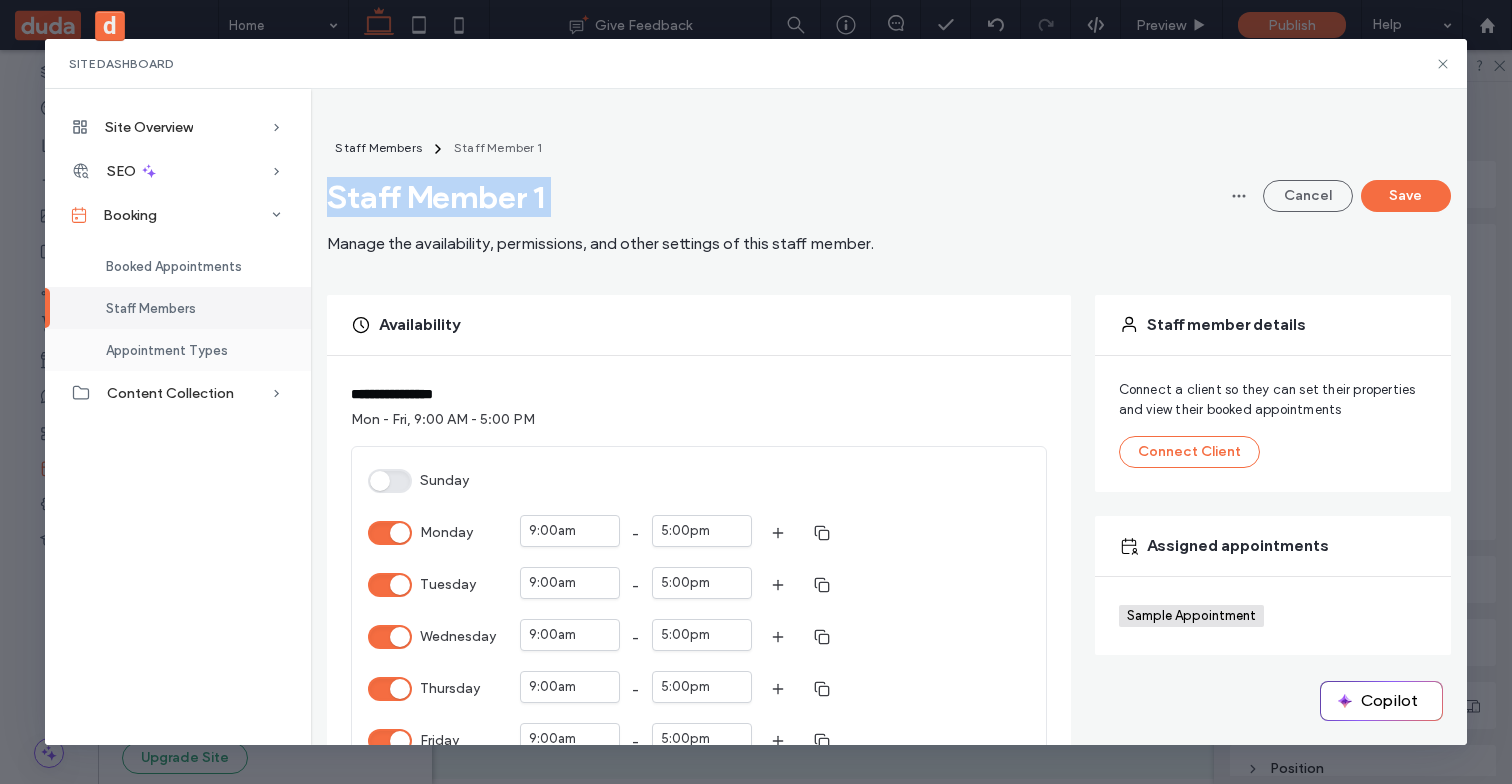 click on "Appointment Types" at bounding box center (167, 350) 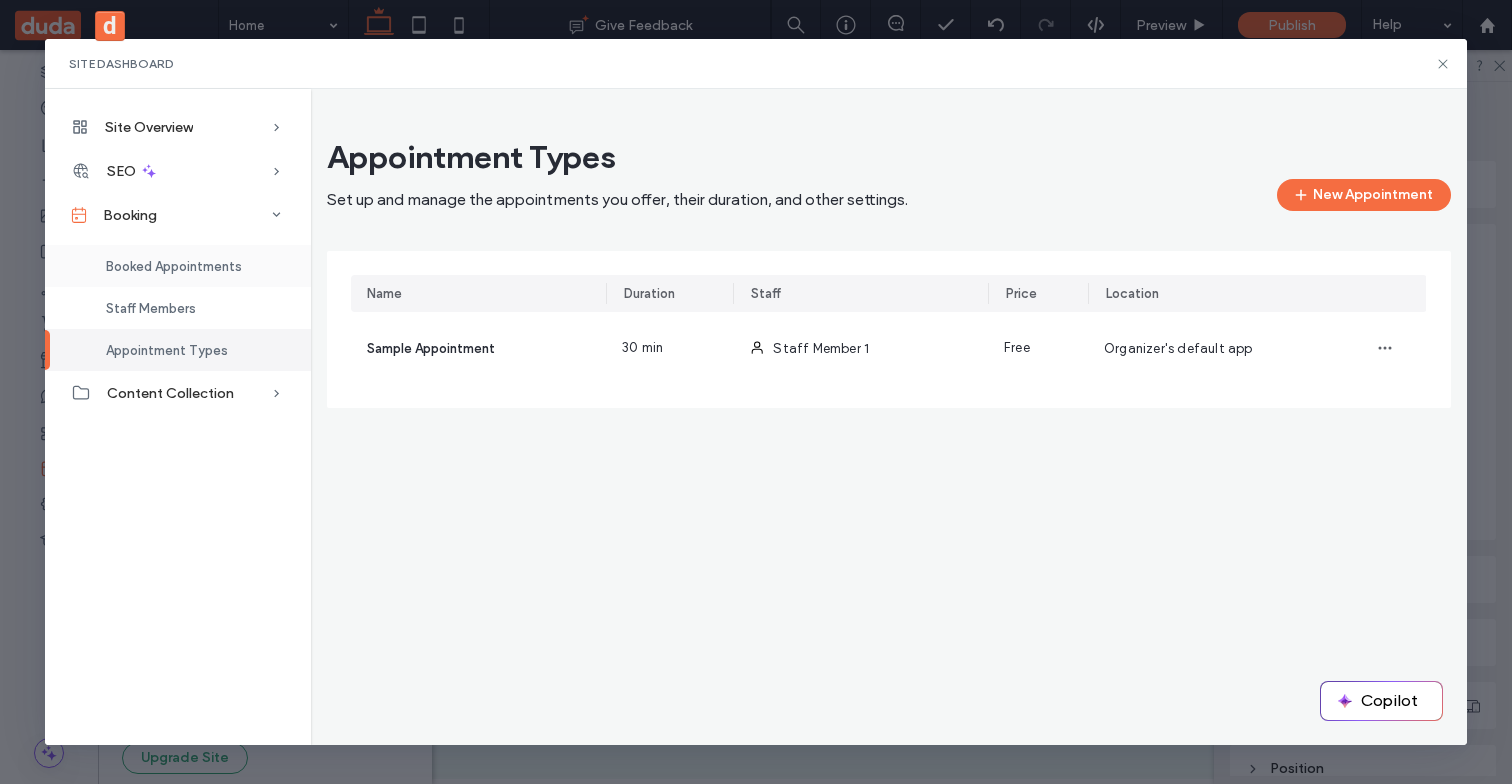 click on "Booked Appointments" at bounding box center (174, 266) 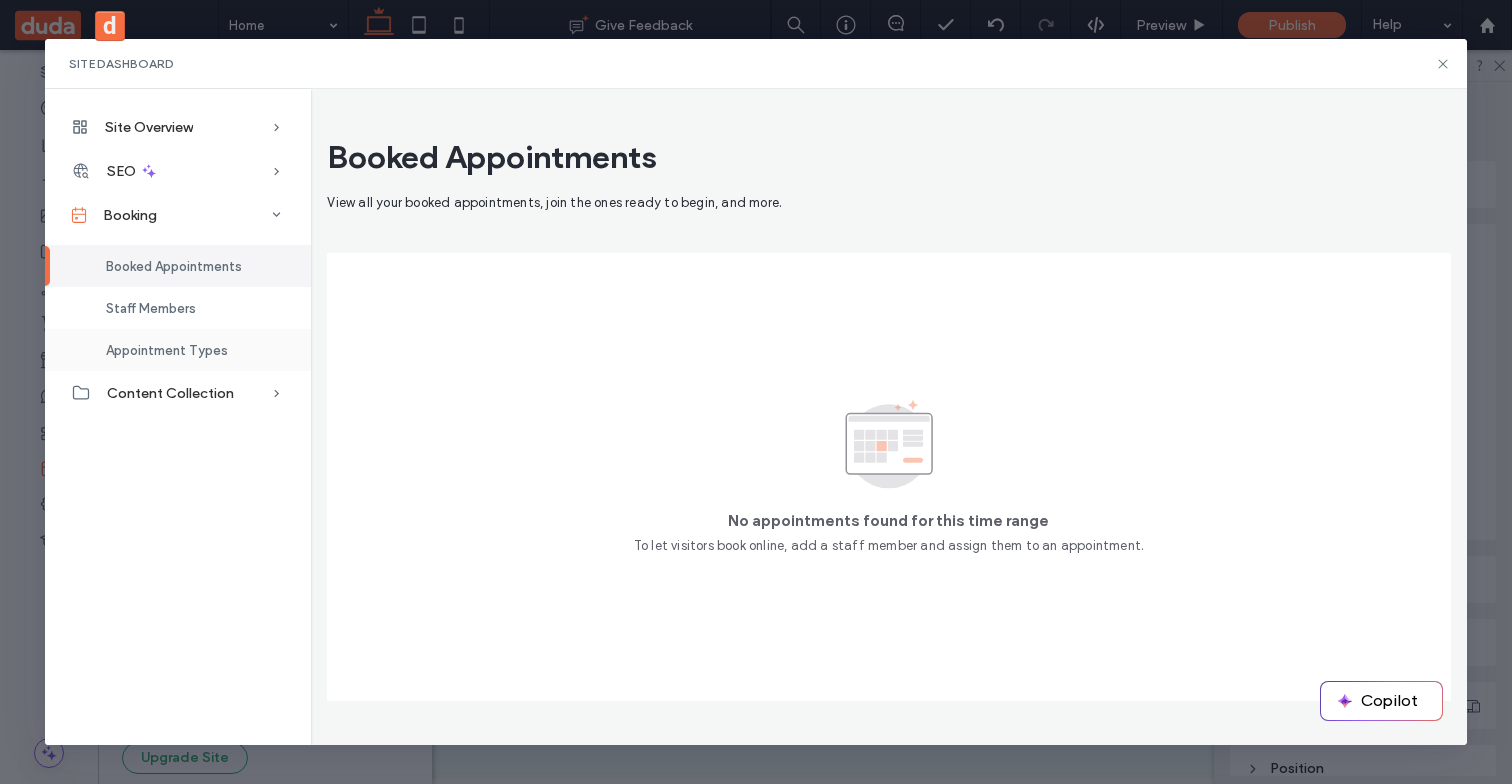 click on "Appointment Types" at bounding box center (167, 350) 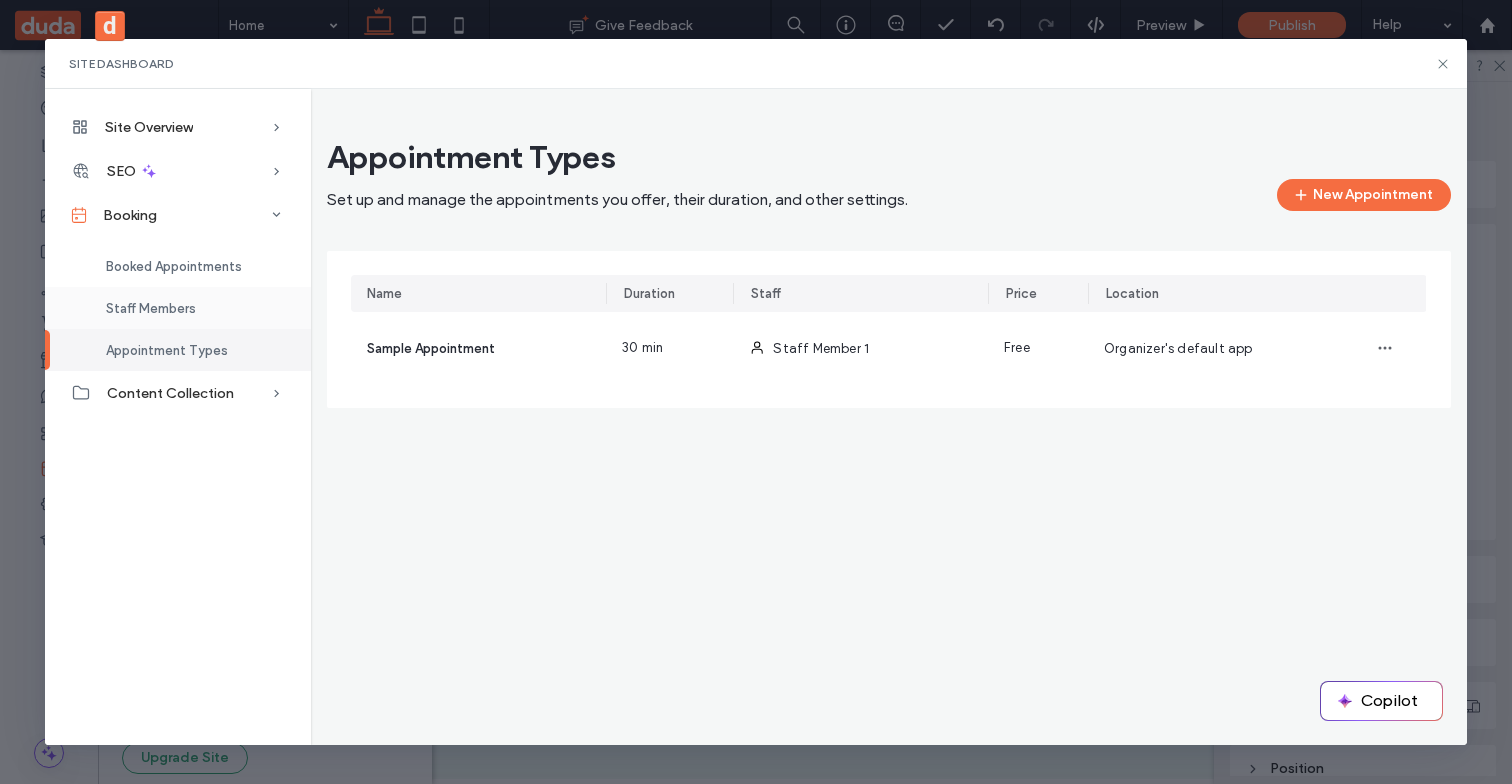 click on "Staff Members" at bounding box center [151, 308] 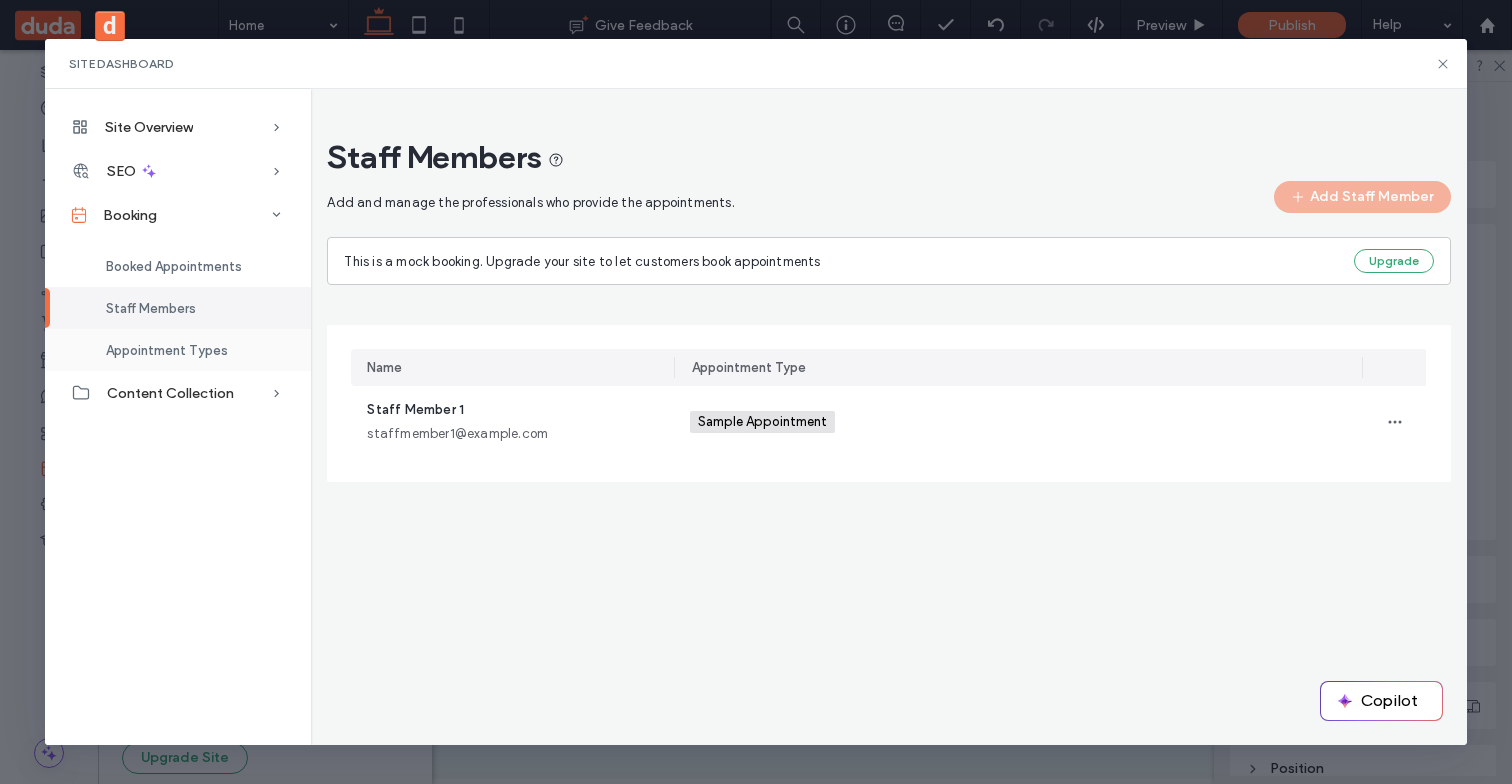 click on "Appointment Types" at bounding box center (178, 350) 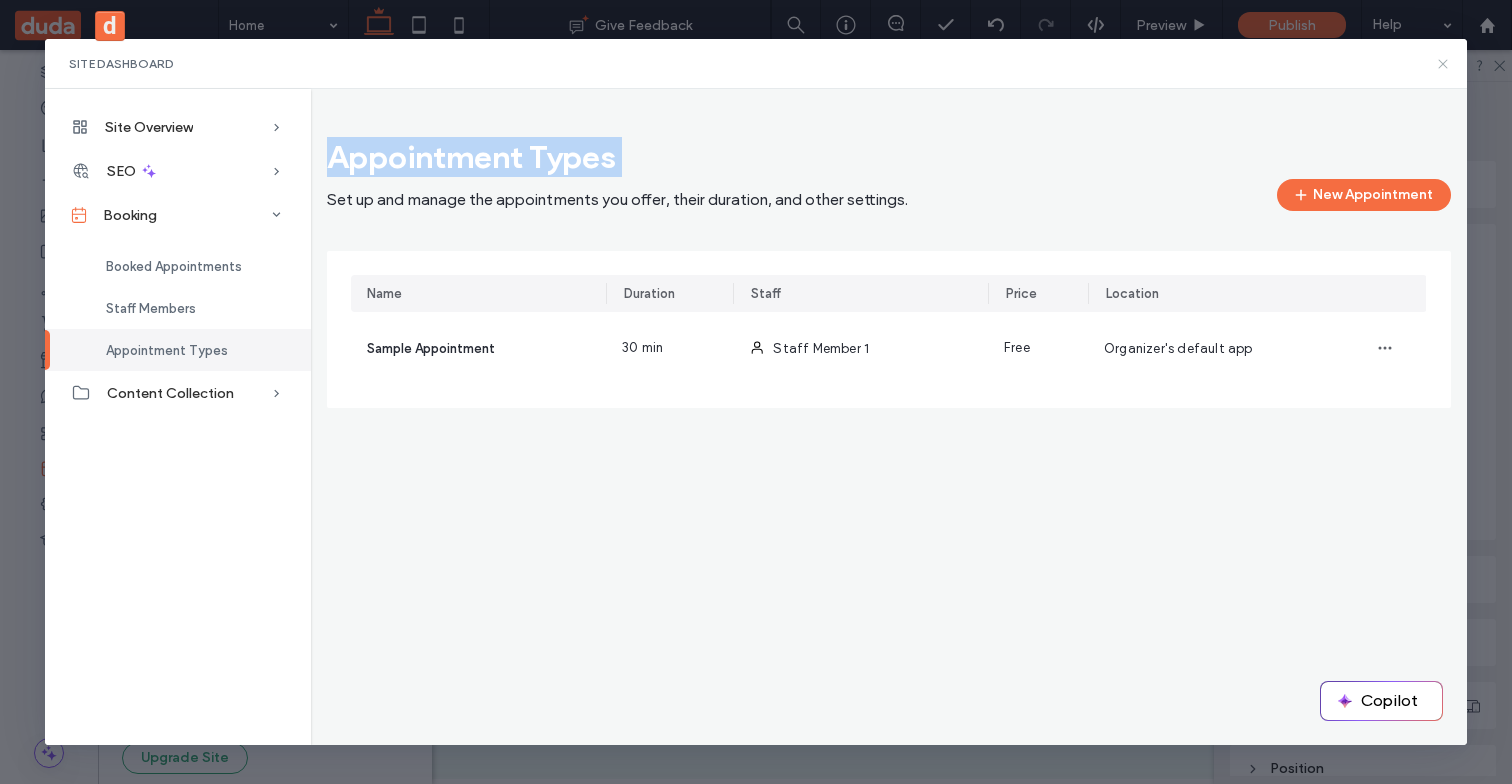 click 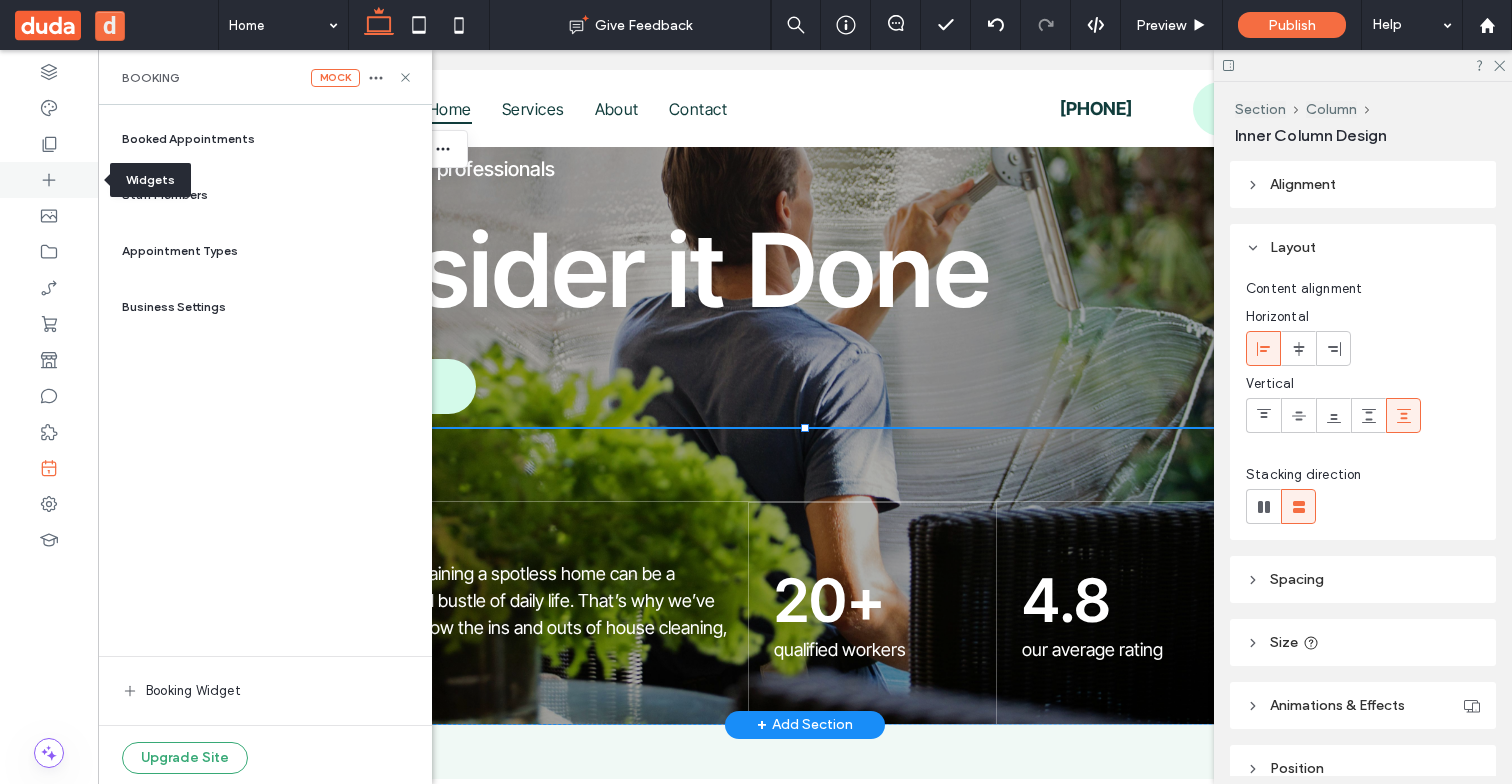 click at bounding box center [49, 180] 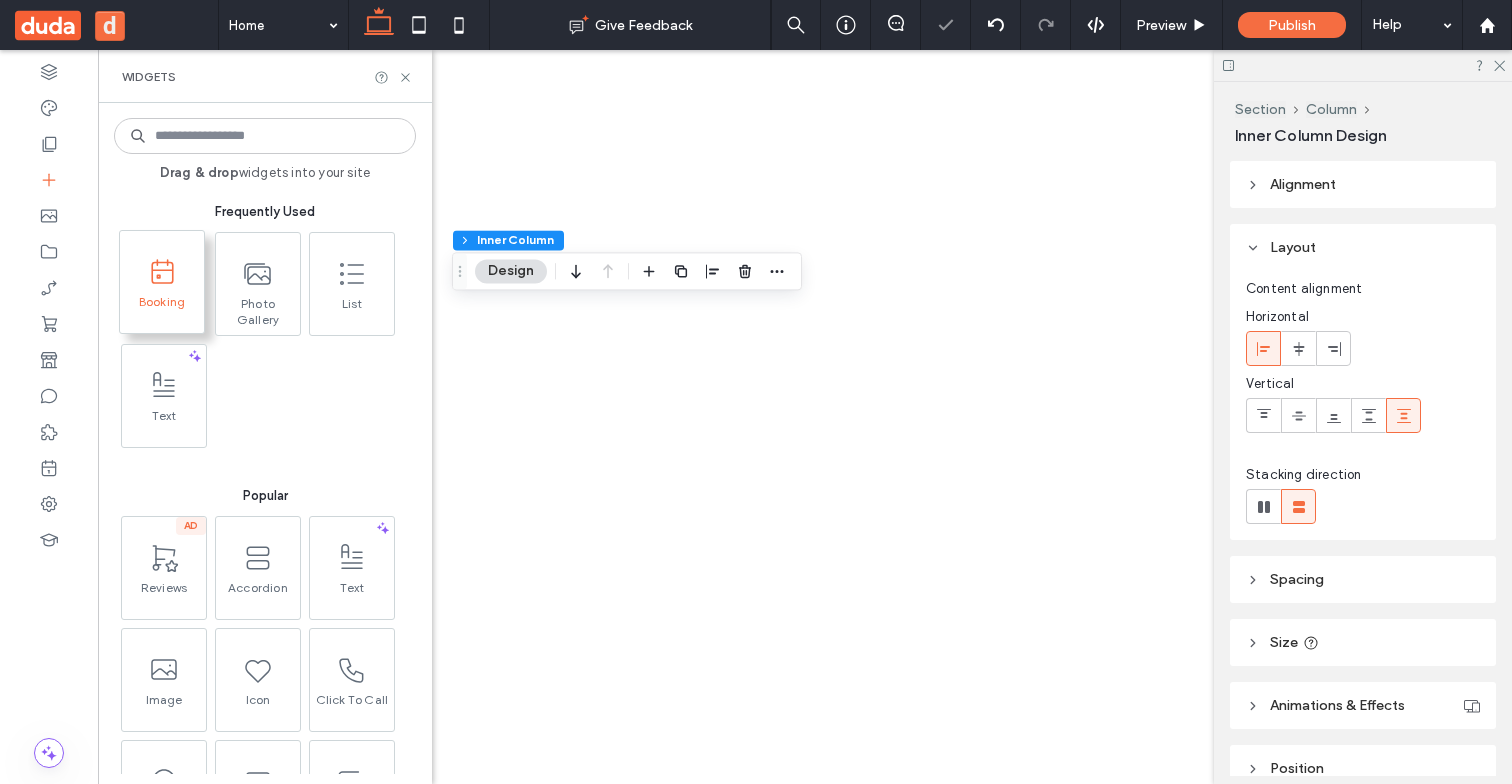 type on "**" 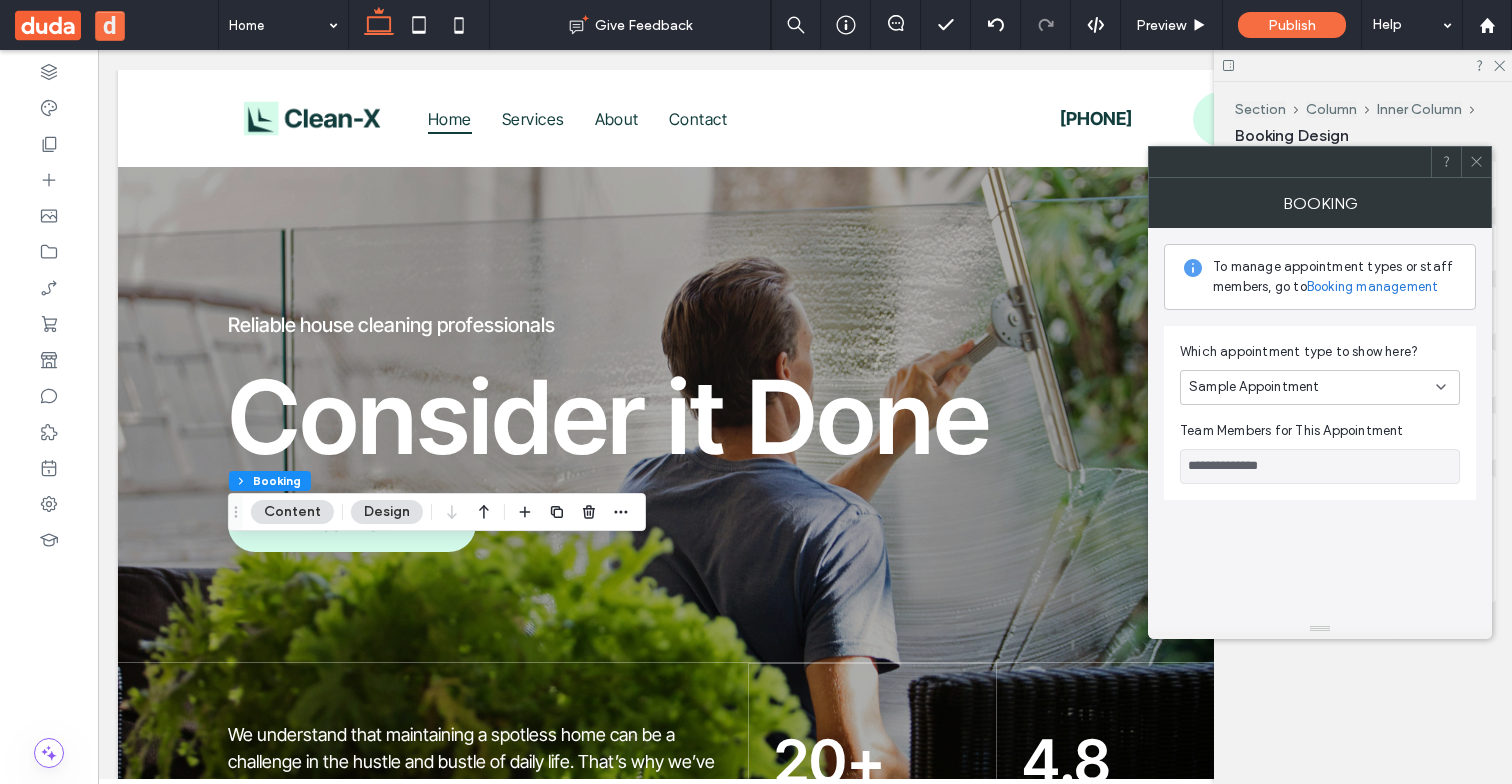 scroll, scrollTop: 0, scrollLeft: 0, axis: both 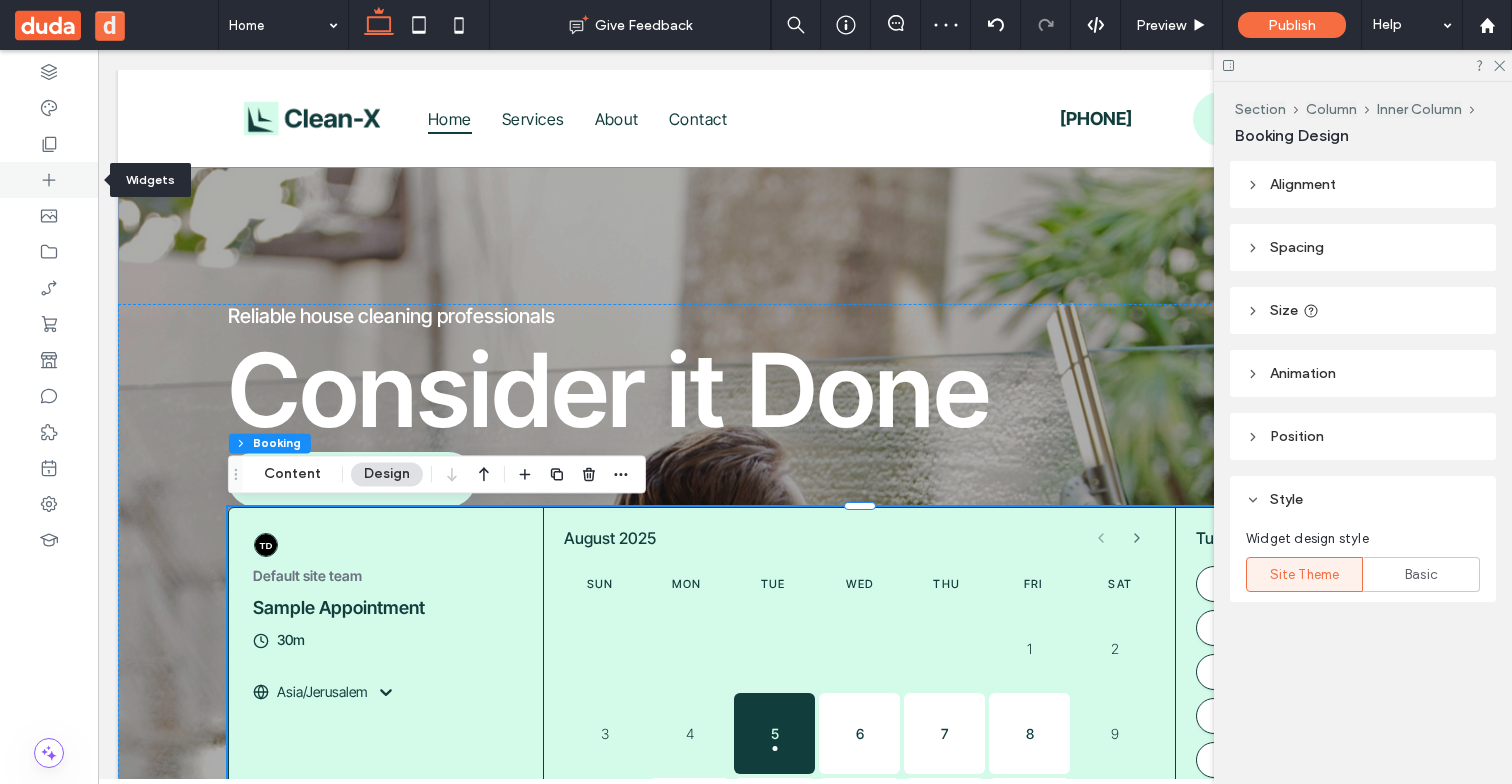 click at bounding box center [49, 180] 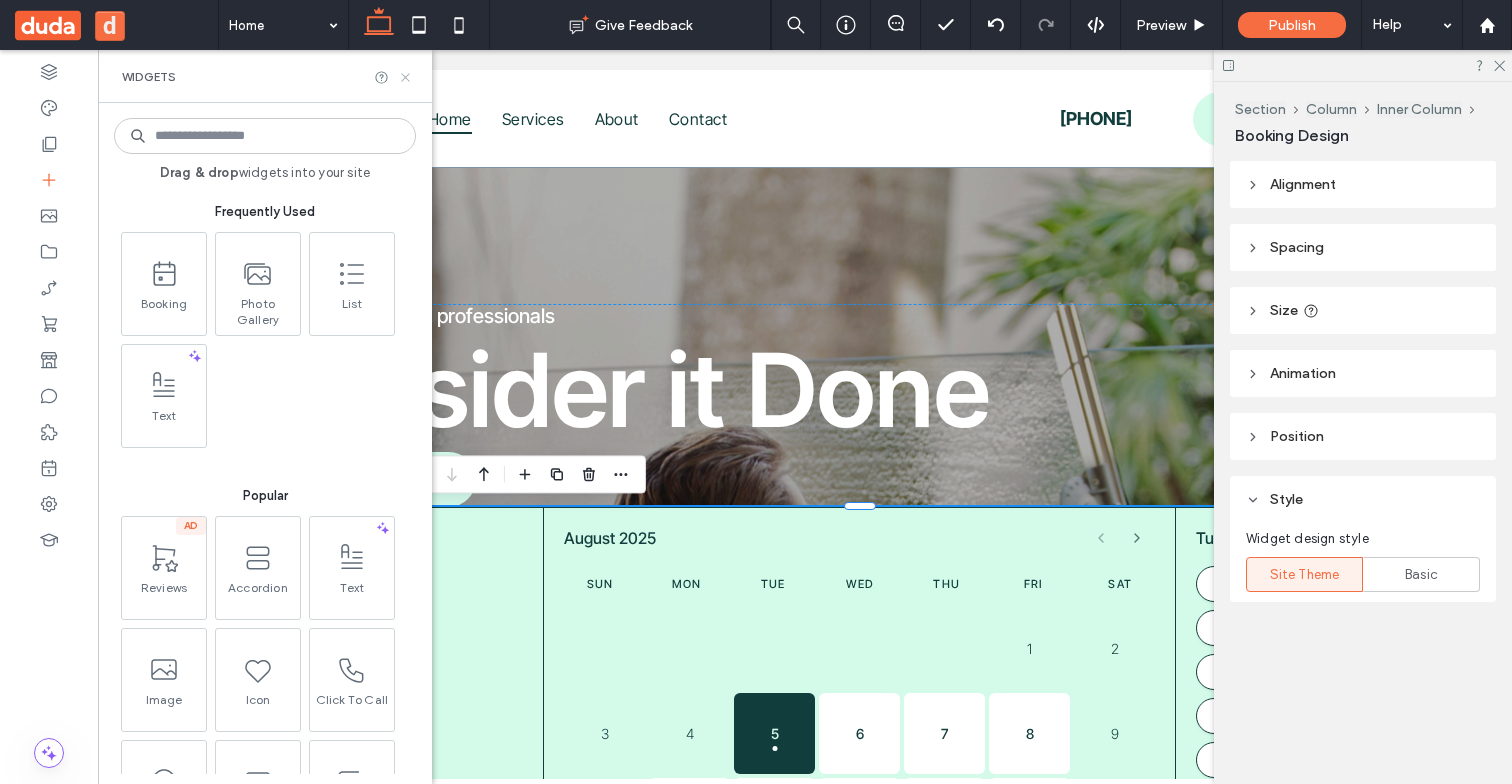 click 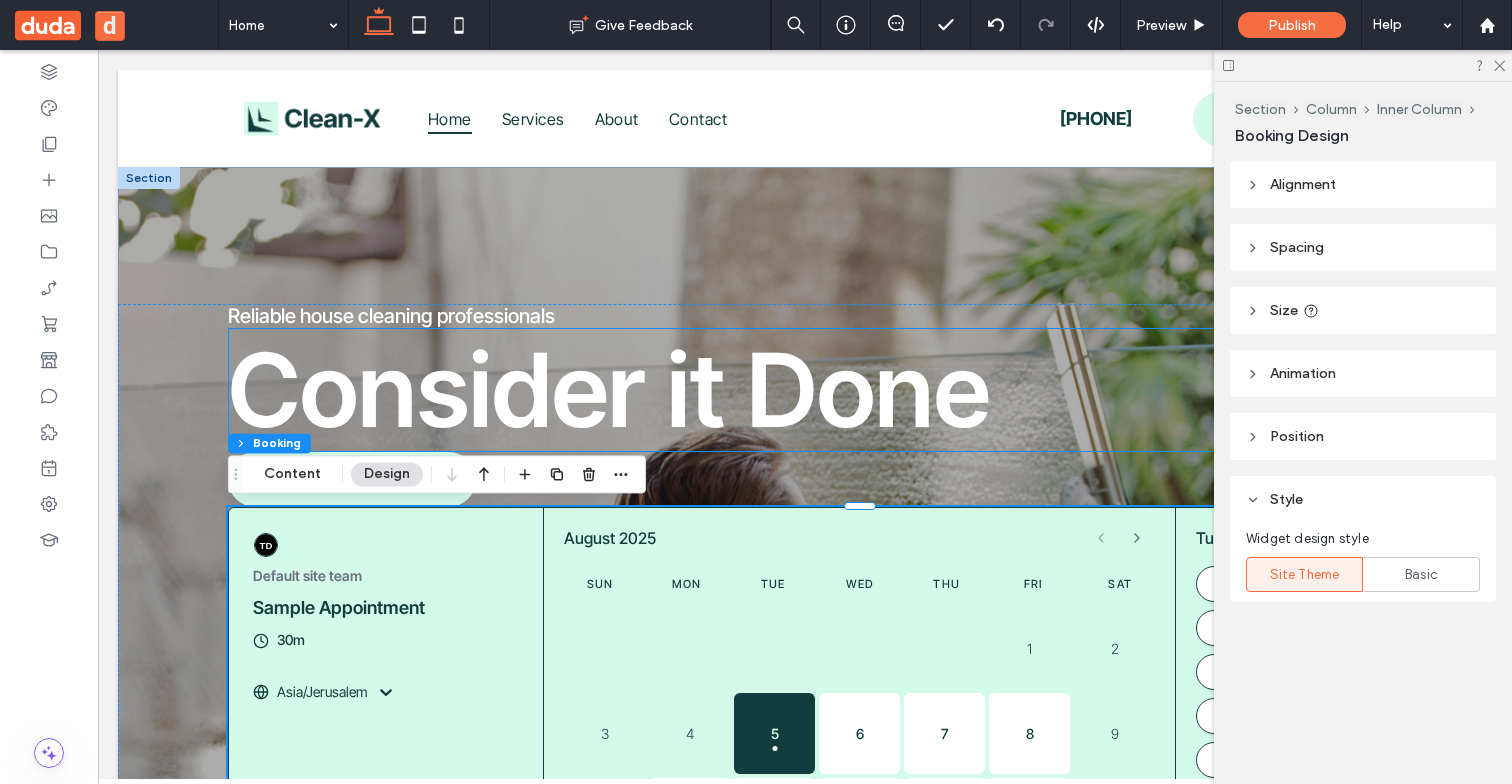 click on "Consider it Done" at bounding box center [609, 390] 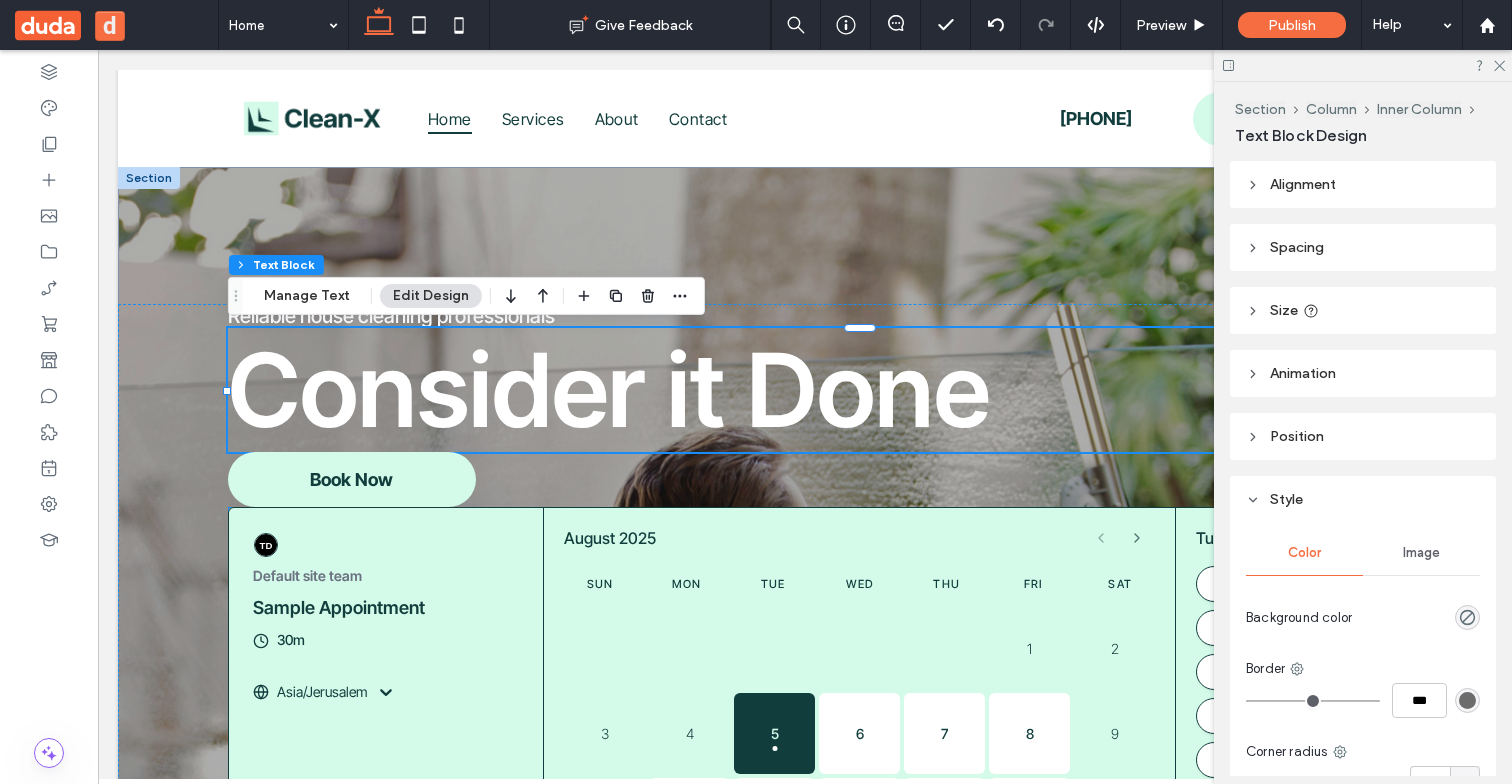 click on "Default site team Sample Appointment 30m Asia/Jerusalem" at bounding box center (387, 618) 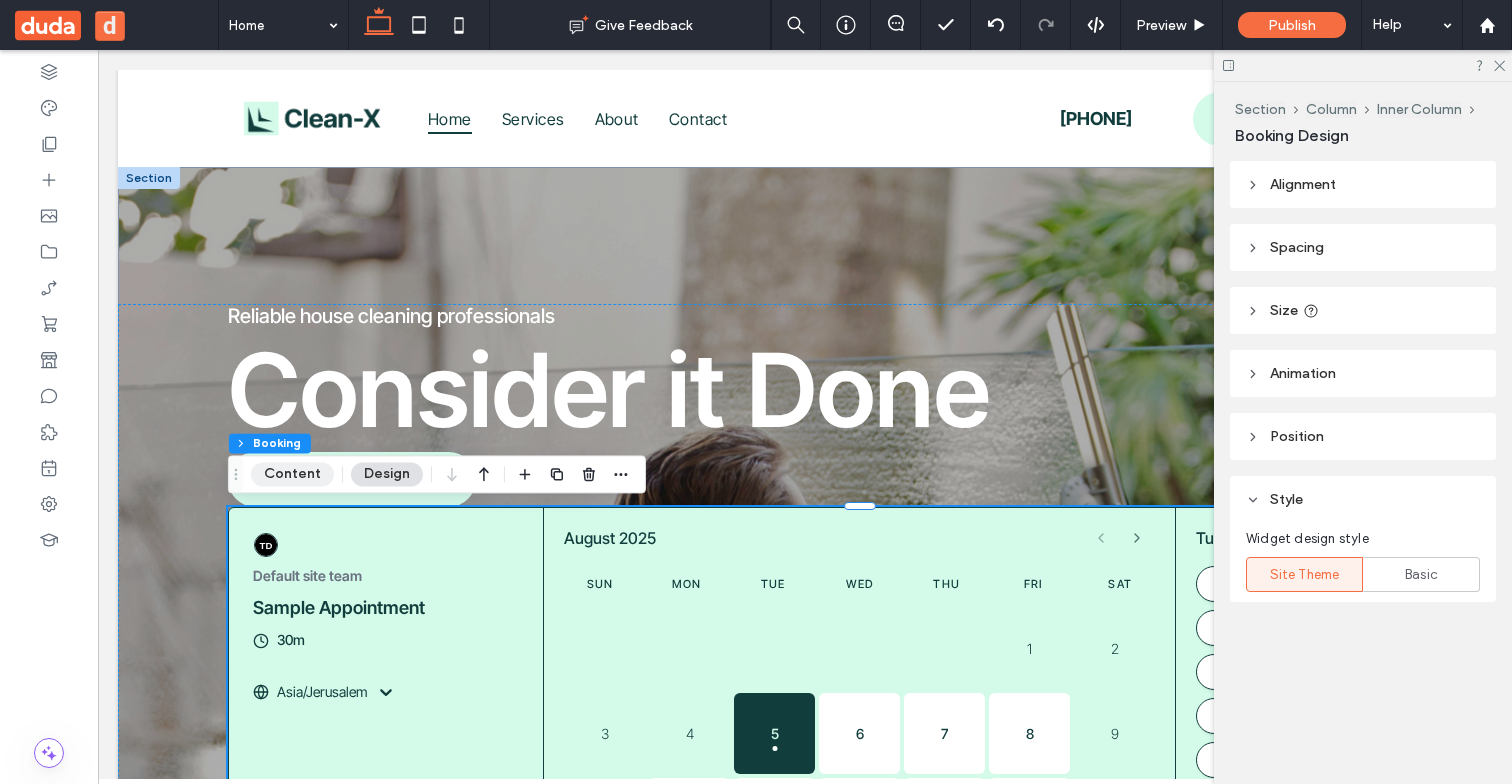 click on "Content" at bounding box center [292, 474] 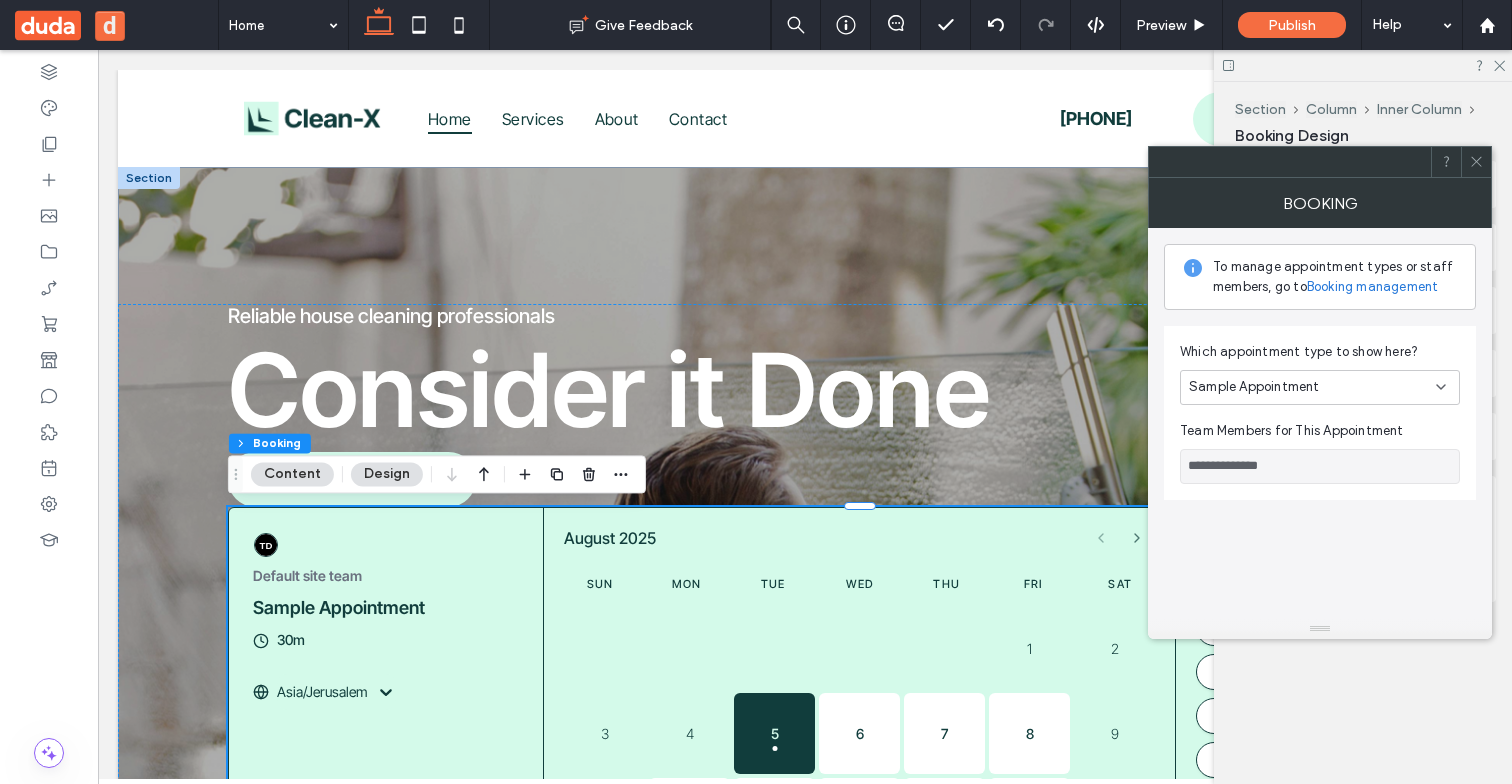 click on "Booking management" at bounding box center (1373, 287) 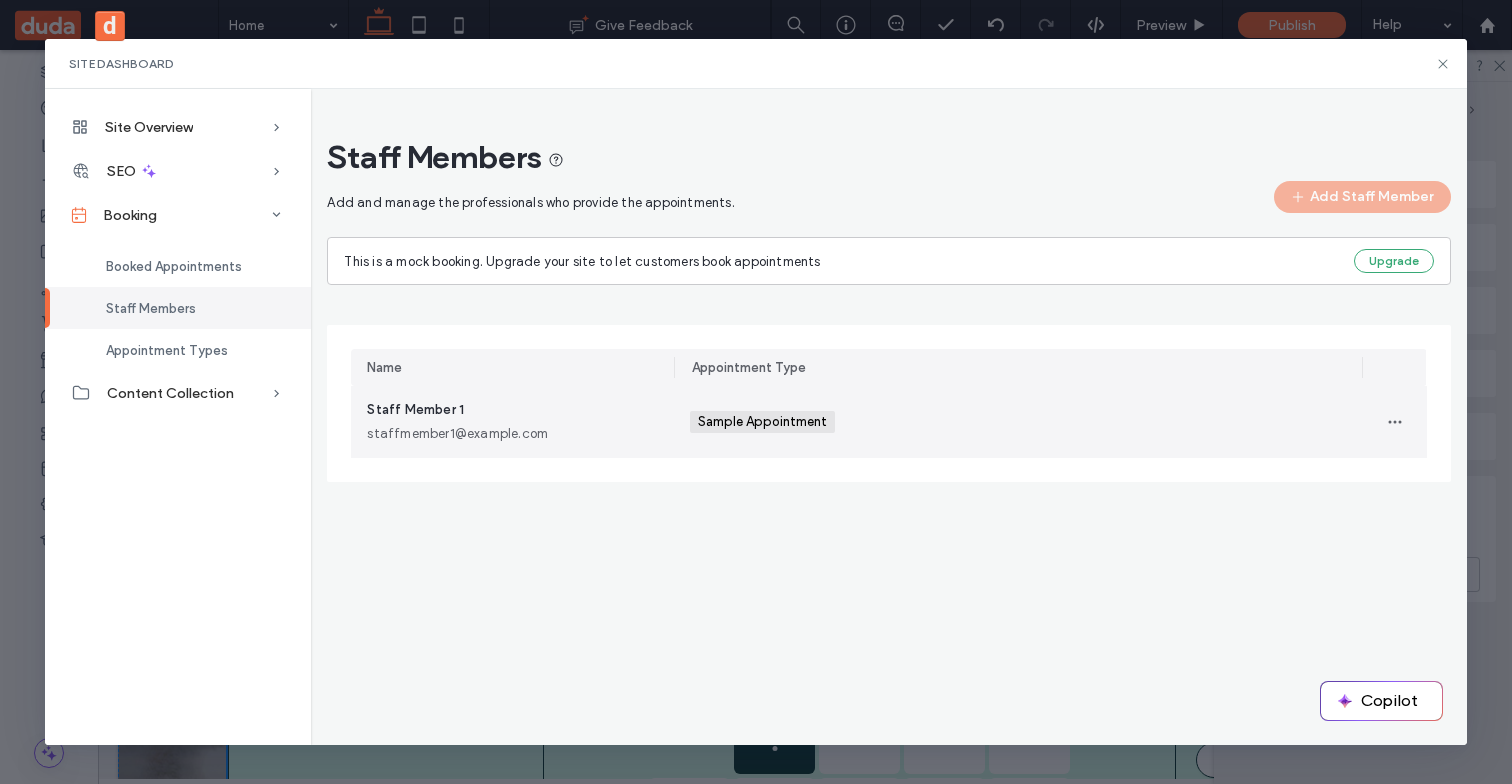 click on "Staff Member 1 staffmember1@example.com" at bounding box center (512, 422) 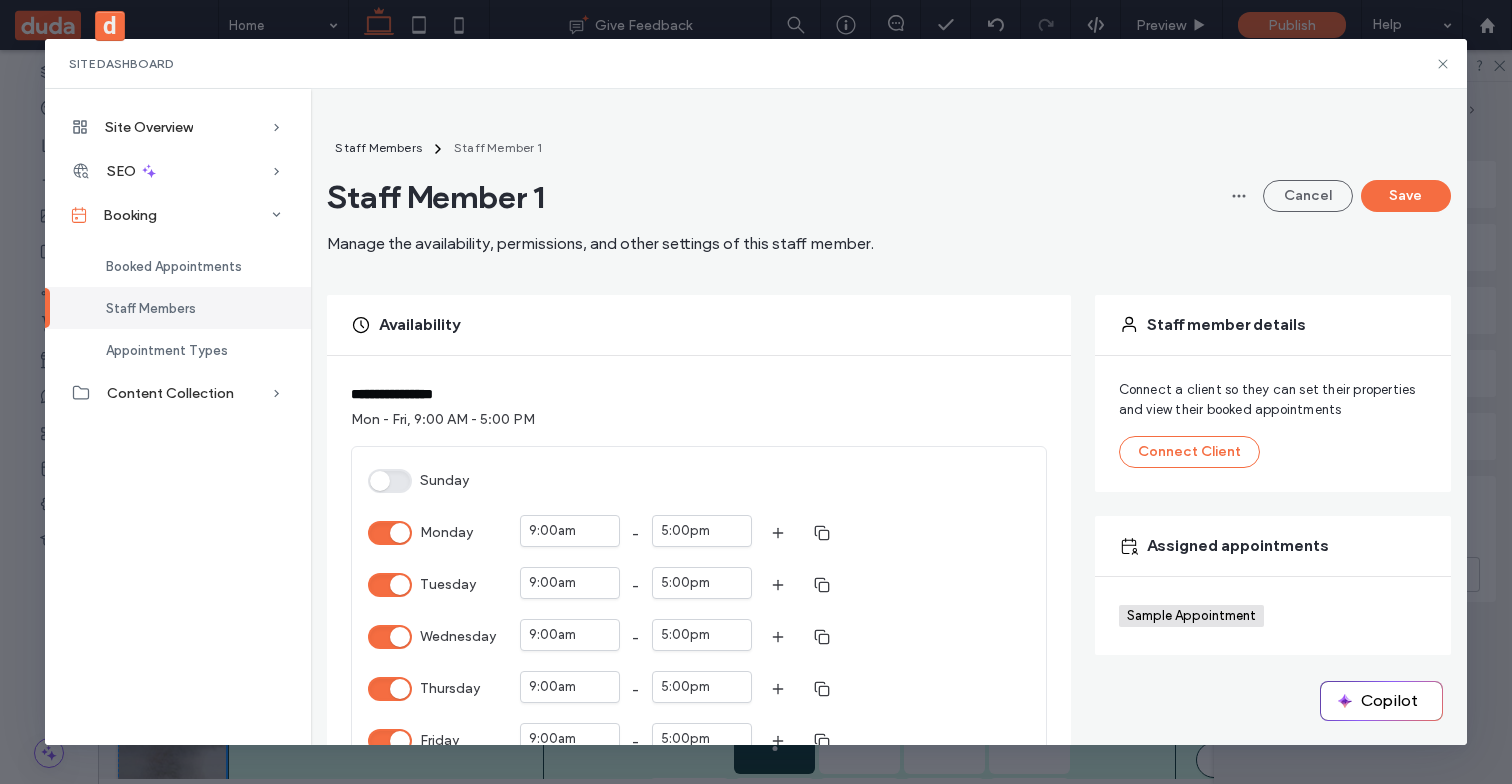 click on "Staff Members" at bounding box center [151, 308] 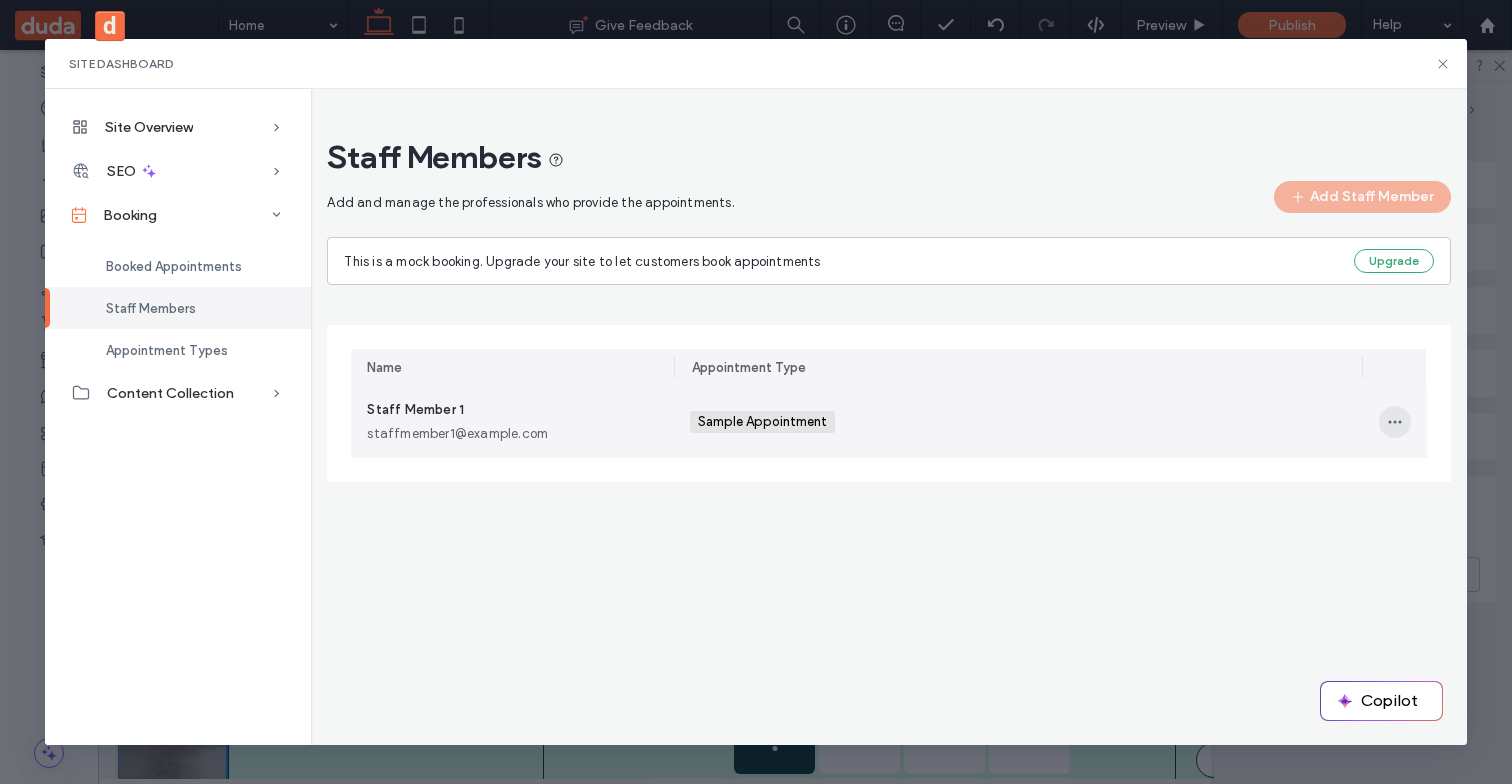 click 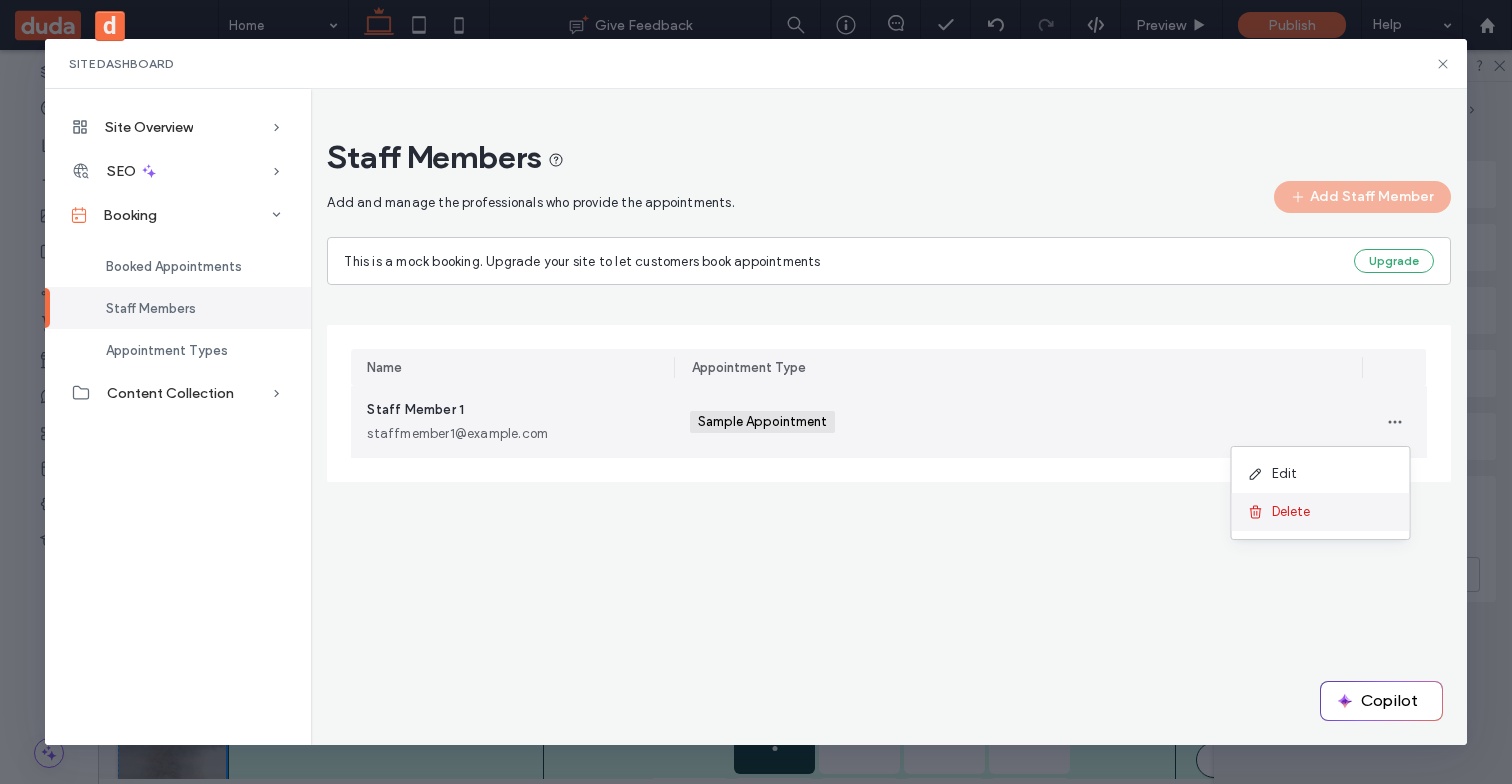 click on "Delete" at bounding box center (1321, 512) 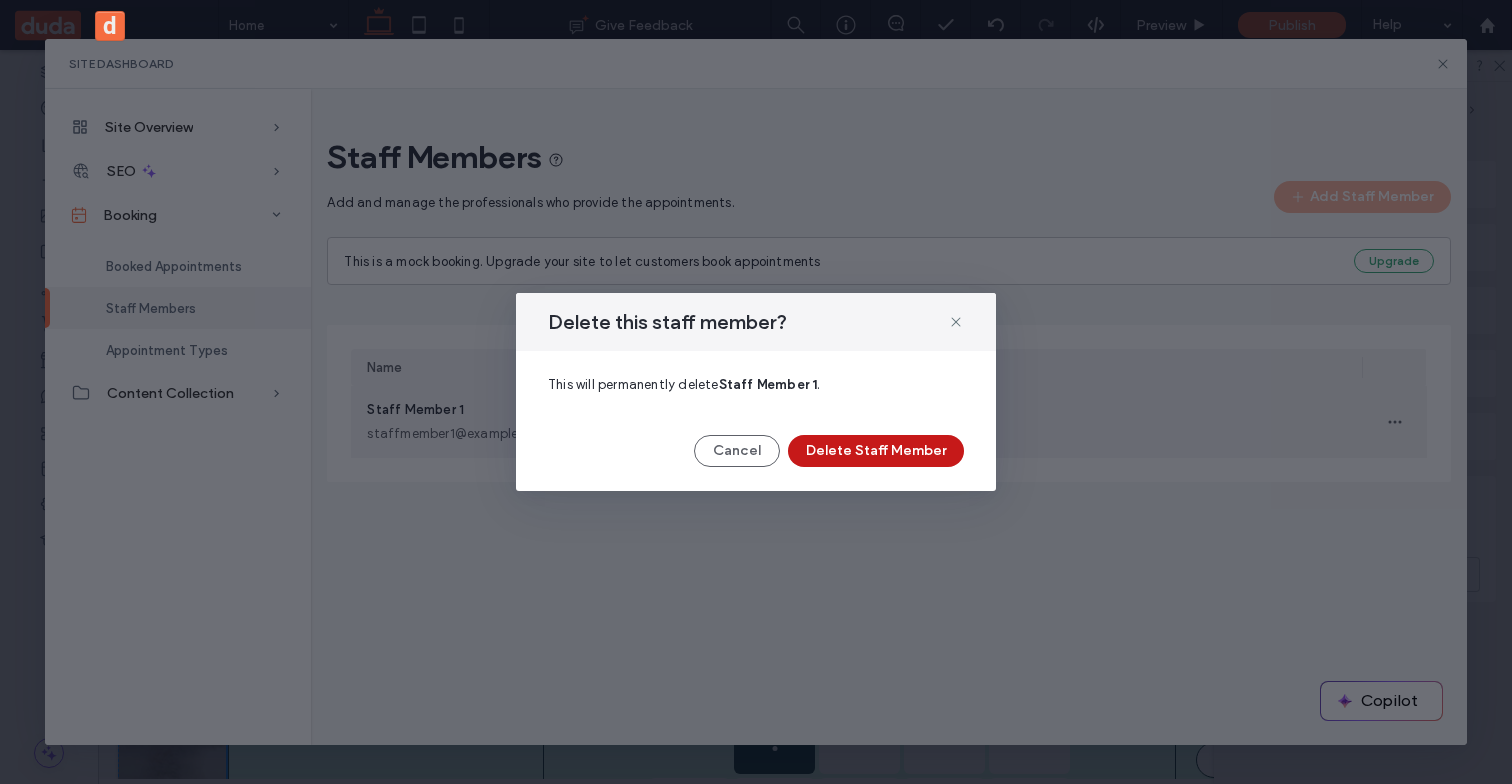 click on "Delete Staff Member" at bounding box center [876, 451] 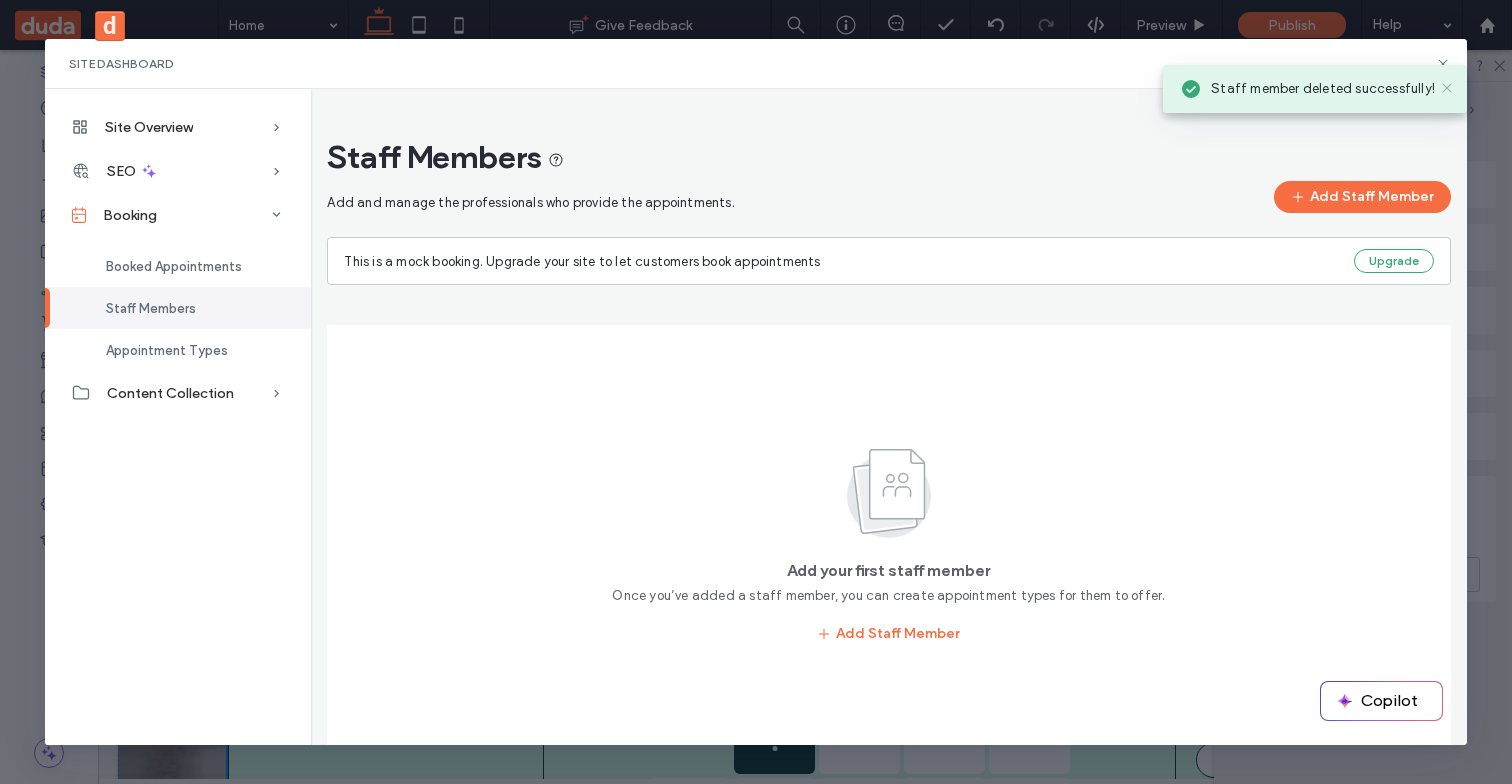 click 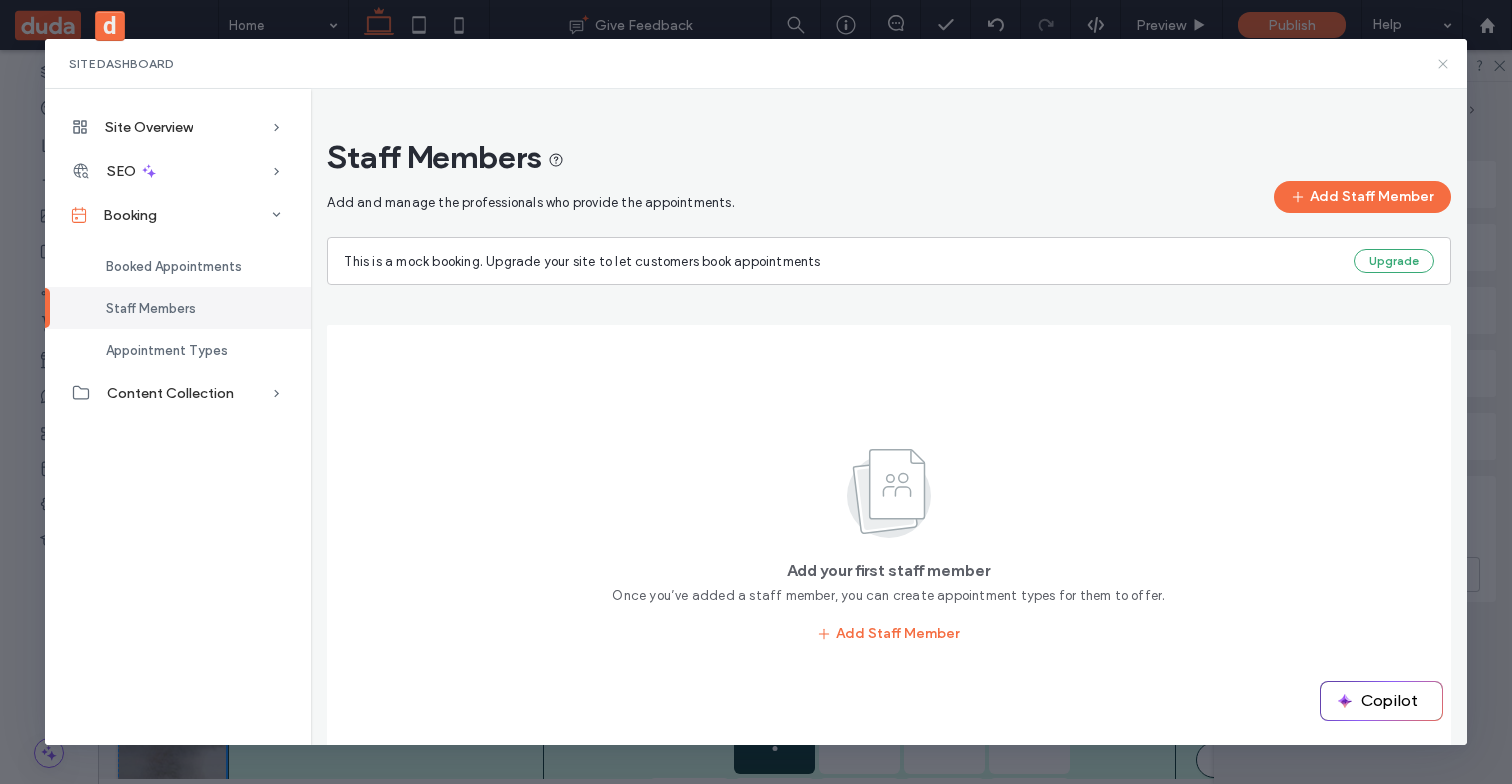 click 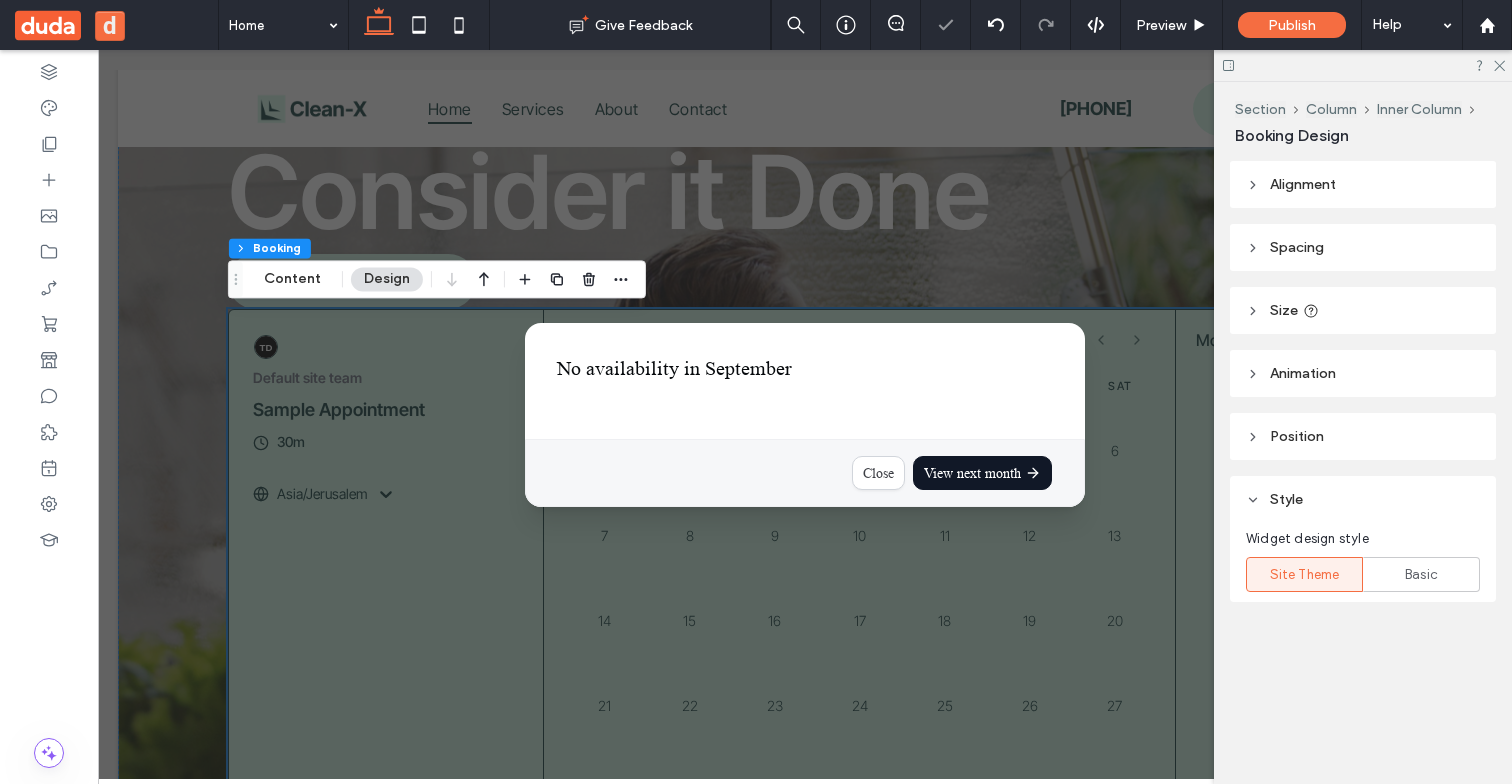 scroll, scrollTop: 176, scrollLeft: 0, axis: vertical 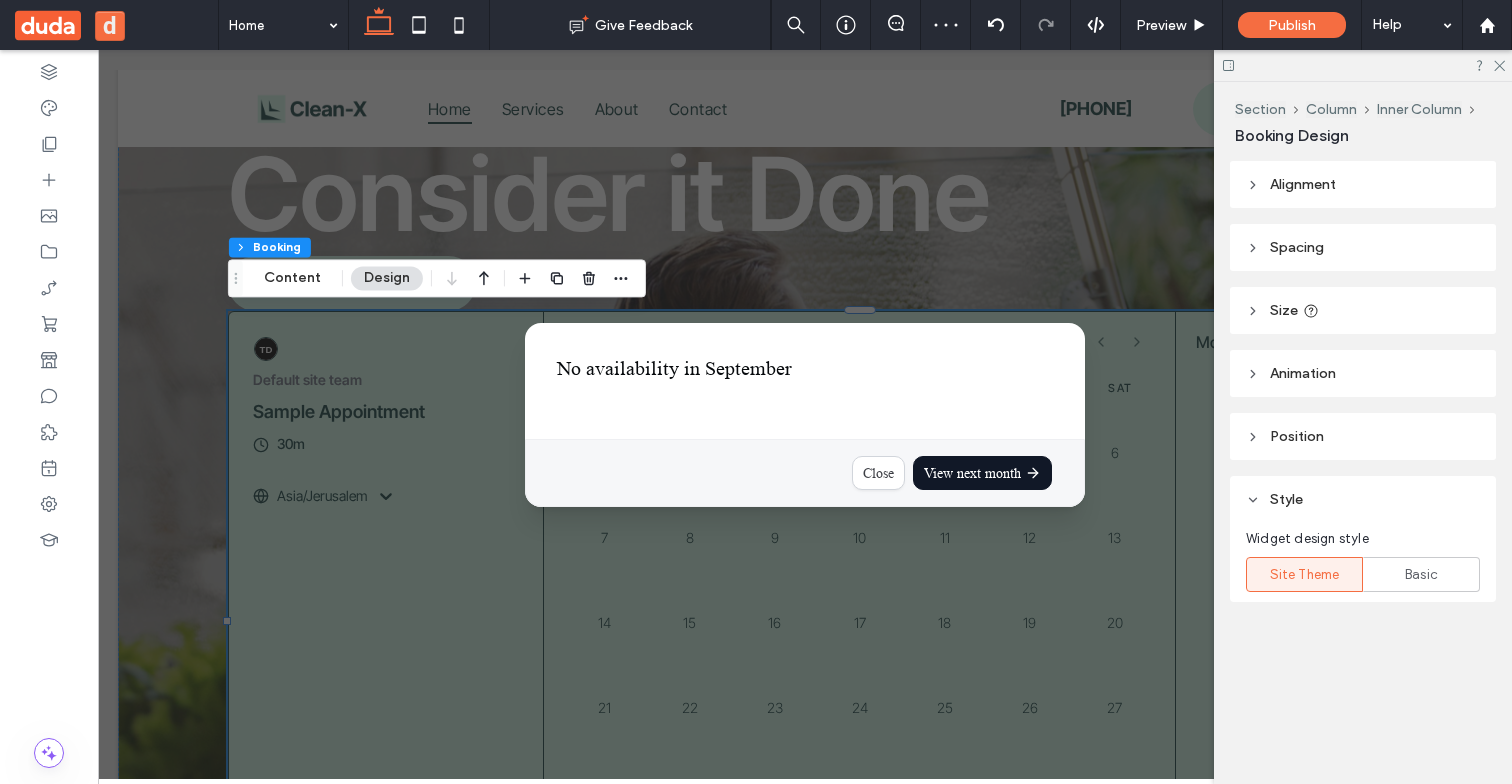 click on "View next month" at bounding box center (98, 50) 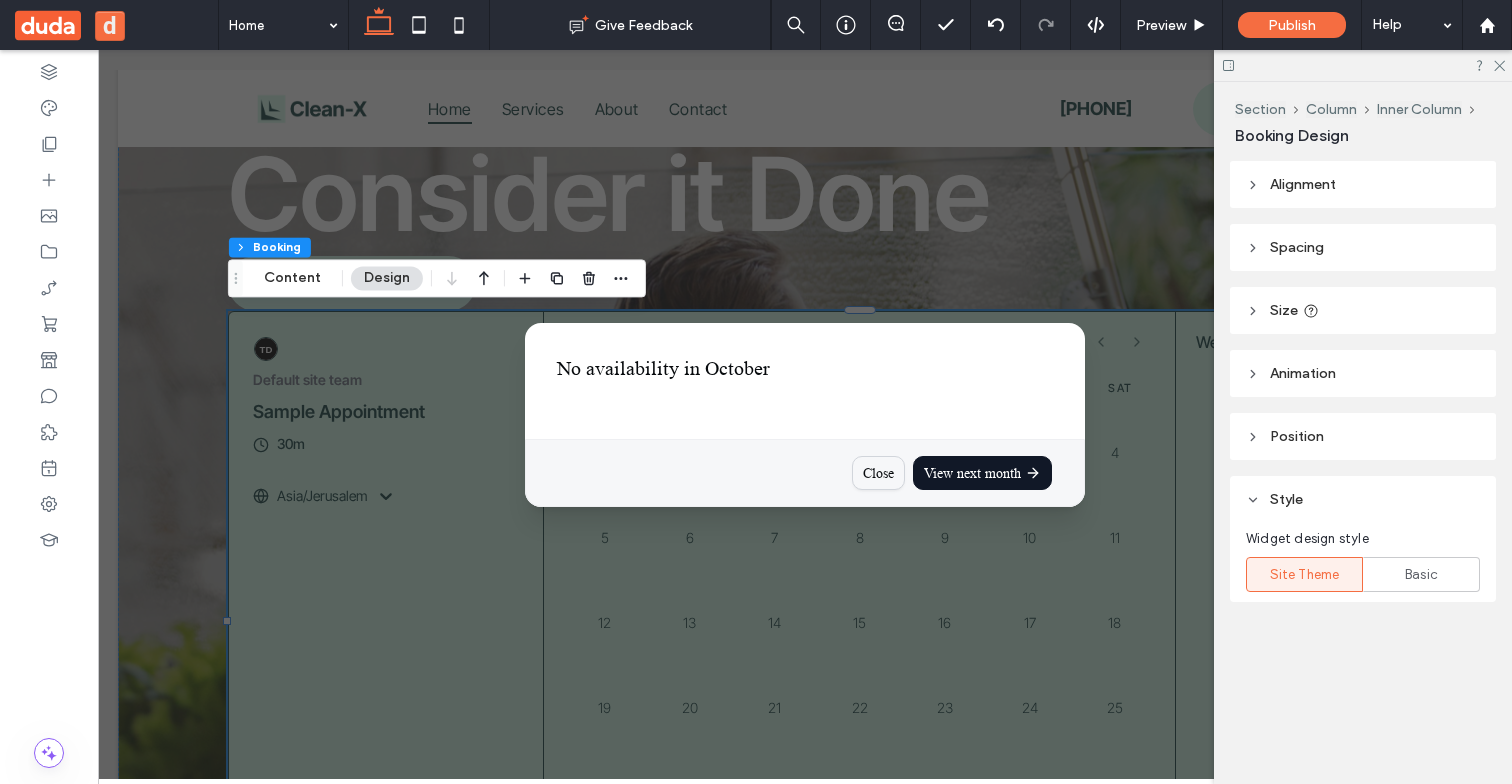 click on "Close" at bounding box center (878, 473) 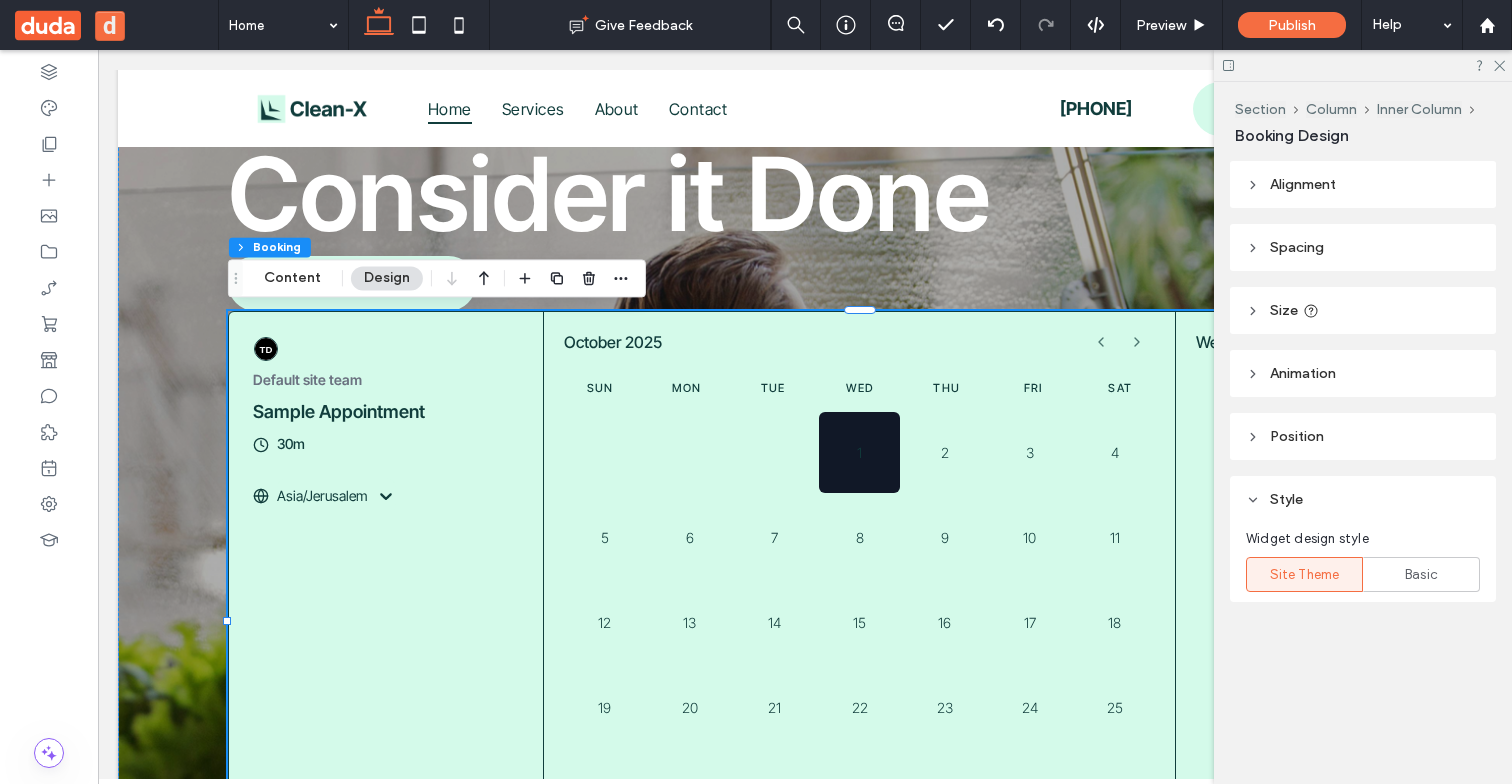 click on "Default site team Sample Appointment 30m Asia/Jerusalem" at bounding box center [339, 422] 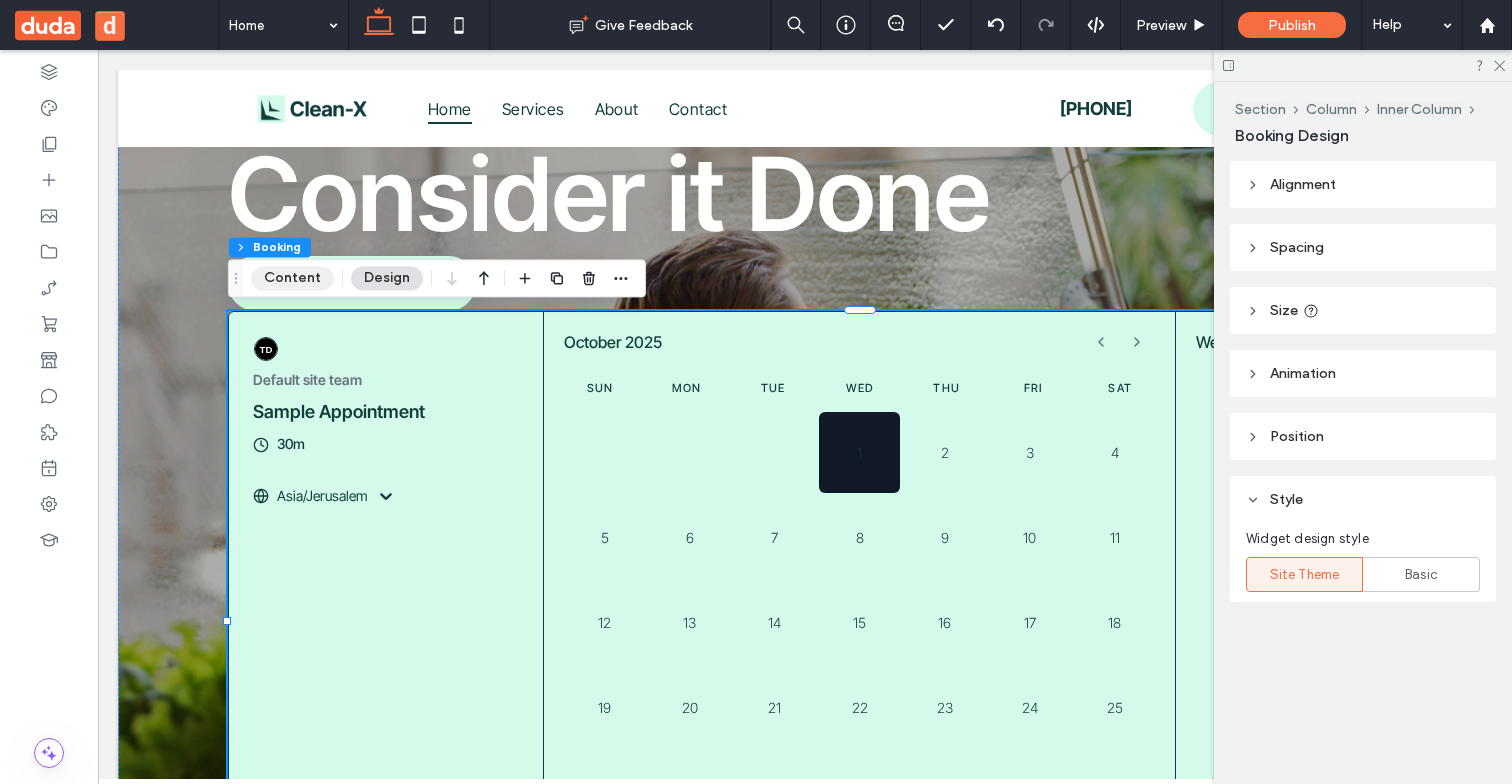 click on "Content" at bounding box center (292, 278) 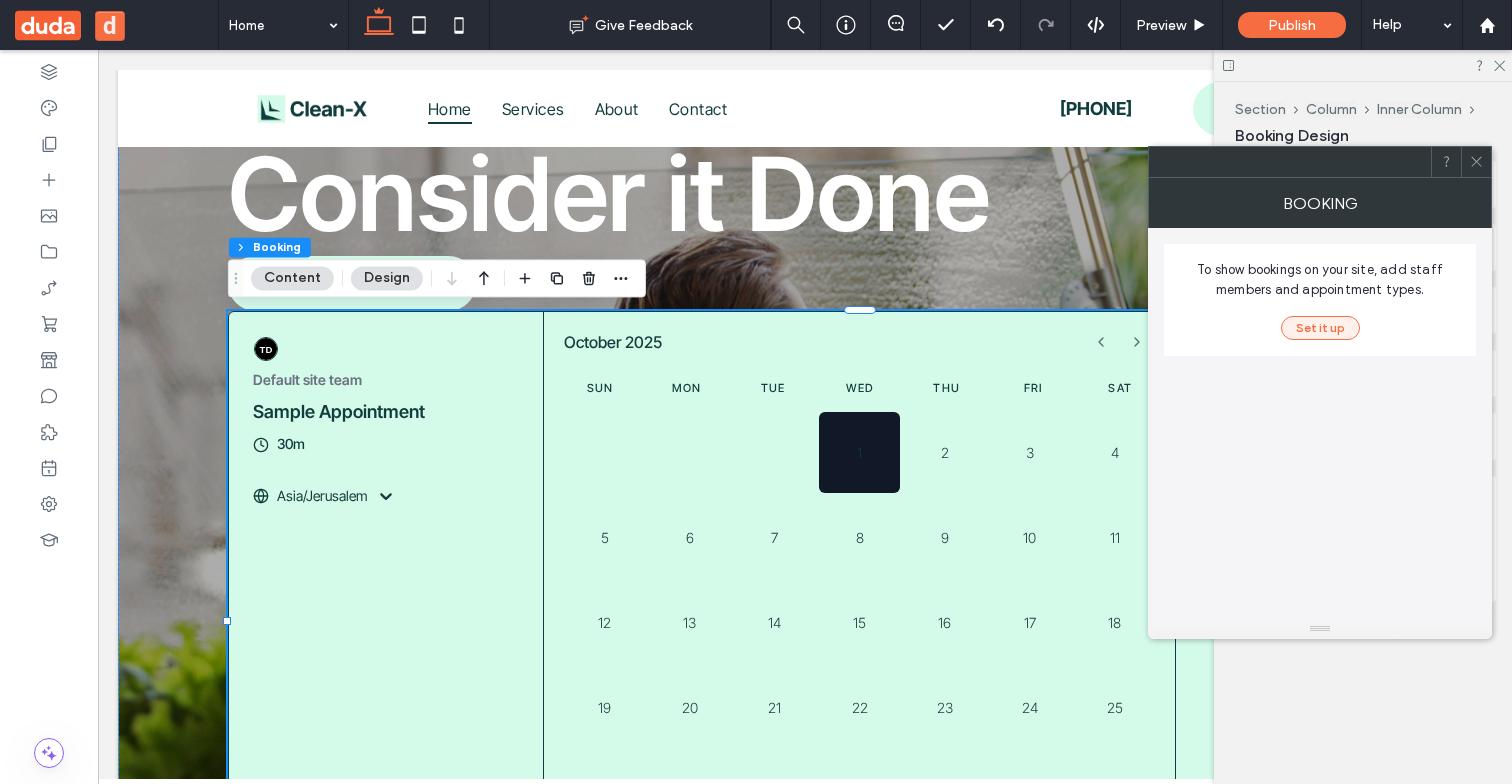 click on "Set it up" at bounding box center [1320, 328] 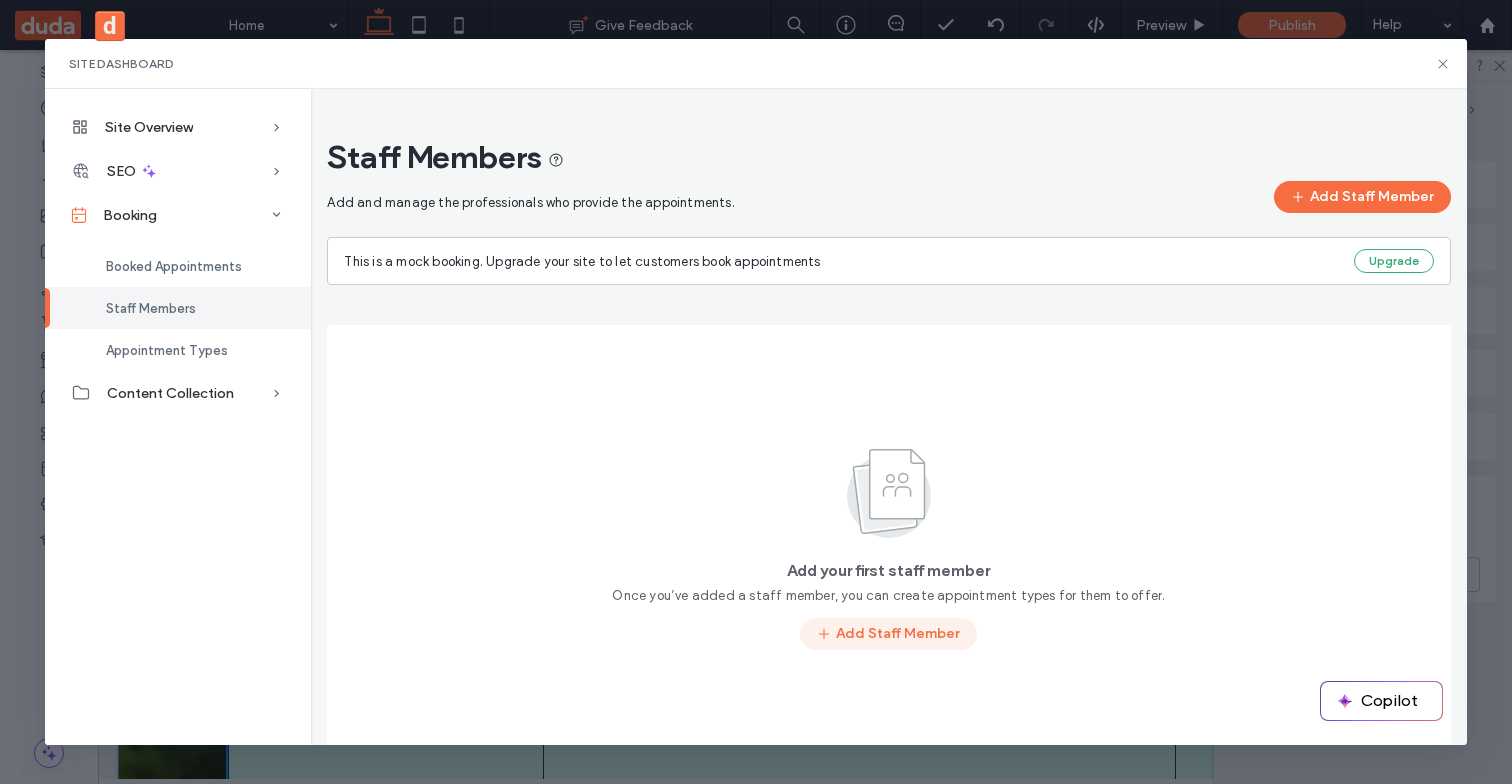 click on "Add Staff Member" at bounding box center (888, 634) 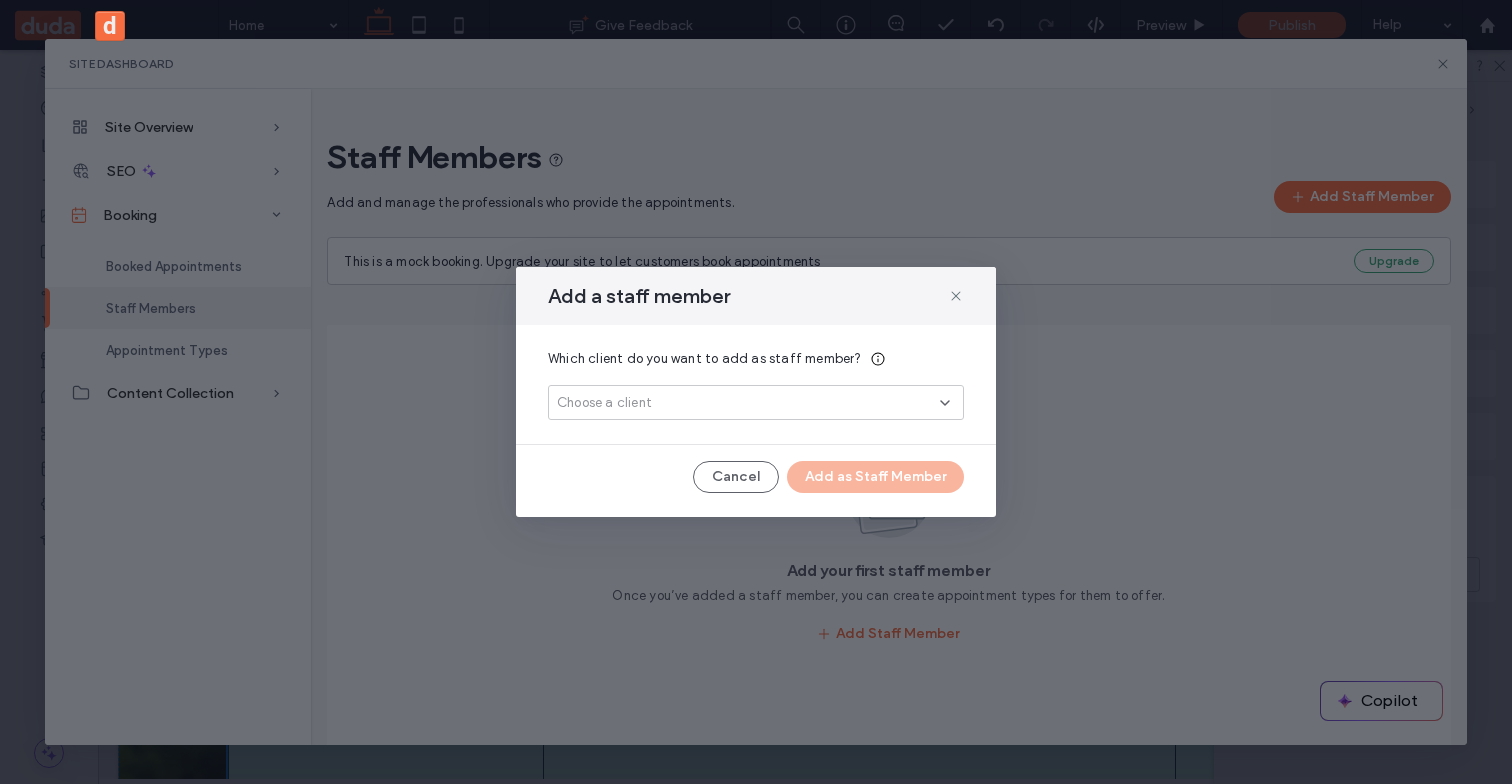 click on "Choose a client" at bounding box center (748, 403) 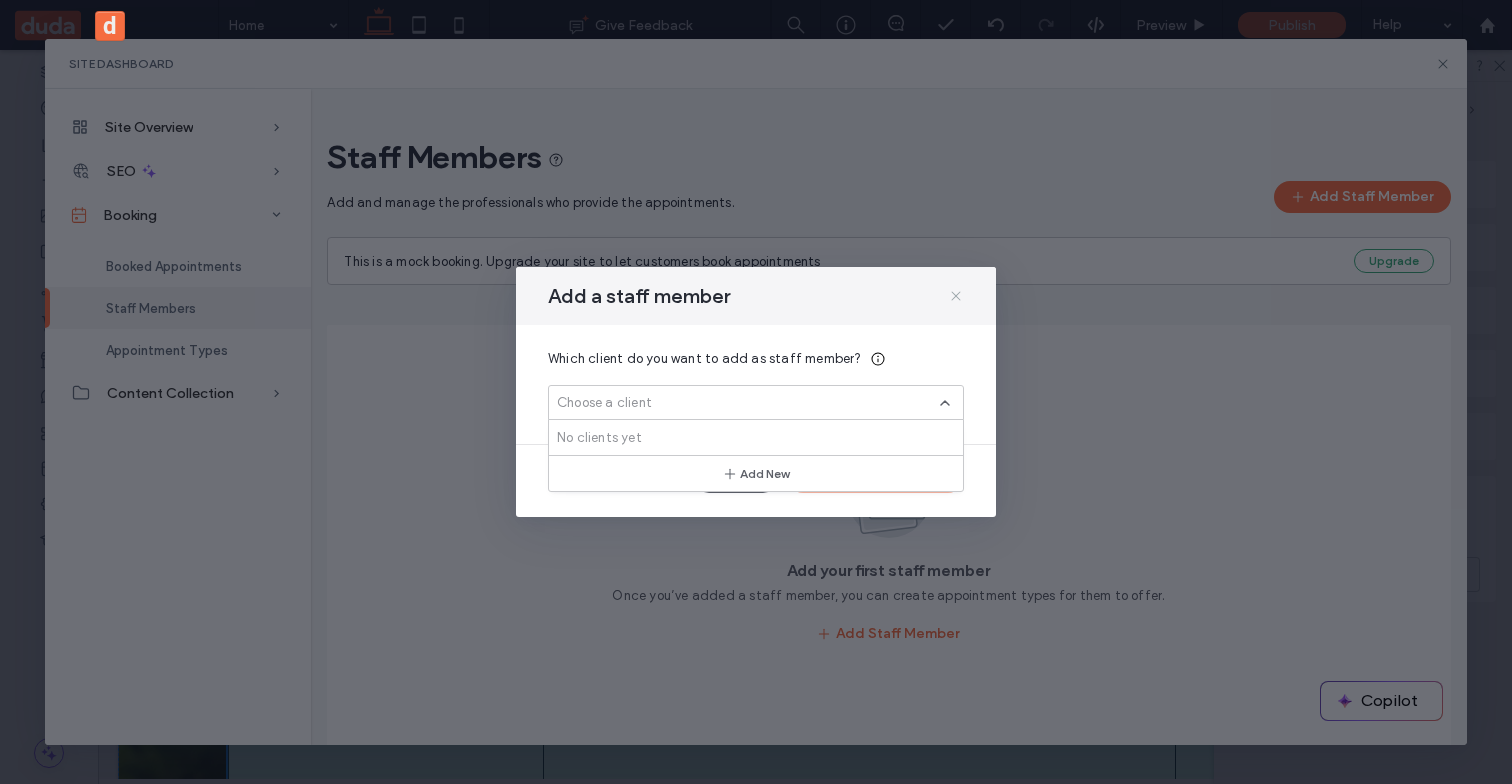 click 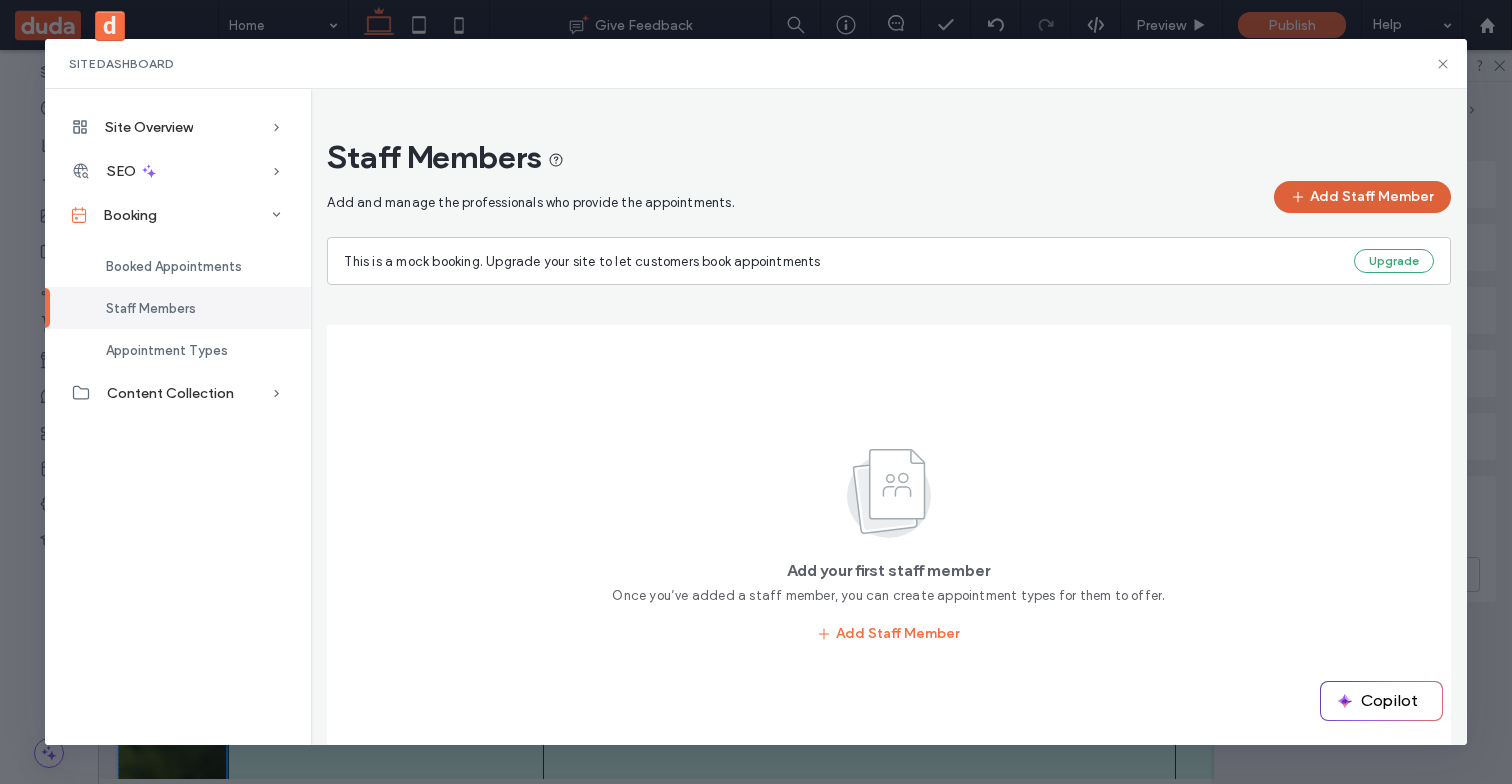 click on "Add Staff Member" at bounding box center (1362, 197) 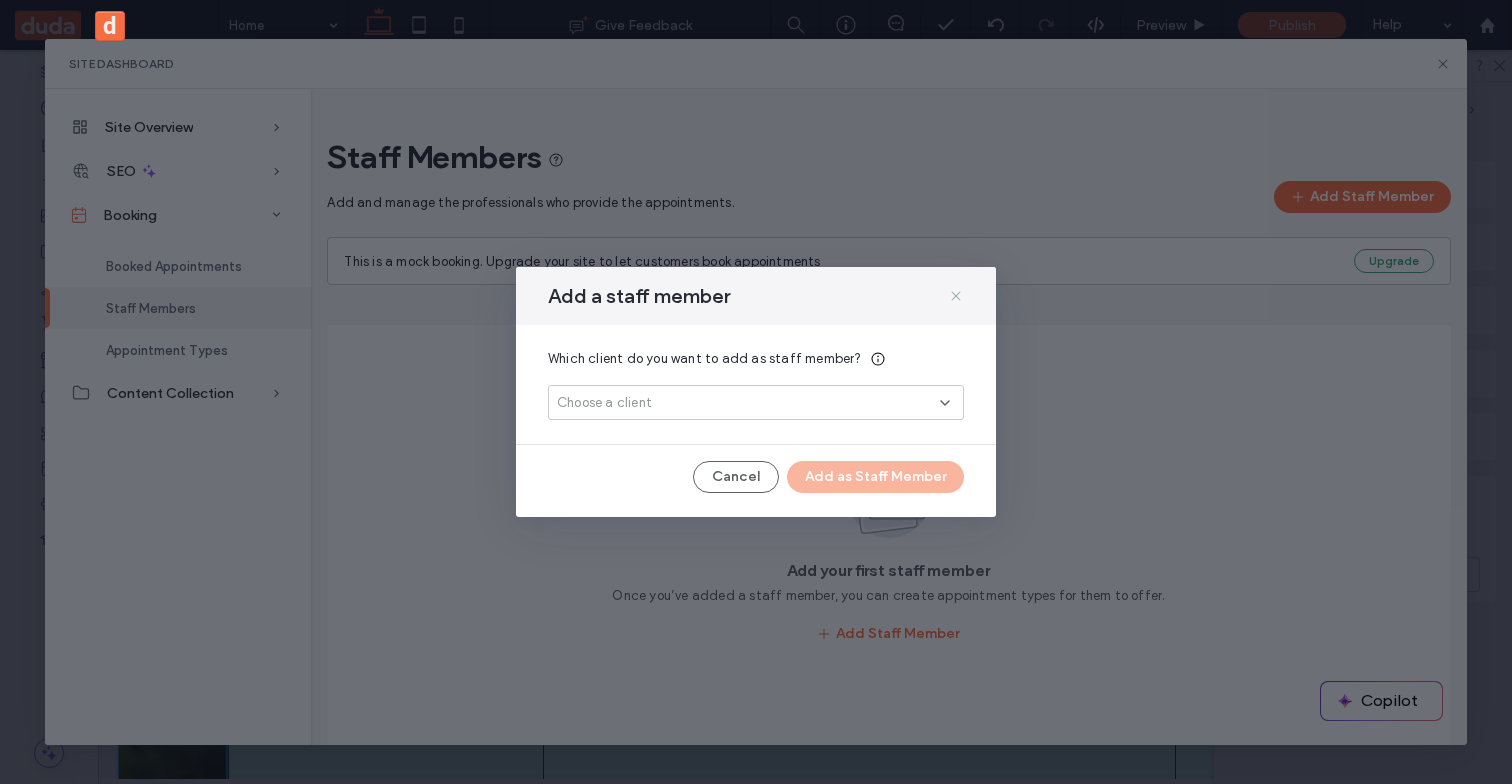 click 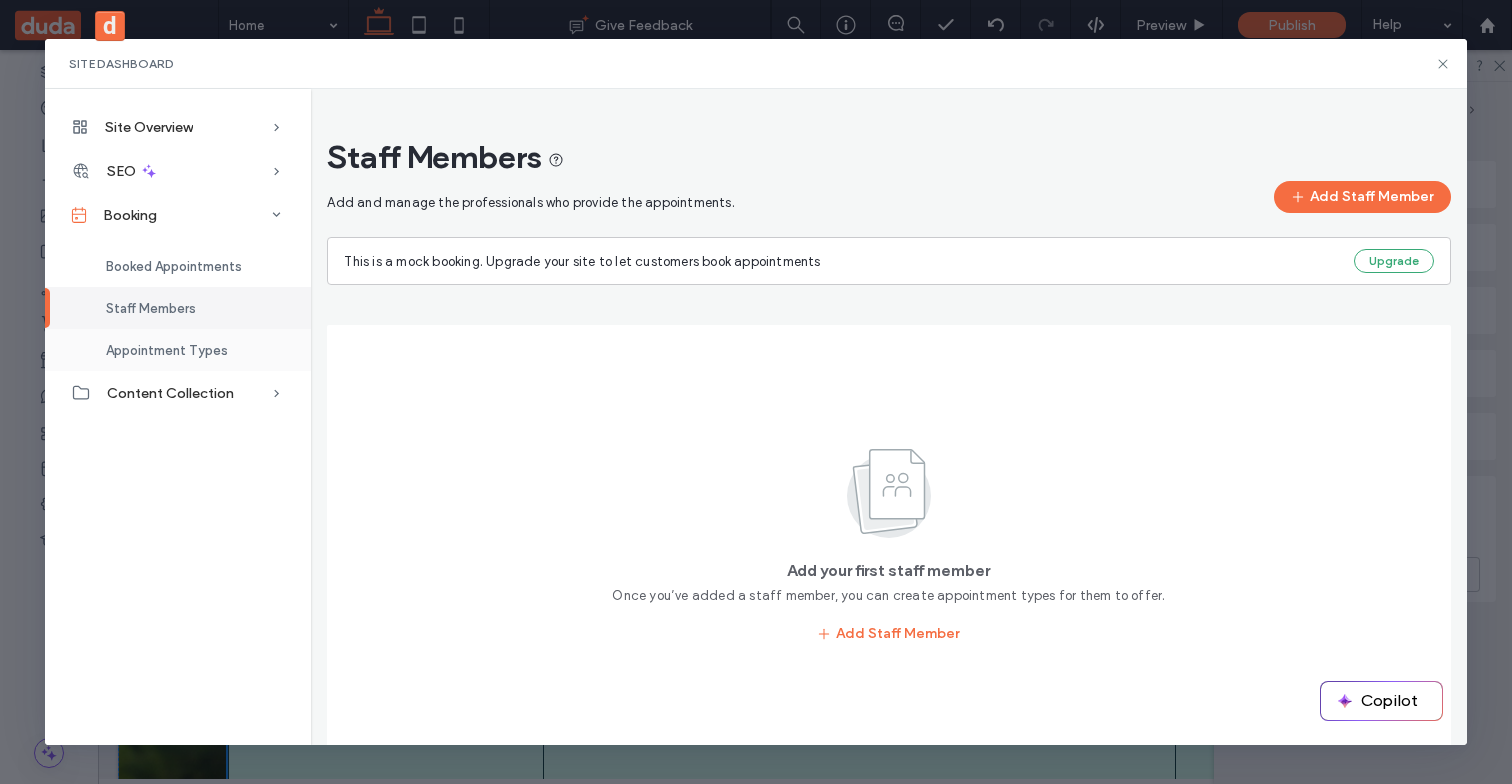click on "Appointment Types" at bounding box center (178, 350) 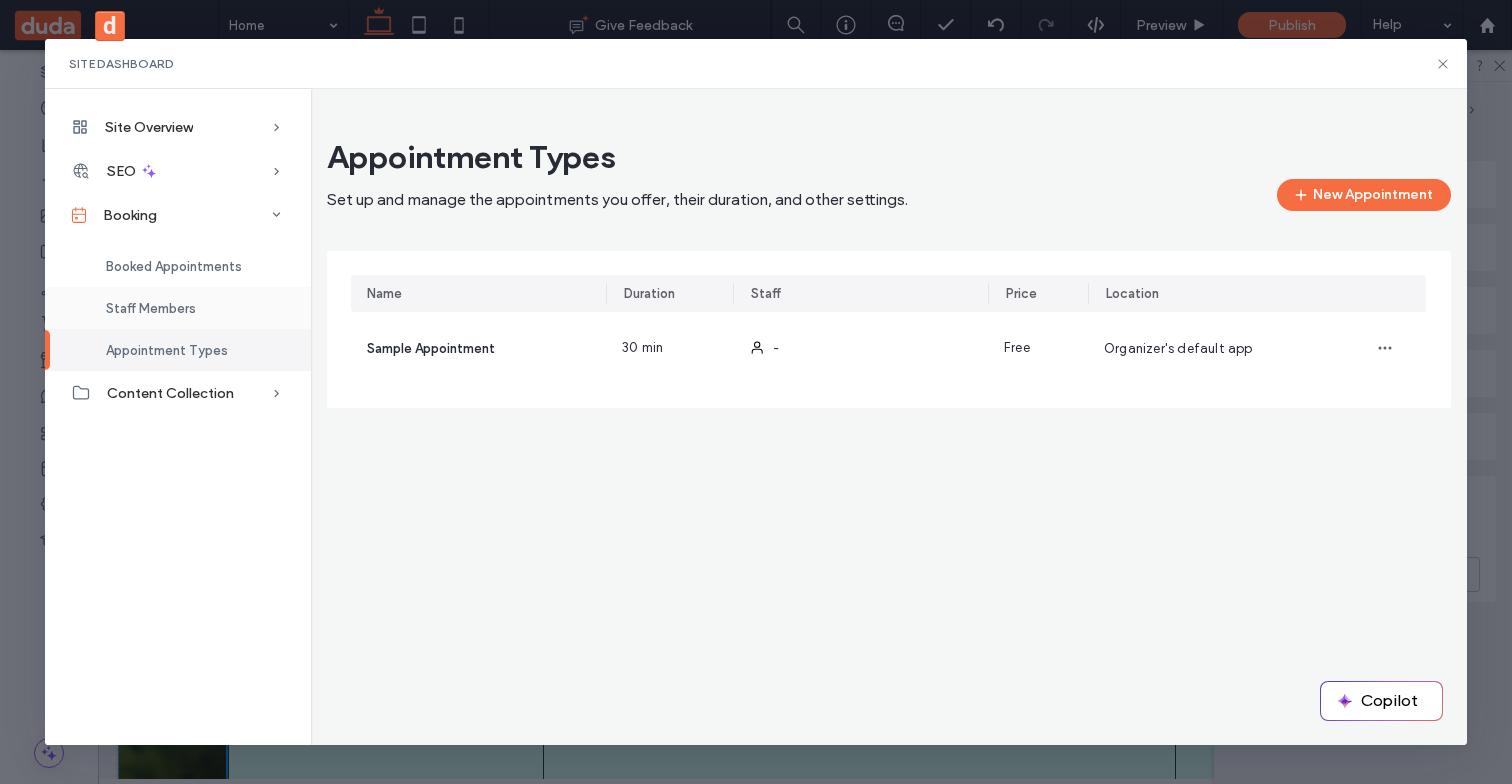 click on "Staff Members" at bounding box center (151, 308) 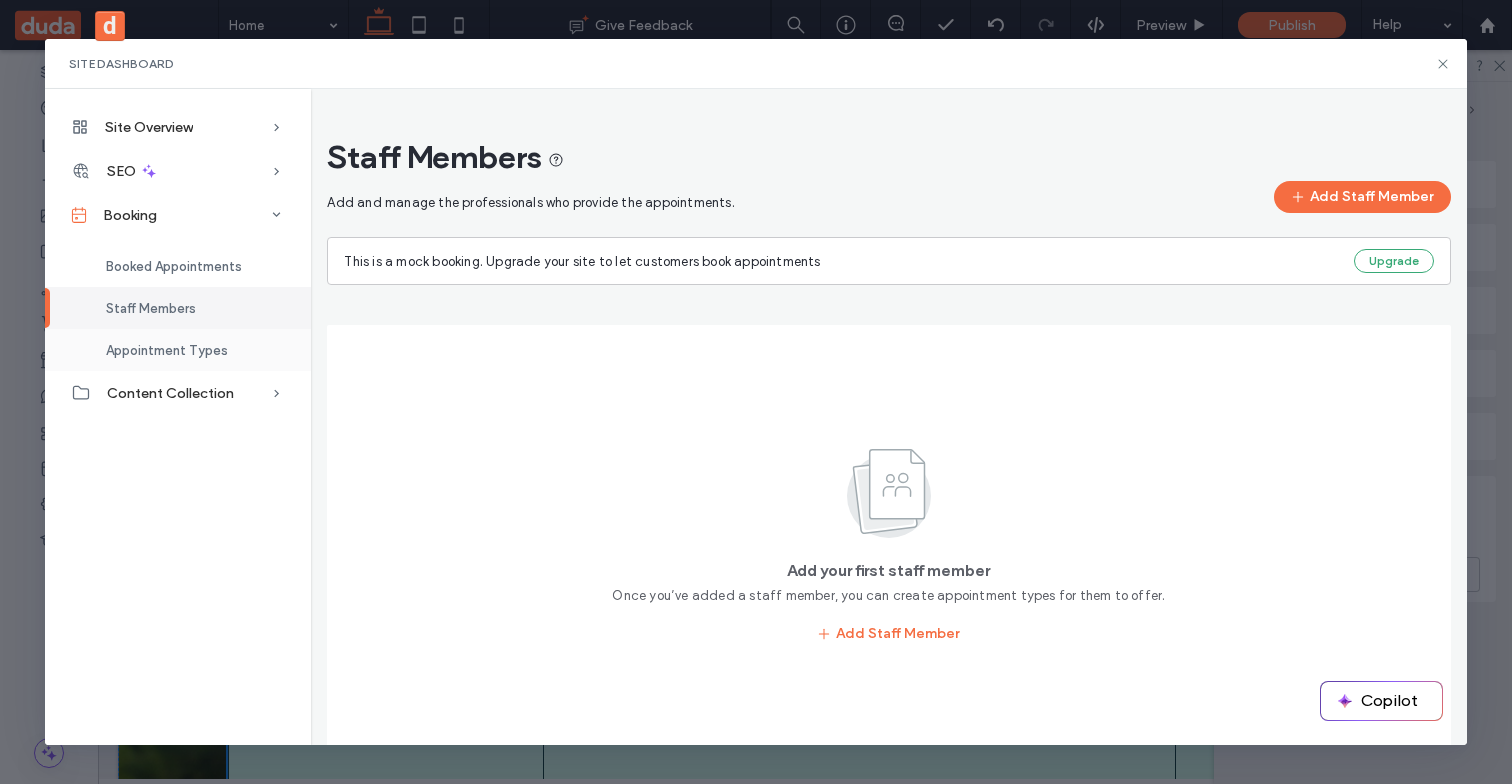 click on "Appointment Types" at bounding box center (178, 350) 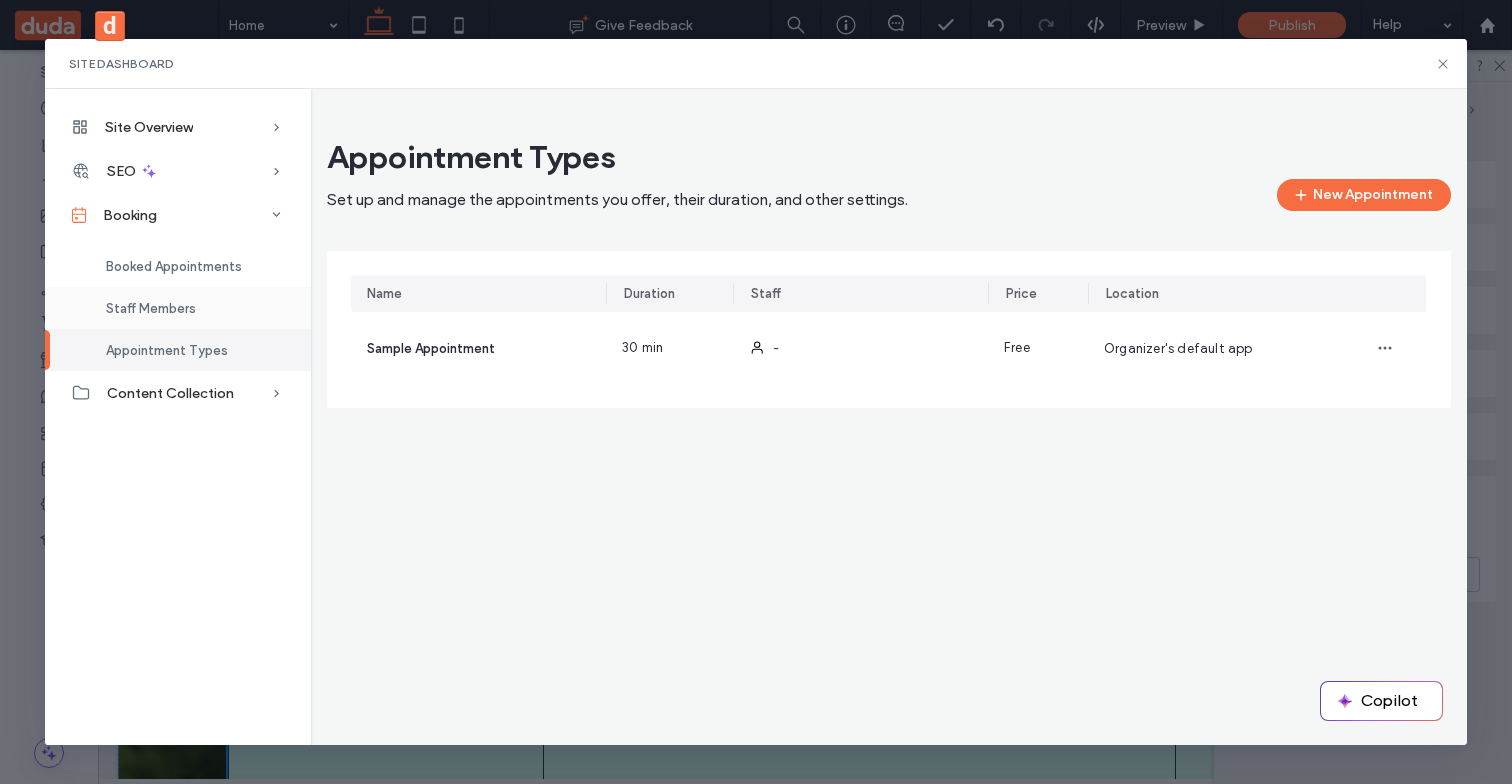 click on "Staff Members" at bounding box center [178, 308] 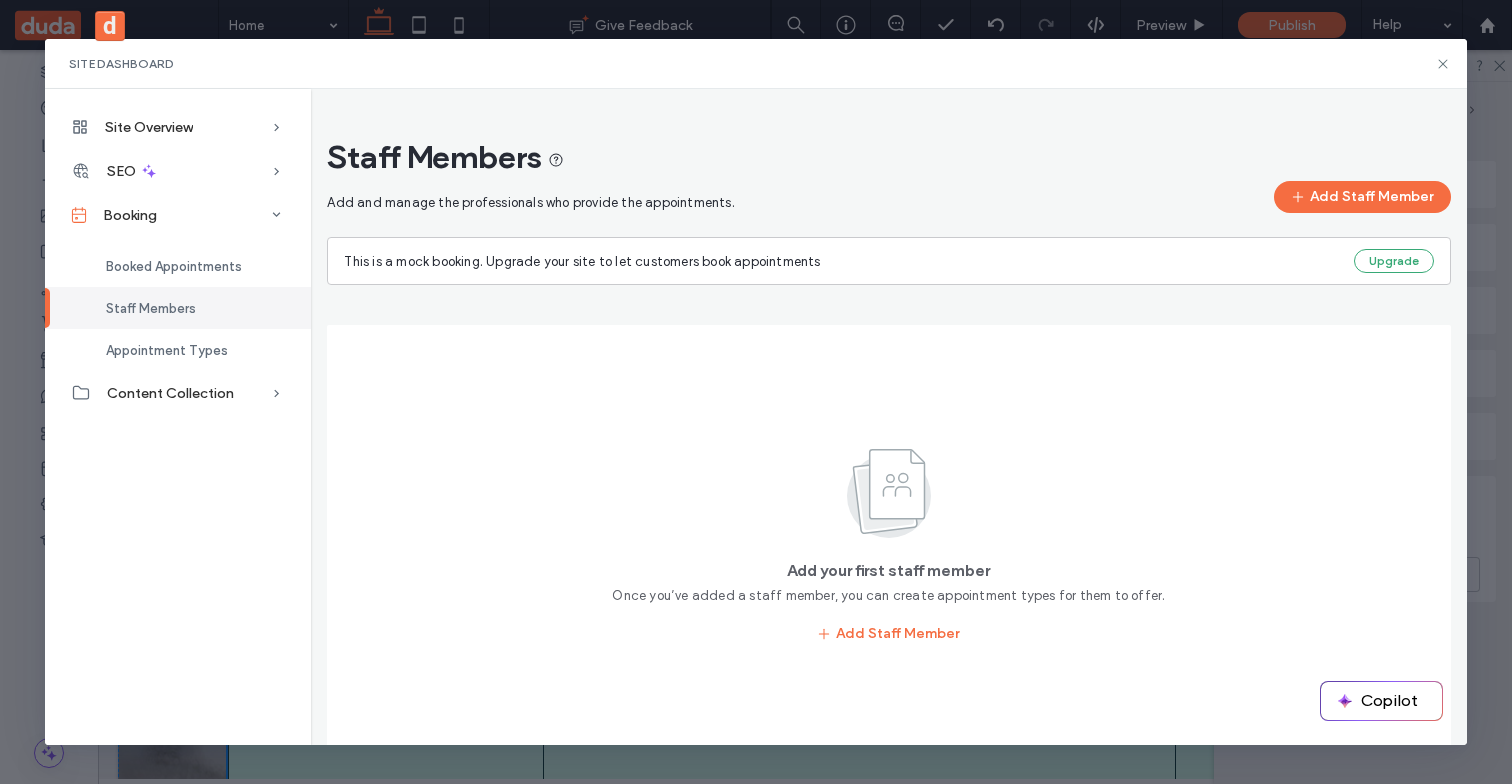 scroll, scrollTop: 176, scrollLeft: 0, axis: vertical 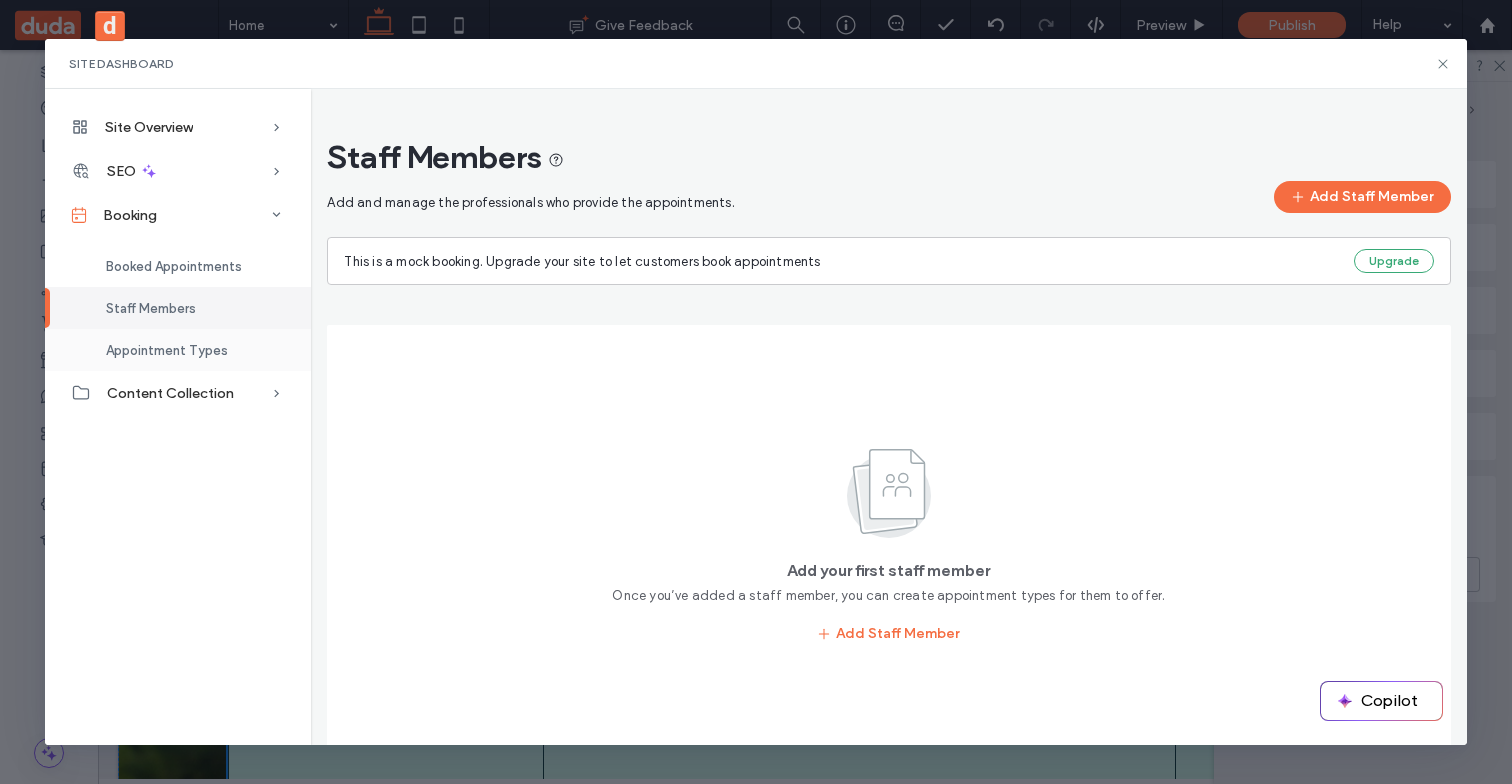 click on "Appointment Types" at bounding box center [167, 350] 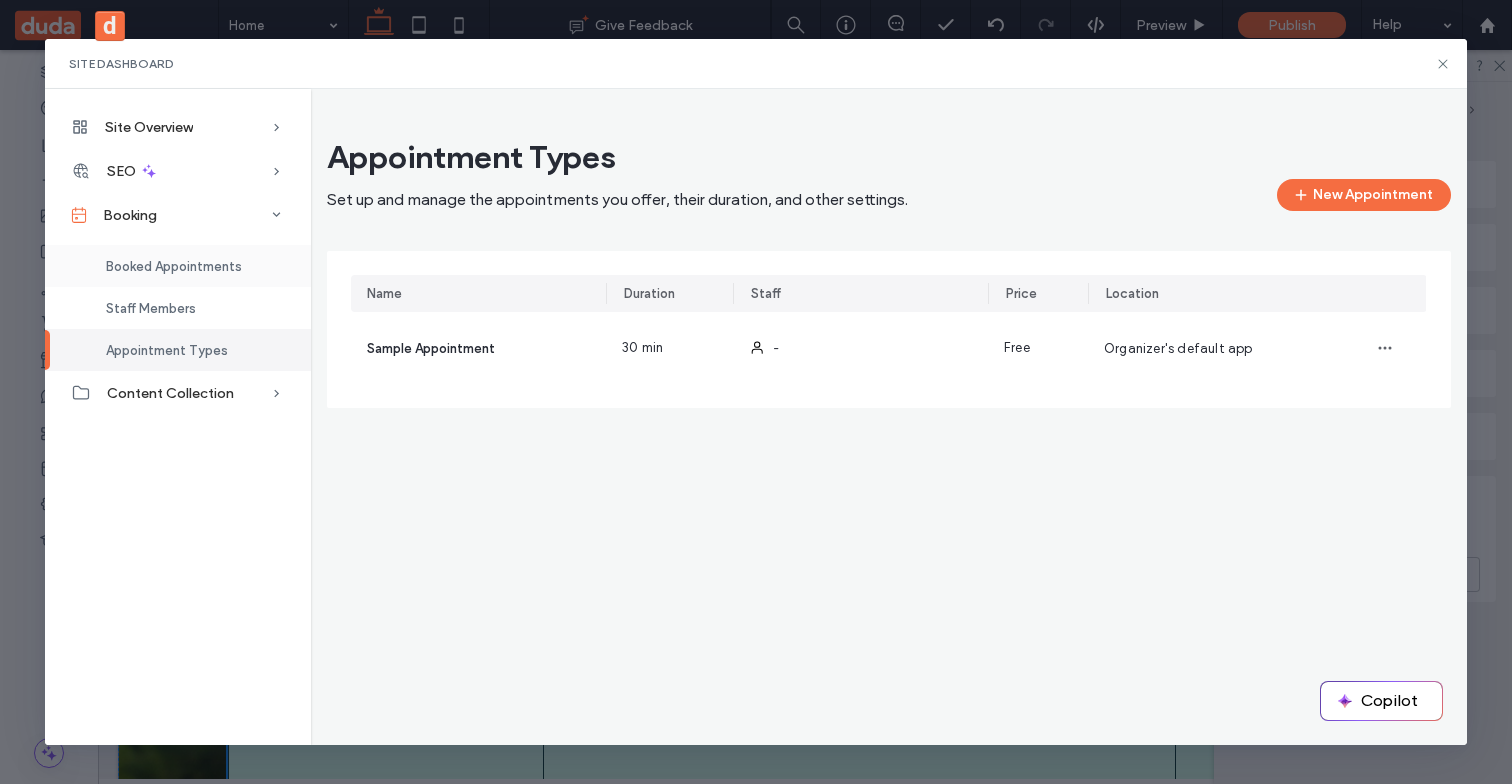click on "Booked Appointments" at bounding box center (174, 266) 